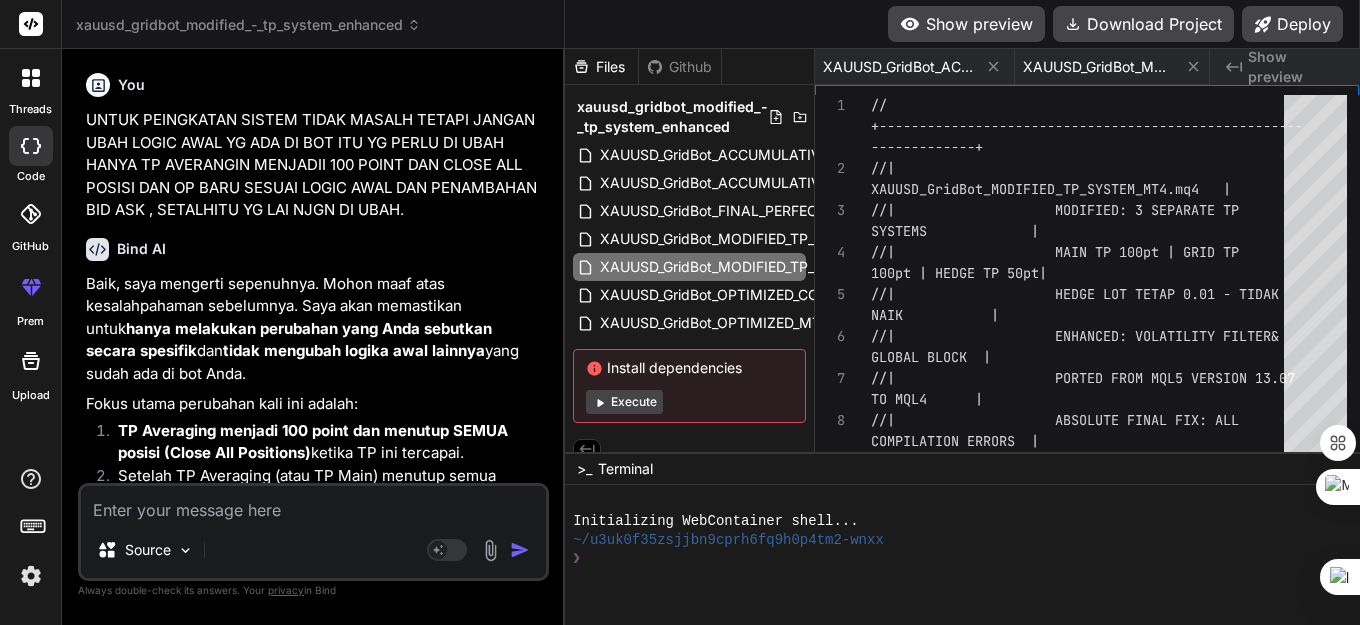 scroll, scrollTop: 0, scrollLeft: 0, axis: both 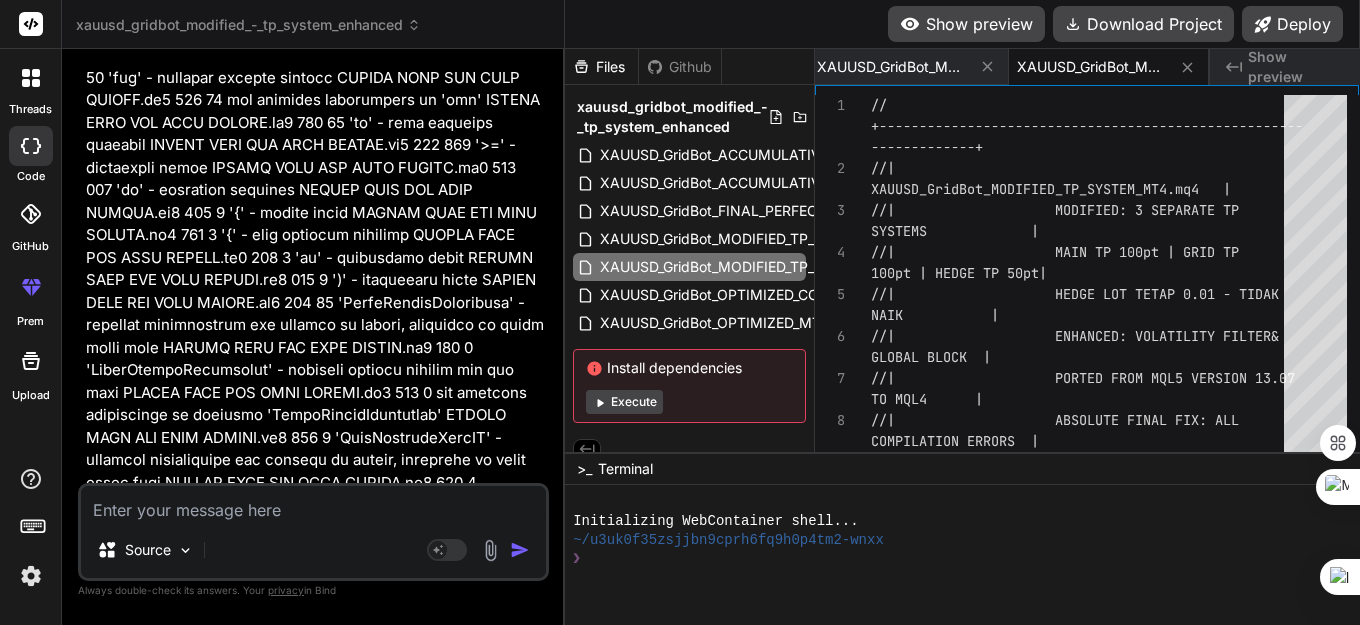 click at bounding box center [313, 504] 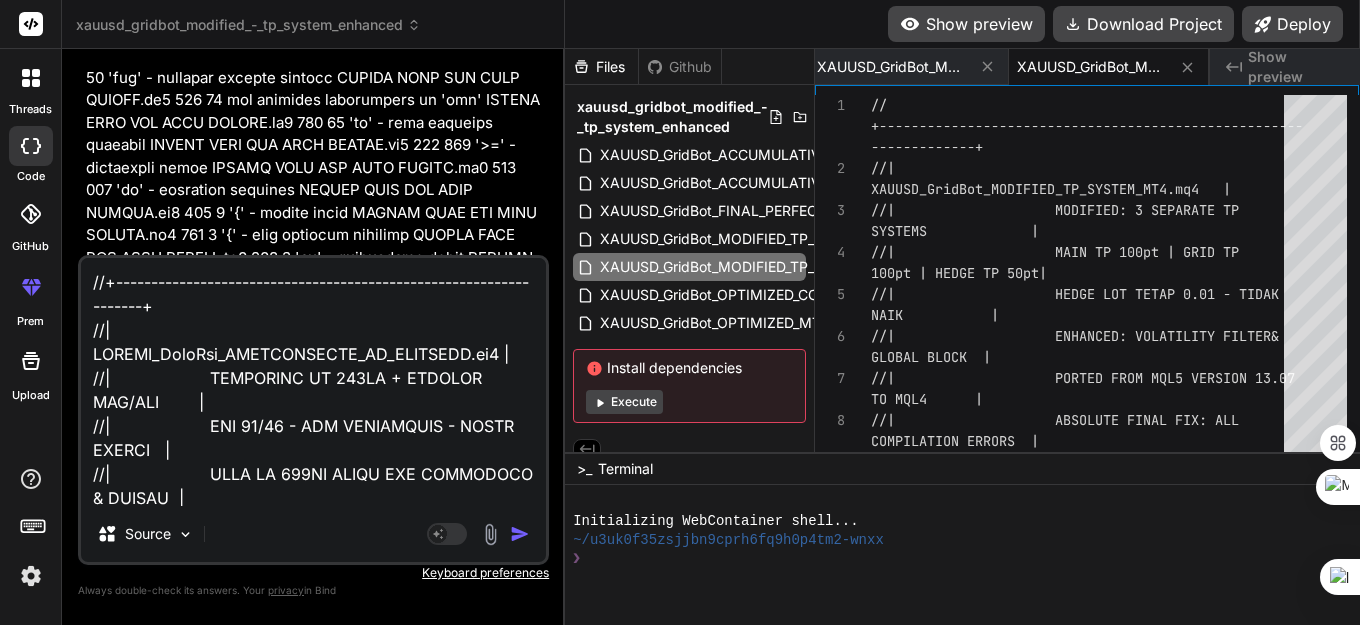 scroll, scrollTop: 62546, scrollLeft: 0, axis: vertical 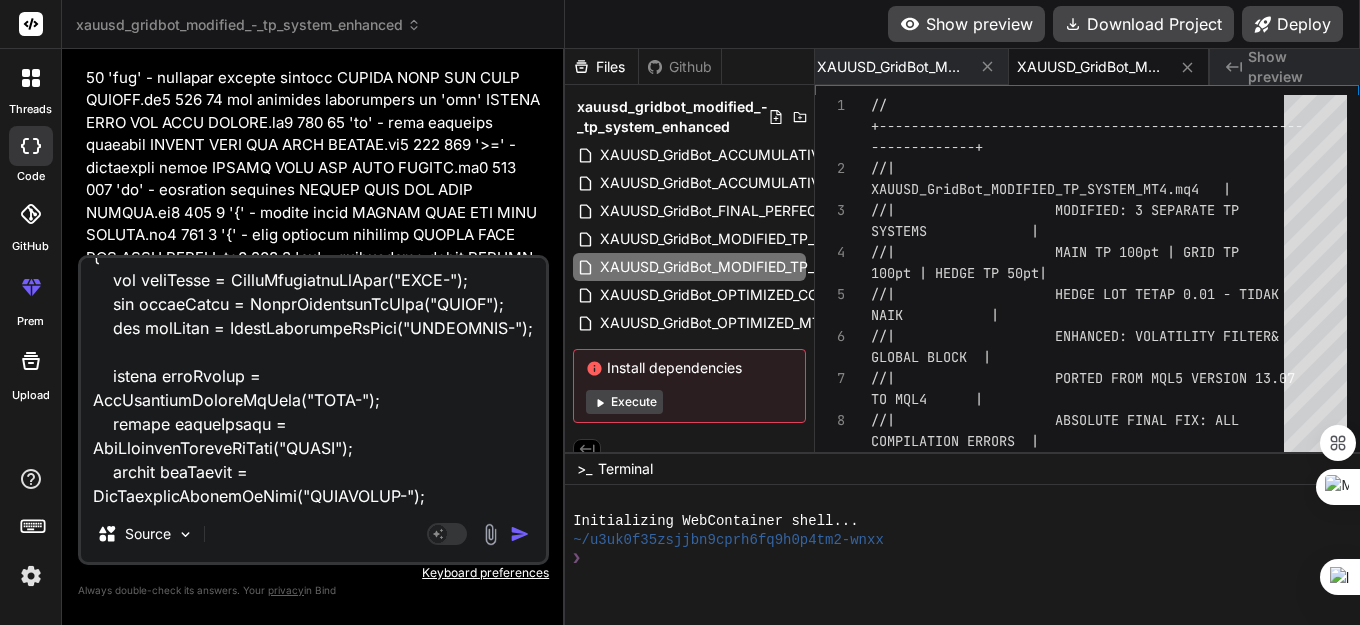 type on "//+------------------------------------------------------------------+
//|                    XAUUSD_GridBot_ACCUMULATIVE_TP_MODIFIED.mq5 |
//|                    AKUMULASI TP 100PT + PERFECT BID/ASK        |
//|                    RSI 70/30 - LOT BERTINGKAT - HEDGE REOPEN   |
//|                    MAIN TP 100PT CLOSE ALL POSITIONS & REOPEN  |
//|                    HEDGE TP 50PT CLOSE INDIVIDUAL HEDGE & REOPEN |
//|                    GRID TP 100PT CLOSE ALL POSITIONS & REOPEN  | // MODIFIED: Grid TP now closes ALL positions
//|                    HEDGE LOT TETAP 0.01 - TIDAK NAIK           |
//|                    ENHANCED: VOLATILITY FILTER & GLOBAL BLOCK  |
//|                    FIXED: CRITICAL COMPILATION ERRORS & WARNINGS |
//+------------------------------------------------------------------+
#property copyright "XAUUSD Grid Bot - MODIFIED TP VERSION"
#property version   "12.10" // Updated version for Grid TP to close all positions
#property strict
#include <Trade\\Trade.mqh>
#include <Trade\\Pos..." 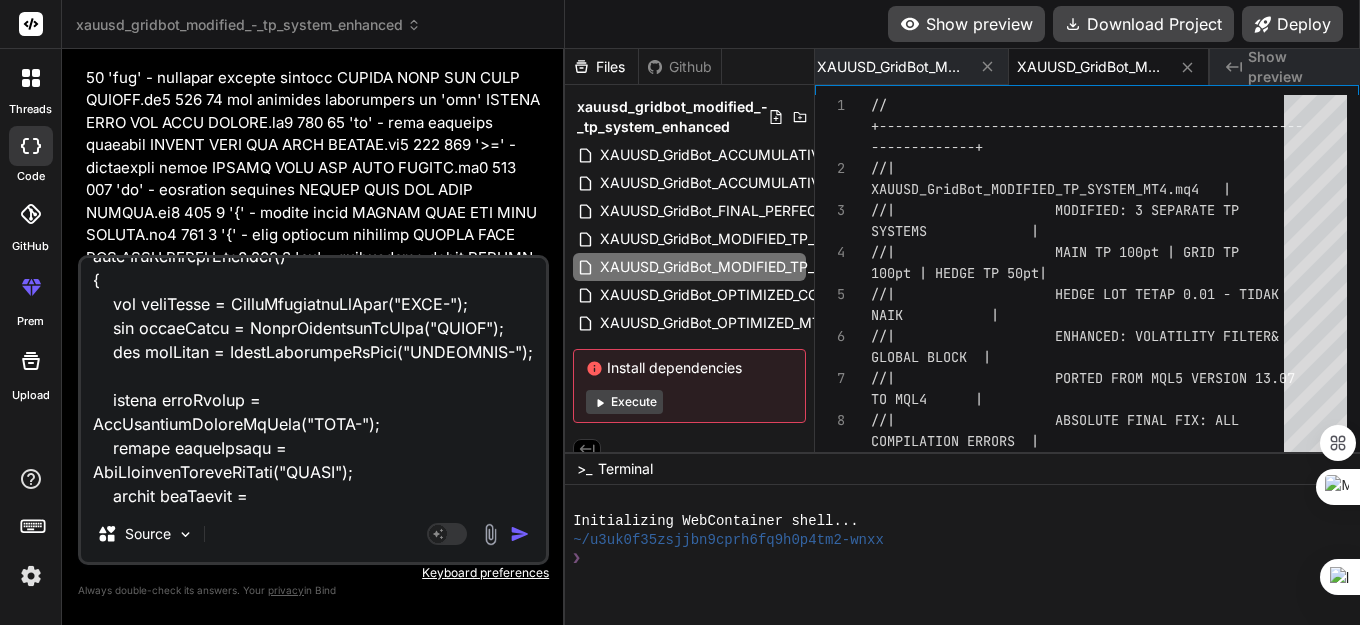 type on "//+------------------------------------------------------------------+
//|                    XAUUSD_GridBot_ACCUMULATIVE_TP_MODIFIED.mq5 |
//|                    AKUMULASI TP 100PT + PERFECT BID/ASK        |
//|                    RSI 70/30 - LOT BERTINGKAT - HEDGE REOPEN   |
//|                    MAIN TP 100PT CLOSE ALL POSITIONS & REOPEN  |
//|                    HEDGE TP 50PT CLOSE INDIVIDUAL HEDGE & REOPEN |
//|                    GRID TP 100PT CLOSE ALL POSITIONS & REOPEN  | // MODIFIED: Grid TP now closes ALL positions
//|                    HEDGE LOT TETAP 0.01 - TIDAK NAIK           |
//|                    ENHANCED: VOLATILITY FILTER & GLOBAL BLOCK  |
//|                    FIXED: CRITICAL COMPILATION ERRORS & WARNINGS |
//+------------------------------------------------------------------+
#property copyright "XAUUSD Grid Bot - MODIFIED TP VERSION"
#property version   "12.10" // Updated version for Grid TP to close all positions
#property strict
#include <Trade\\Trade.mqh>
#include <Trade\\Pos..." 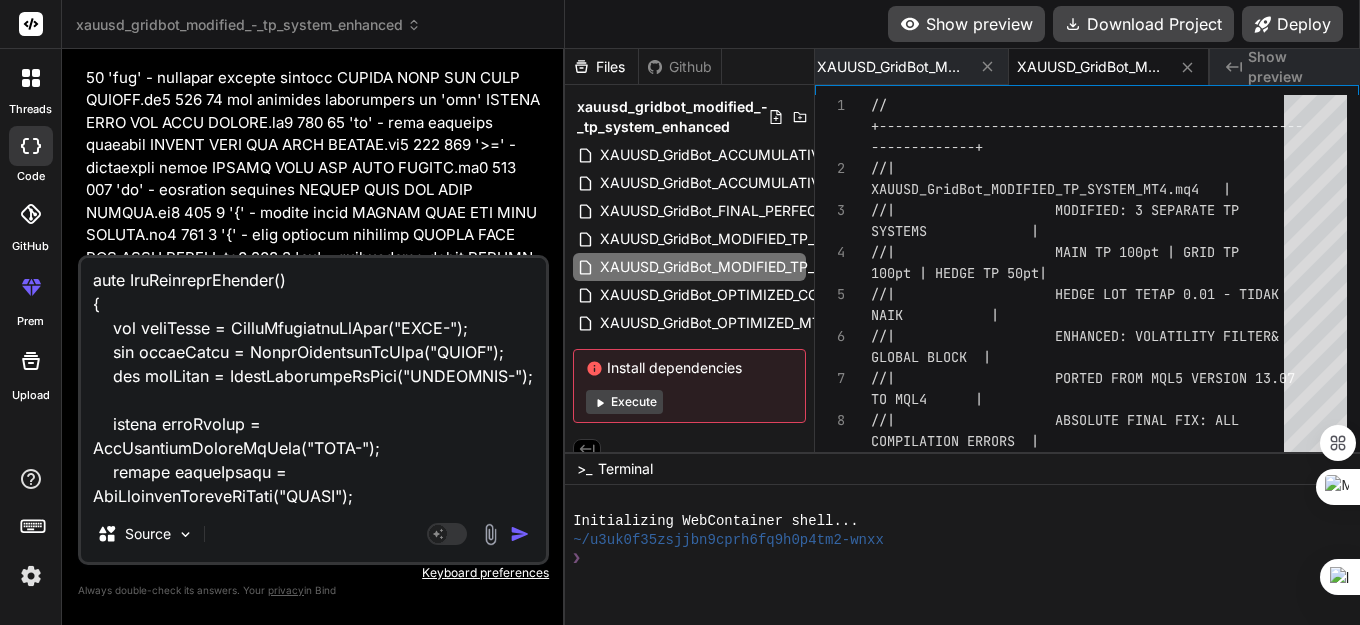type on "x" 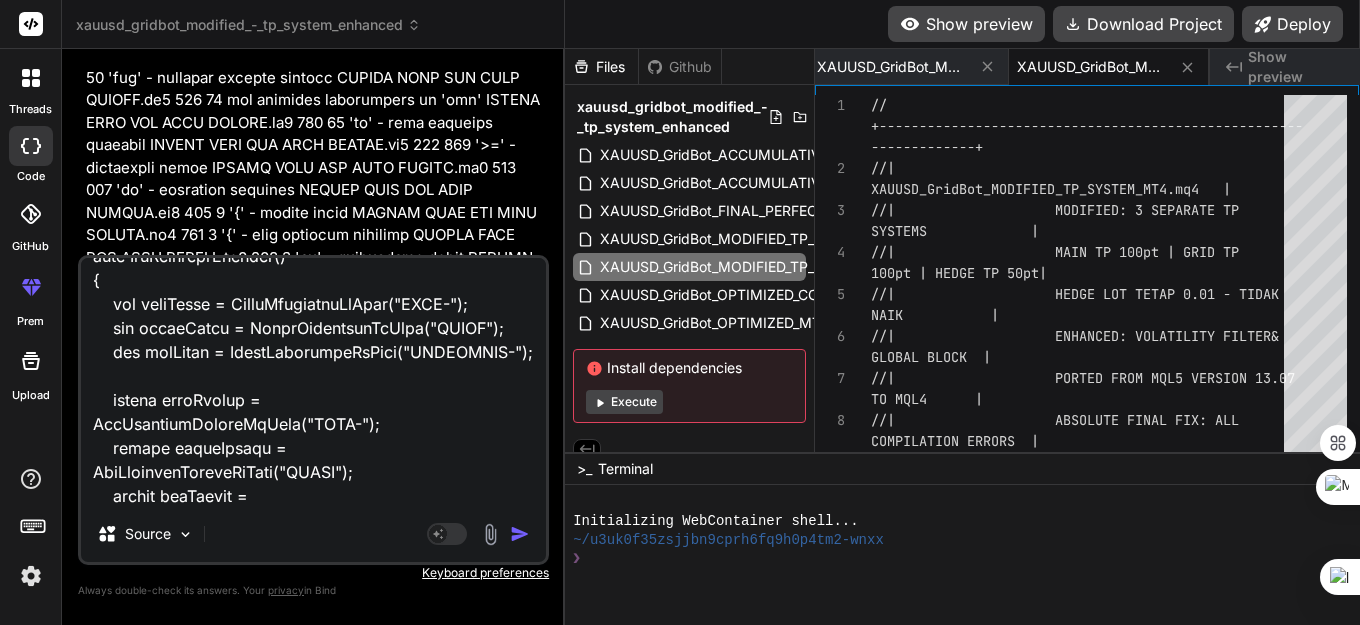 type on "x" 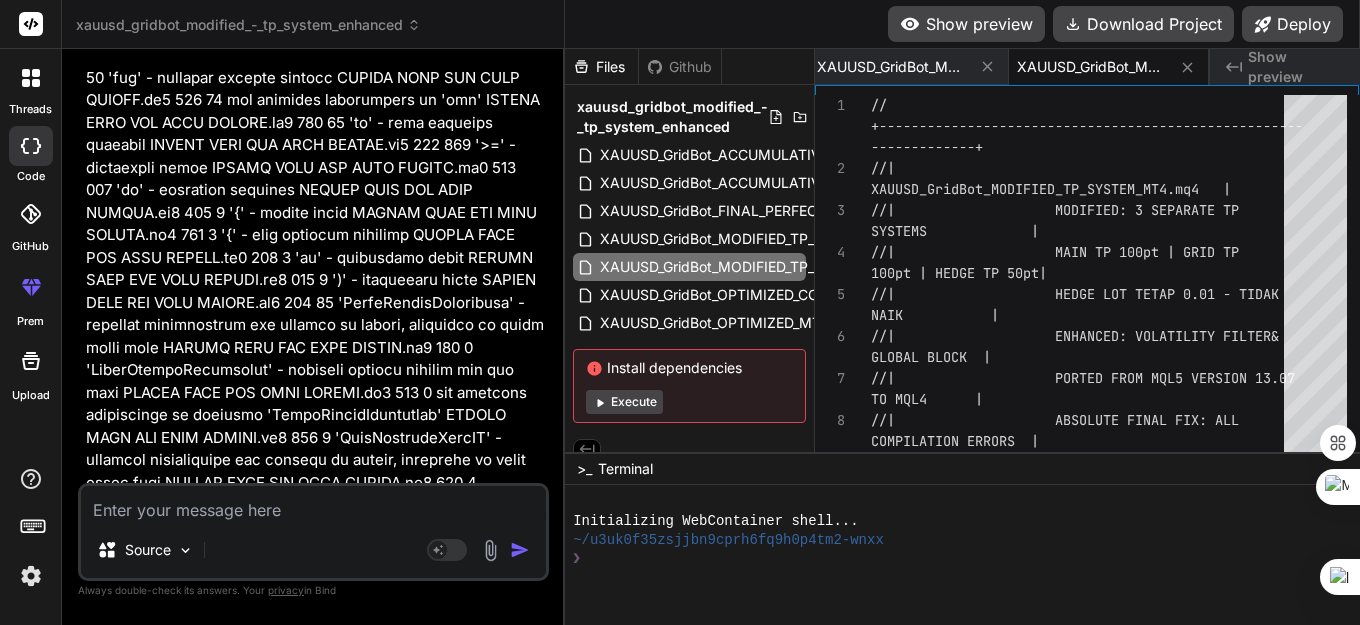 scroll, scrollTop: 0, scrollLeft: 0, axis: both 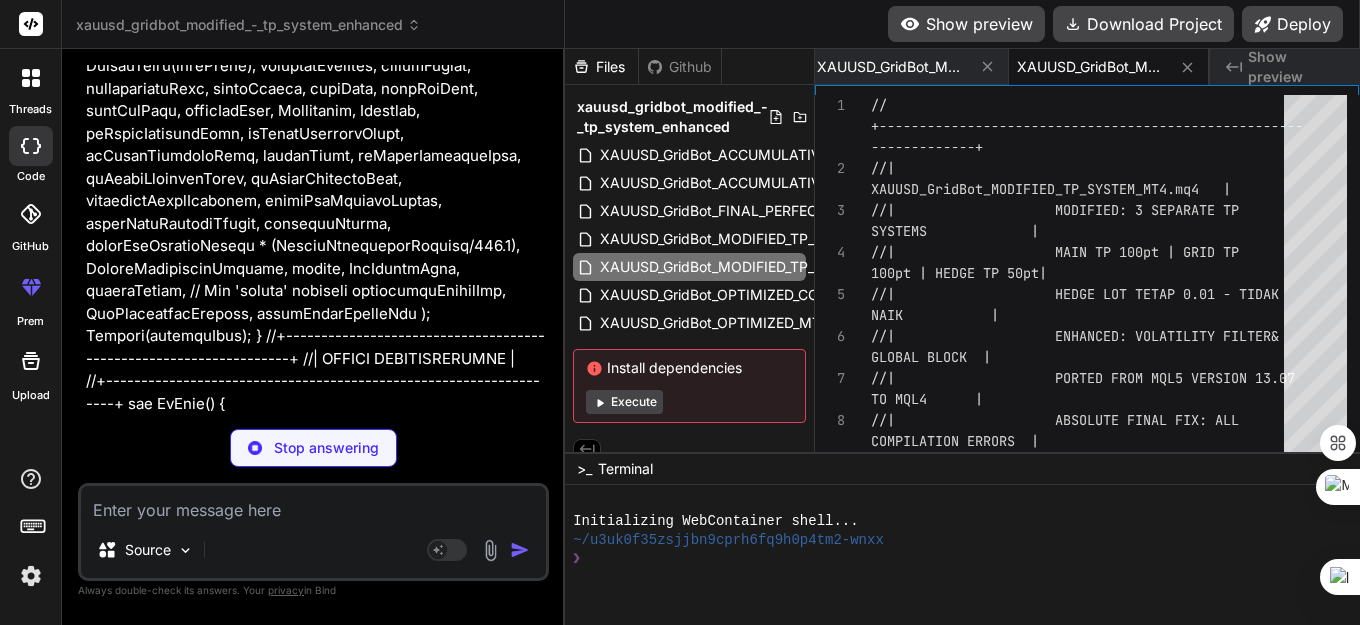 type on "x" 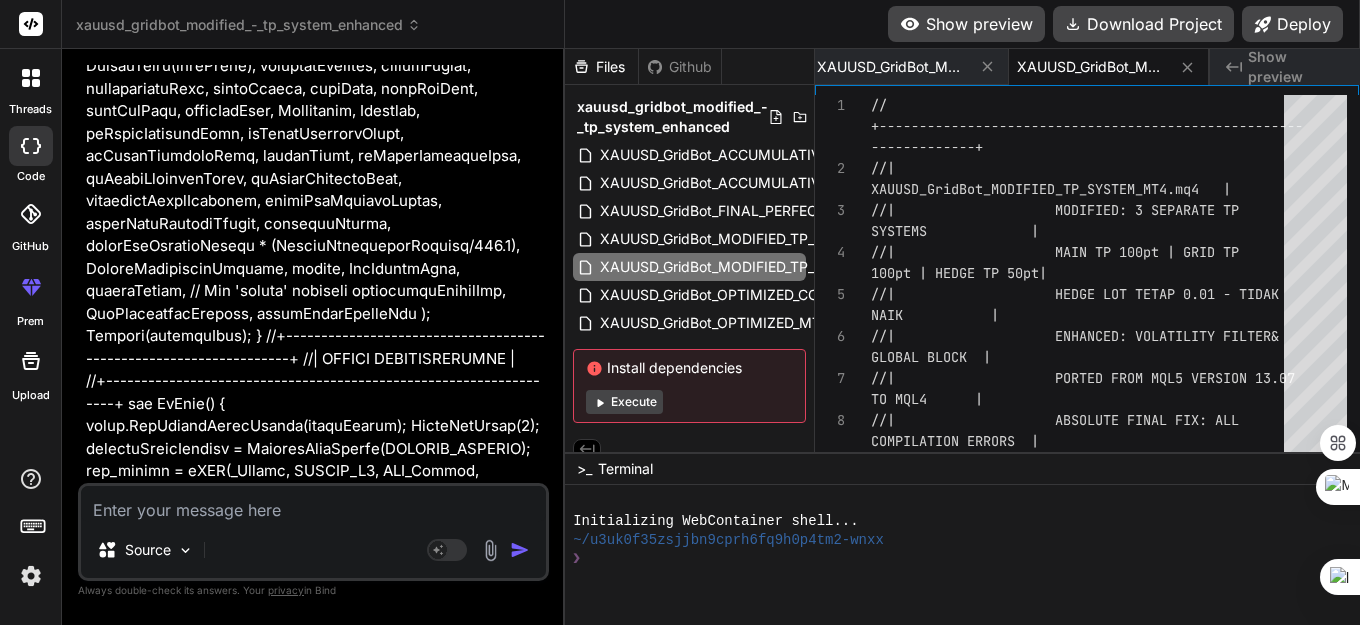 scroll, scrollTop: 209416, scrollLeft: 0, axis: vertical 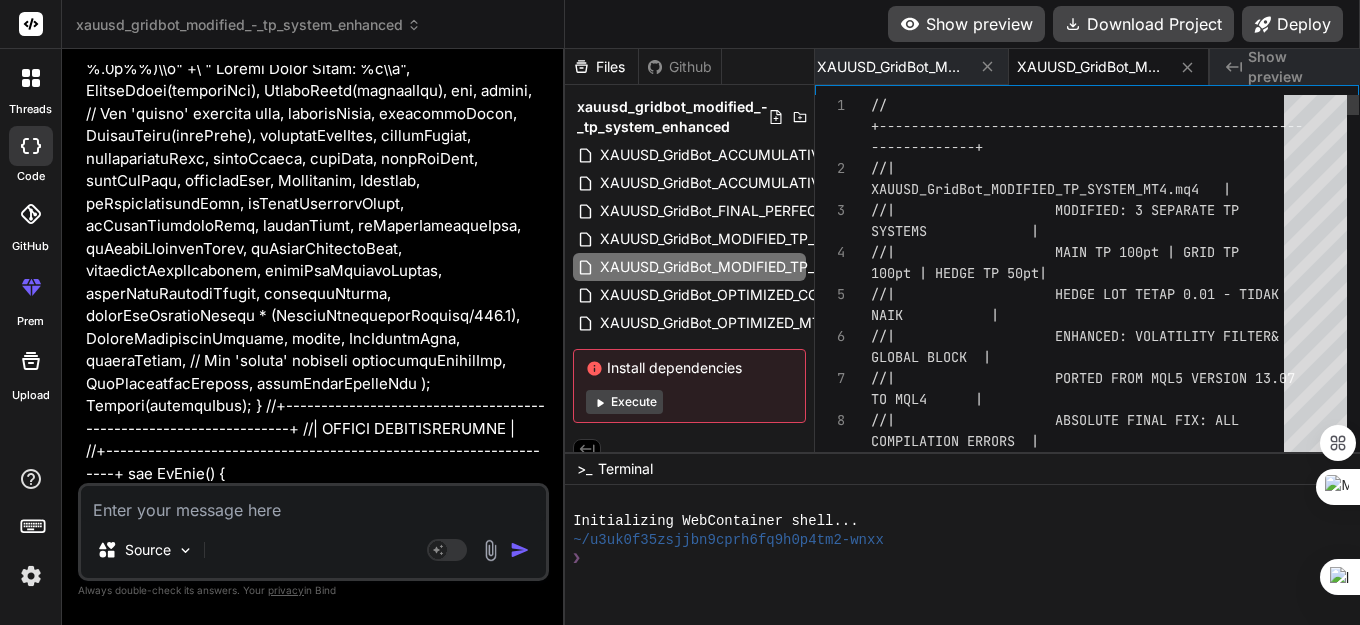 click on "// +------------------------------------------------- ---- -------------+ //|                     XAUUSD_GridBot_MODIFIED_TP_SYSTEM_MT4.mq4   | //|                    MODIFIED: 3 SEPARATE TP  SYSTEMS             | //|                    MAIN TP 100pt | GRID TP  100pt | HEDGE TP 50pt| //|                    HEDGE LOT TETAP 0.01 - TIDA K  NAIK           | //|                    ENHANCED: VOLATILITY FILTER  &  GLOBAL BLOCK  | //|                    PORTED FROM MQL5 VERSION 13 .07  TO MQL4      | //|                    ABSOLUTE FINAL FIX: ALL  COMPILATION ERRORS  | //" at bounding box center (1083, 30125) 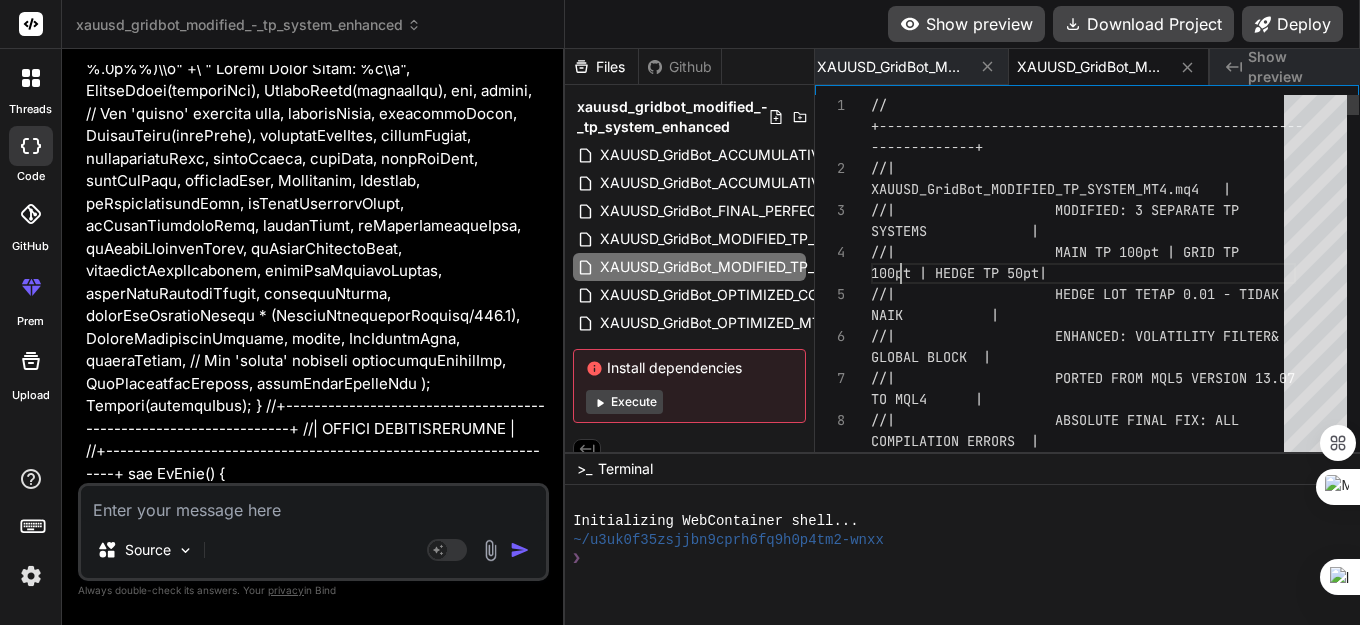 scroll, scrollTop: 0, scrollLeft: 0, axis: both 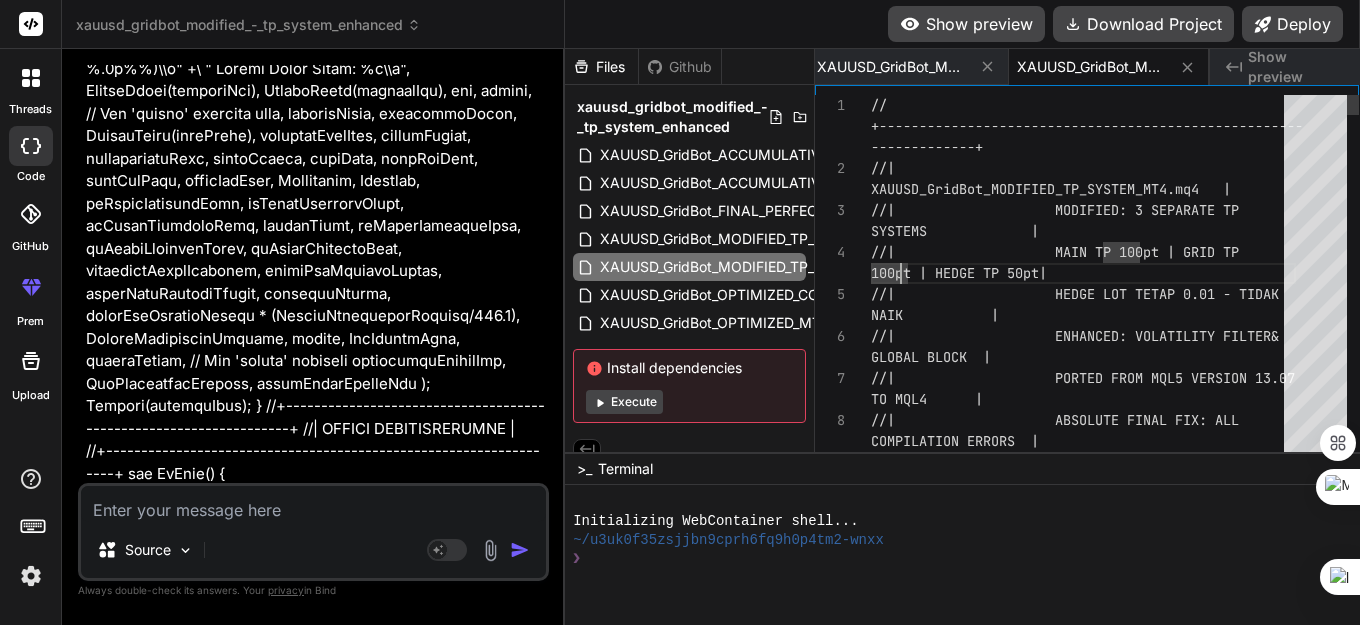 type on "//+------------------------------------------------------------------+
//|                    XAUUSD_GridBot_MODIFIED_TP_SYSTEM_MT4.mq4   |
//|                    MODIFIED: 3 SEPARATE TP SYSTEMS             |
//|                    MAIN TP 100pt | GRID TP 100pt | HEDGE TP 50pt|
//|                    HEDGE LOT TETAP 0.01 - TIDAK …    string detailsMsg = StringConcatenate("Main: ", IntegerToString(mainCount), " (USD", DoubleToStr(mainProfit, 2), ") | Hedge: ", IntegerToString(hedgeCount), " (USD", DoubleToStr(hedgeProfit, 2), ") FIXED ", DoubleToStr(hedgeLotSize, 2), " | Grid: ", IntegerToString(avgCount), " (USD", DoubleToStr(avgProfit, 2), ")");
LogToJournal("POSITION DETAILS", detailsMsg);
}" 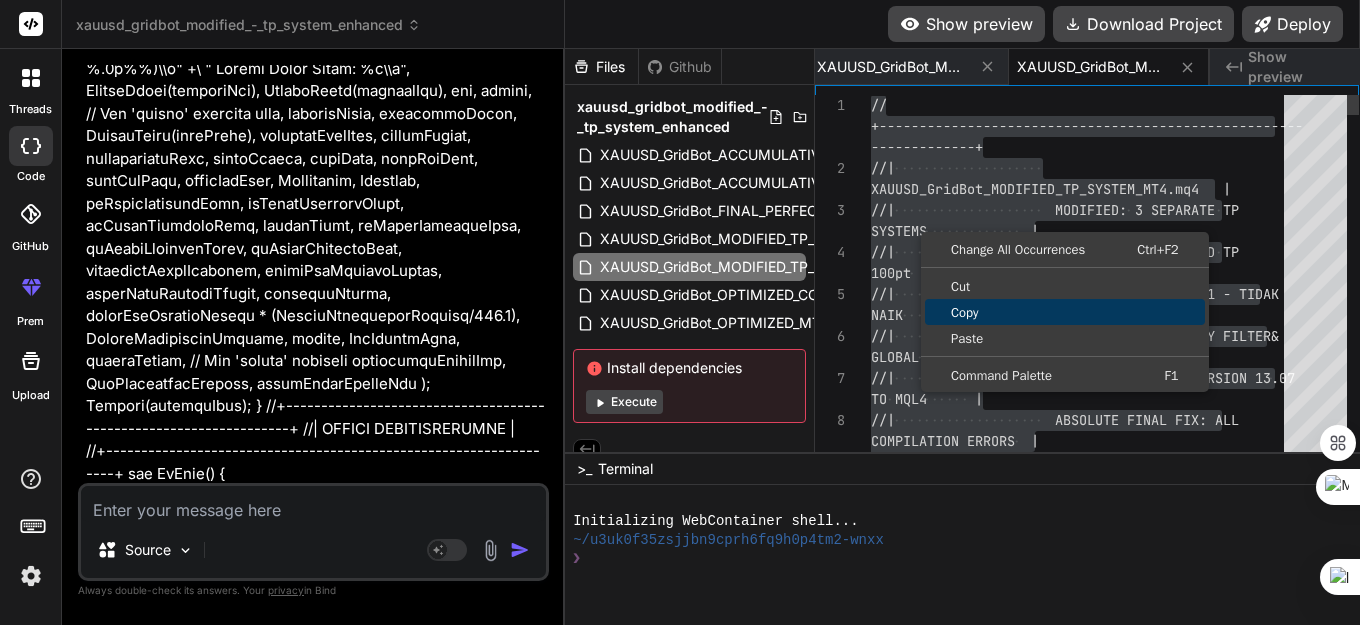 click on "Copy" at bounding box center [1065, 312] 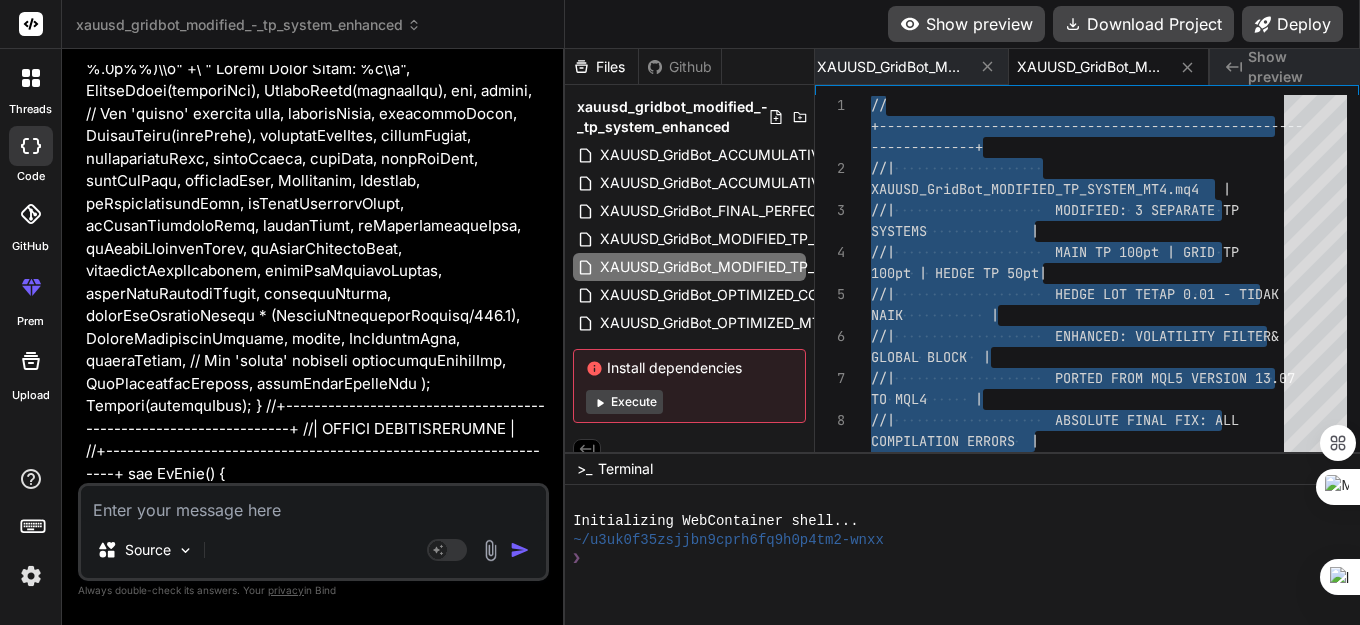 click at bounding box center (313, 504) 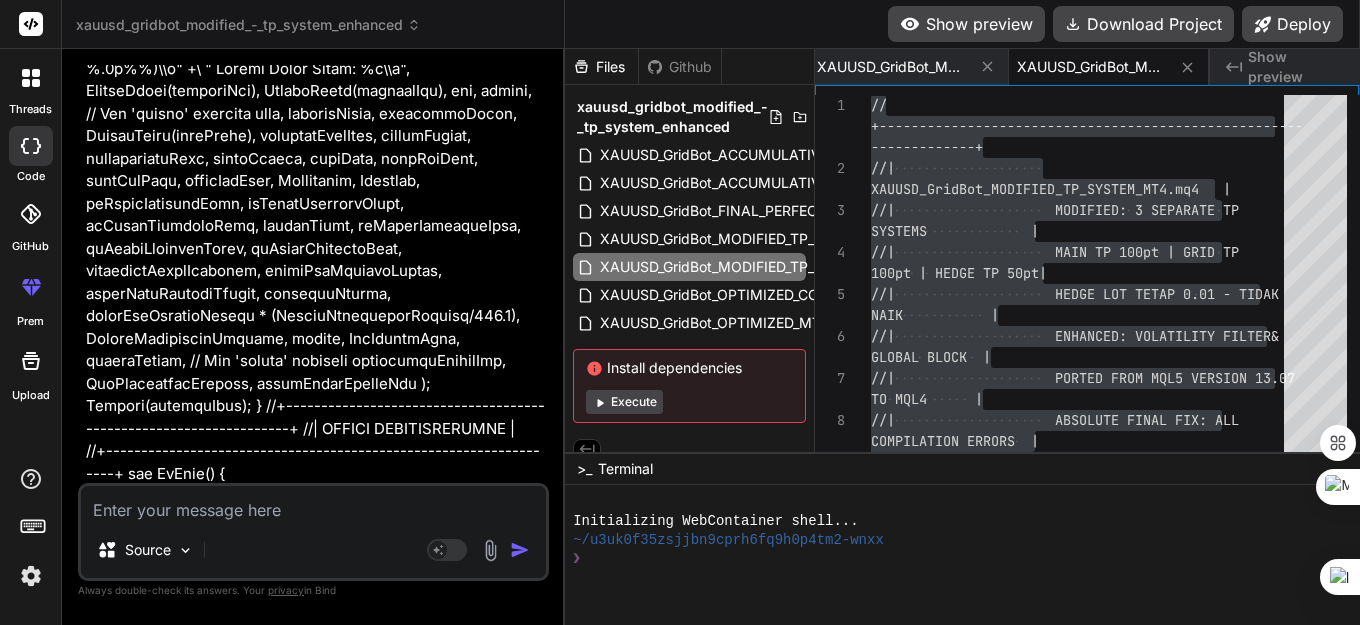 paste on "'DoubleToStr' - undeclared identifier	BINDSI LOGIC AWAL XM.mq5	1473	161
',' - unexpected token	BINDSI LOGIC AWAL XM.mq5	1473	185
'hedgeLotSize' - some operator expected	BINDSI LOGIC AWAL XM.mq5	1473	173
')' - unexpected token	BINDSI LOGIC AWAL XM.mq5	1473	188
',' - unexpected token	BINDSI LOGIC AWAL XM.mq5	1473	189
')' - unexpected token	BINDSI LOGIC AWAL XM.mq5	1473	199
expression has no effect	BINDSI LOGIC AWAL XM.mq5	1473	192
')' - unexpected token	BINDSI LOGIC AWAL XM.mq5	1473	200
'DoubleToStr' - undeclared identifier	BINDSI LOGIC AWAL XM.mq5	1474	68
',' - unexpected token	BINDSI LOGIC AWAL XM.mq5	1474	99
'tpPointDistanceMain' - some operator expected	BINDSI LOGIC AWAL XM.mq5	1474	80
'0' - unexpected token	BINDSI LOGIC AWAL XM.mq5	1474	101
'DoubleToStr' - undeclared identifier	BINDSI LOGIC AWAL XM.mq5	1474	142
',' - unexpected token	BINDSI LOGIC AWAL XM.mq5	1474	174
'tpPointDistanceHedge' - some operator expected	BINDSI LOGIC AWAL XM.mq5	1474	154
'0' - unexpected token	BINDSI LOGIC AWAL XM.mq5	1474	176..." 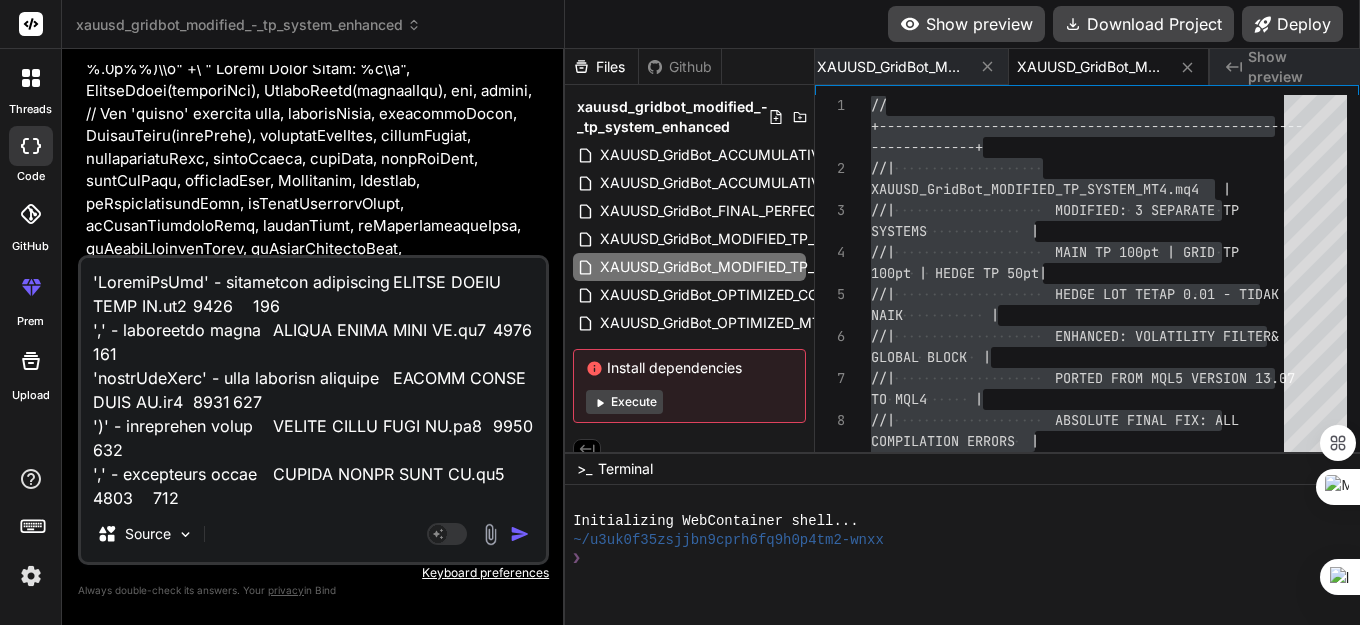 scroll, scrollTop: 1706, scrollLeft: 0, axis: vertical 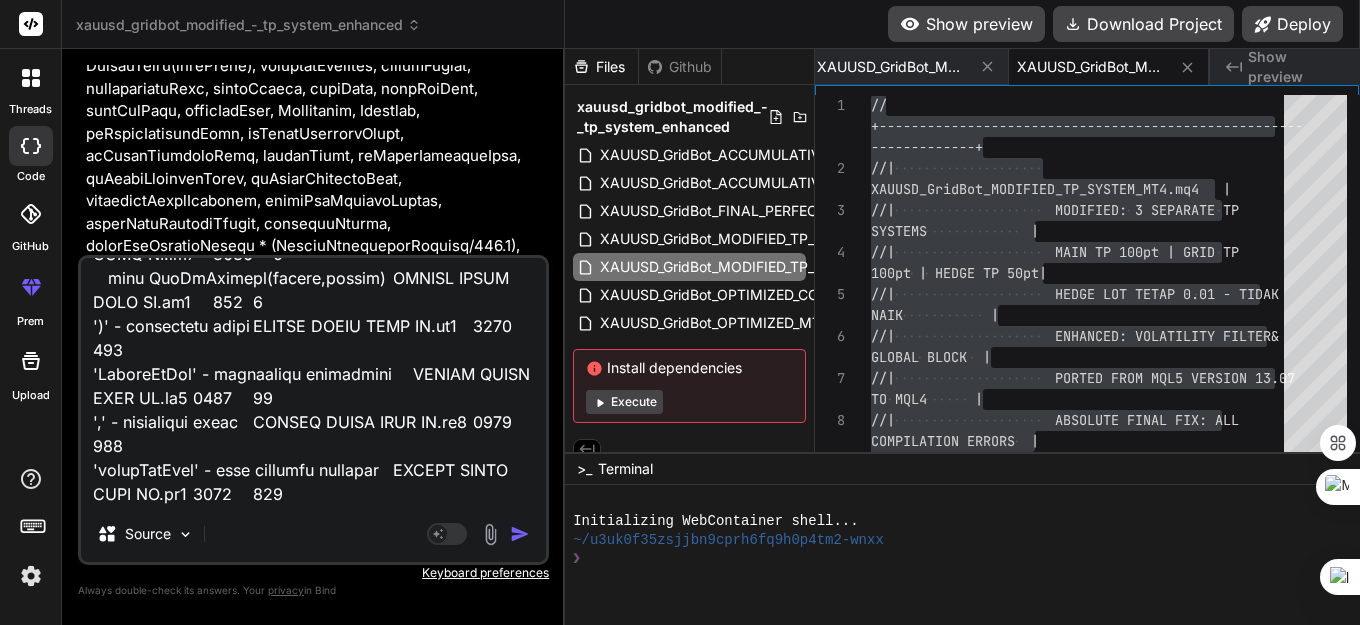 type on "'DoubleToStr' - undeclared identifier	BINDSI LOGIC AWAL XM.mq5	1473	161
',' - unexpected token	BINDSI LOGIC AWAL XM.mq5	1473	185
'hedgeLotSize' - some operator expected	BINDSI LOGIC AWAL XM.mq5	1473	173
')' - unexpected token	BINDSI LOGIC AWAL XM.mq5	1473	188
',' - unexpected token	BINDSI LOGIC AWAL XM.mq5	1473	189
')' - unexpected token	BINDSI LOGIC AWAL XM.mq5	1473	199
expression has no effect	BINDSI LOGIC AWAL XM.mq5	1473	192
')' - unexpected token	BINDSI LOGIC AWAL XM.mq5	1473	200
'DoubleToStr' - undeclared identifier	BINDSI LOGIC AWAL XM.mq5	1474	68
',' - unexpected token	BINDSI LOGIC AWAL XM.mq5	1474	99
'tpPointDistanceMain' - some operator expected	BINDSI LOGIC AWAL XM.mq5	1474	80
'0' - unexpected token	BINDSI LOGIC AWAL XM.mq5	1474	101
'DoubleToStr' - undeclared identifier	BINDSI LOGIC AWAL XM.mq5	1474	142
',' - unexpected token	BINDSI LOGIC AWAL XM.mq5	1474	174
'tpPointDistanceHedge' - some operator expected	BINDSI LOGIC AWAL XM.mq5	1474	154
'0' - unexpected token	BINDSI LOGIC AWAL XM.mq5	1474	176..." 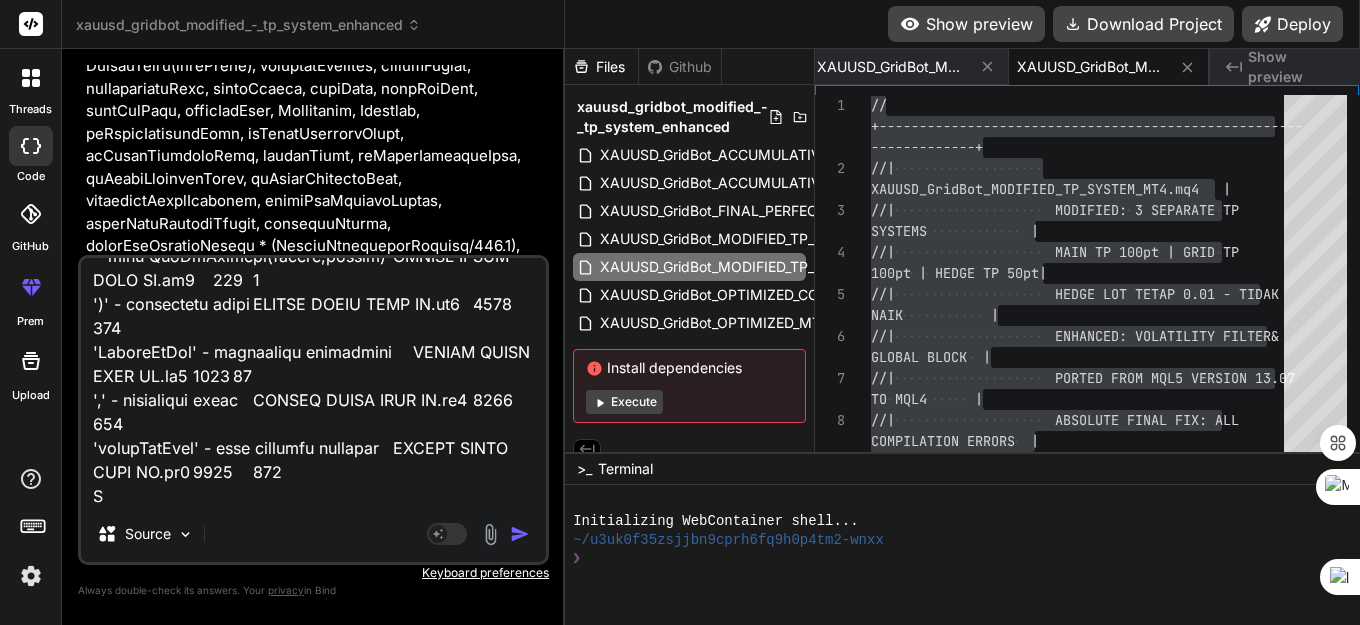type on "'DoubleToStr' - undeclared identifier	BINDSI LOGIC AWAL XM.mq5	1473	161
',' - unexpected token	BINDSI LOGIC AWAL XM.mq5	1473	185
'hedgeLotSize' - some operator expected	BINDSI LOGIC AWAL XM.mq5	1473	173
')' - unexpected token	BINDSI LOGIC AWAL XM.mq5	1473	188
',' - unexpected token	BINDSI LOGIC AWAL XM.mq5	1473	189
')' - unexpected token	BINDSI LOGIC AWAL XM.mq5	1473	199
expression has no effect	BINDSI LOGIC AWAL XM.mq5	1473	192
')' - unexpected token	BINDSI LOGIC AWAL XM.mq5	1473	200
'DoubleToStr' - undeclared identifier	BINDSI LOGIC AWAL XM.mq5	1474	68
',' - unexpected token	BINDSI LOGIC AWAL XM.mq5	1474	99
'tpPointDistanceMain' - some operator expected	BINDSI LOGIC AWAL XM.mq5	1474	80
'0' - unexpected token	BINDSI LOGIC AWAL XM.mq5	1474	101
'DoubleToStr' - undeclared identifier	BINDSI LOGIC AWAL XM.mq5	1474	142
',' - unexpected token	BINDSI LOGIC AWAL XM.mq5	1474	174
'tpPointDistanceHedge' - some operator expected	BINDSI LOGIC AWAL XM.mq5	1474	154
'0' - unexpected token	BINDSI LOGIC AWAL XM.mq5	1474	176..." 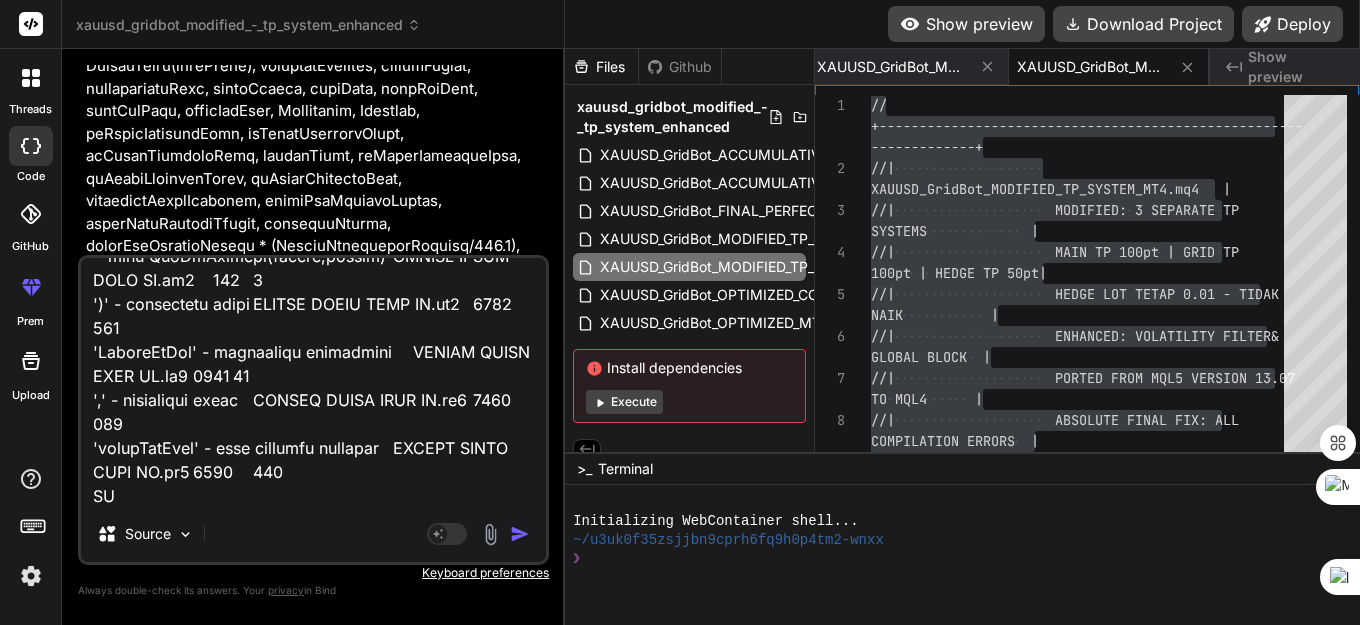 type on "x" 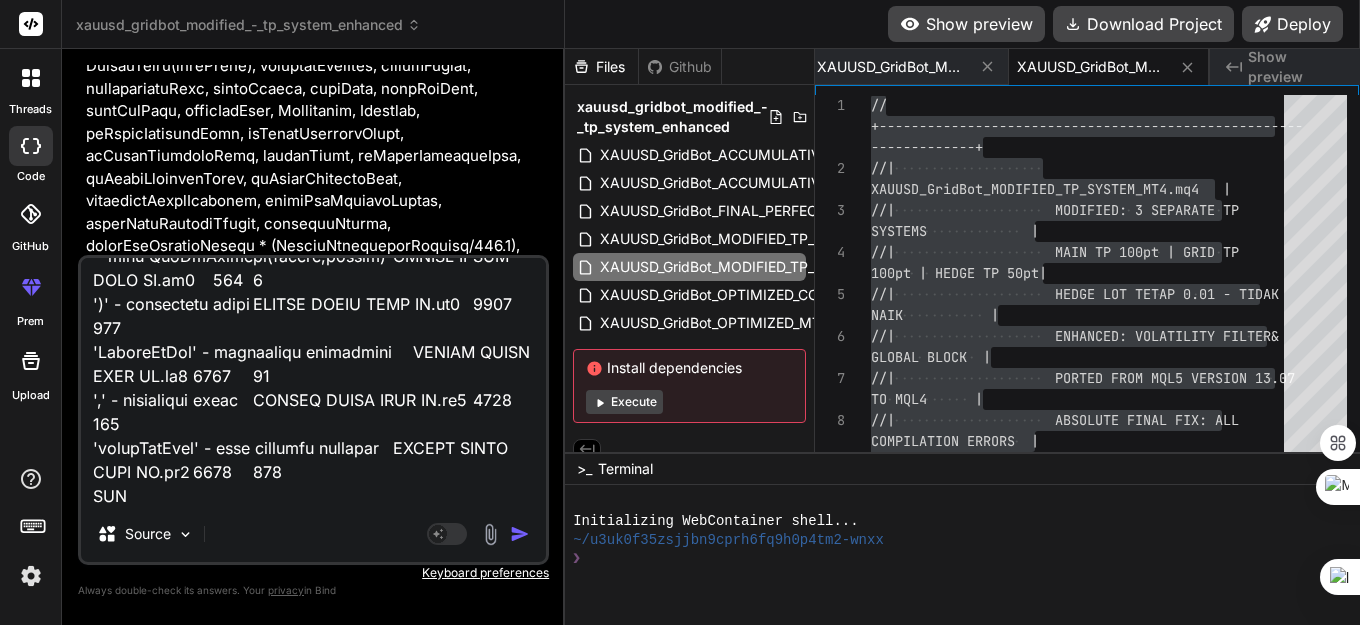 type on "x" 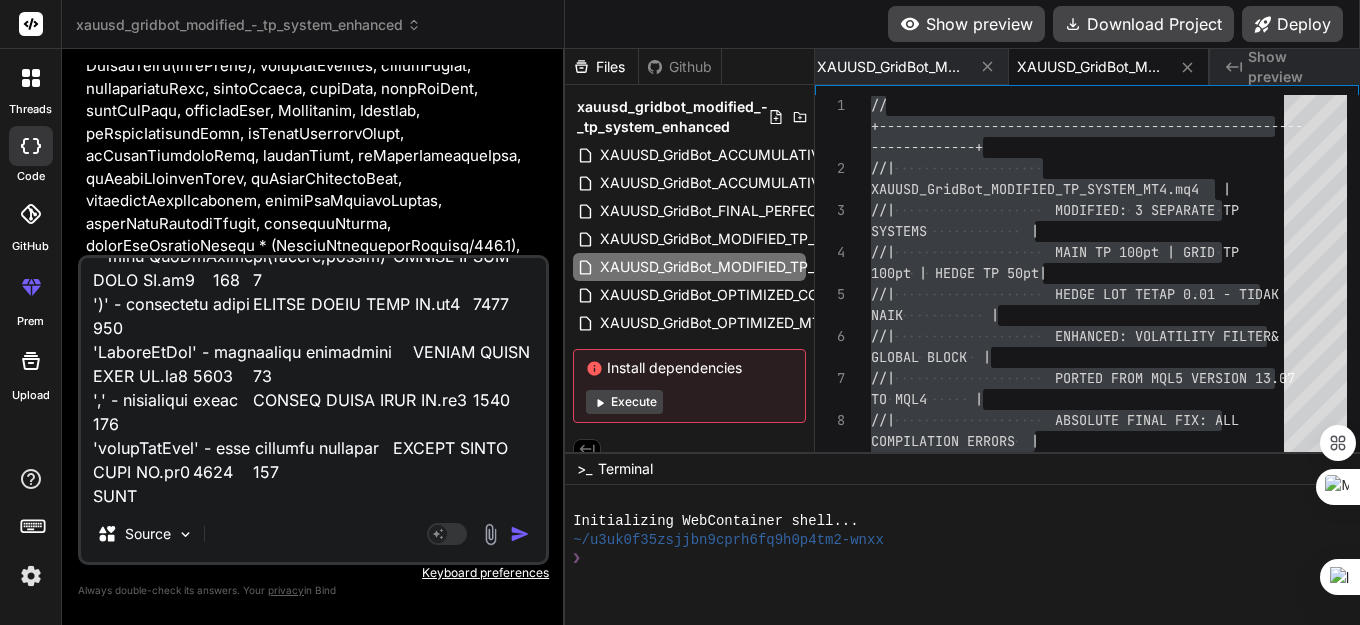 type on "'DoubleToStr' - undeclared identifier	BINDSI LOGIC AWAL XM.mq5	1473	161
',' - unexpected token	BINDSI LOGIC AWAL XM.mq5	1473	185
'hedgeLotSize' - some operator expected	BINDSI LOGIC AWAL XM.mq5	1473	173
')' - unexpected token	BINDSI LOGIC AWAL XM.mq5	1473	188
',' - unexpected token	BINDSI LOGIC AWAL XM.mq5	1473	189
')' - unexpected token	BINDSI LOGIC AWAL XM.mq5	1473	199
expression has no effect	BINDSI LOGIC AWAL XM.mq5	1473	192
')' - unexpected token	BINDSI LOGIC AWAL XM.mq5	1473	200
'DoubleToStr' - undeclared identifier	BINDSI LOGIC AWAL XM.mq5	1474	68
',' - unexpected token	BINDSI LOGIC AWAL XM.mq5	1474	99
'tpPointDistanceMain' - some operator expected	BINDSI LOGIC AWAL XM.mq5	1474	80
'0' - unexpected token	BINDSI LOGIC AWAL XM.mq5	1474	101
'DoubleToStr' - undeclared identifier	BINDSI LOGIC AWAL XM.mq5	1474	142
',' - unexpected token	BINDSI LOGIC AWAL XM.mq5	1474	174
'tpPointDistanceHedge' - some operator expected	BINDSI LOGIC AWAL XM.mq5	1474	154
'0' - unexpected token	BINDSI LOGIC AWAL XM.mq5	1474	176..." 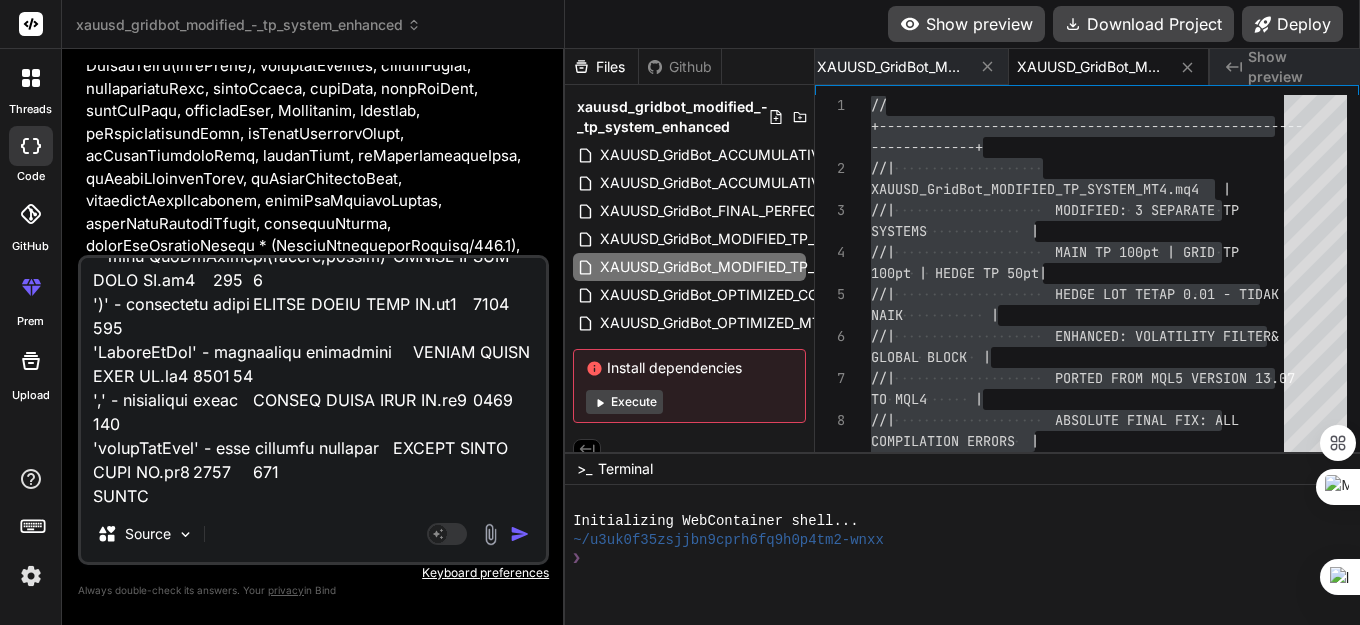 type on "'DoubleToStr' - undeclared identifier	BINDSI LOGIC AWAL XM.mq5	1473	161
',' - unexpected token	BINDSI LOGIC AWAL XM.mq5	1473	185
'hedgeLotSize' - some operator expected	BINDSI LOGIC AWAL XM.mq5	1473	173
')' - unexpected token	BINDSI LOGIC AWAL XM.mq5	1473	188
',' - unexpected token	BINDSI LOGIC AWAL XM.mq5	1473	189
')' - unexpected token	BINDSI LOGIC AWAL XM.mq5	1473	199
expression has no effect	BINDSI LOGIC AWAL XM.mq5	1473	192
')' - unexpected token	BINDSI LOGIC AWAL XM.mq5	1473	200
'DoubleToStr' - undeclared identifier	BINDSI LOGIC AWAL XM.mq5	1474	68
',' - unexpected token	BINDSI LOGIC AWAL XM.mq5	1474	99
'tpPointDistanceMain' - some operator expected	BINDSI LOGIC AWAL XM.mq5	1474	80
'0' - unexpected token	BINDSI LOGIC AWAL XM.mq5	1474	101
'DoubleToStr' - undeclared identifier	BINDSI LOGIC AWAL XM.mq5	1474	142
',' - unexpected token	BINDSI LOGIC AWAL XM.mq5	1474	174
'tpPointDistanceHedge' - some operator expected	BINDSI LOGIC AWAL XM.mq5	1474	154
'0' - unexpected token	BINDSI LOGIC AWAL XM.mq5	1474	176..." 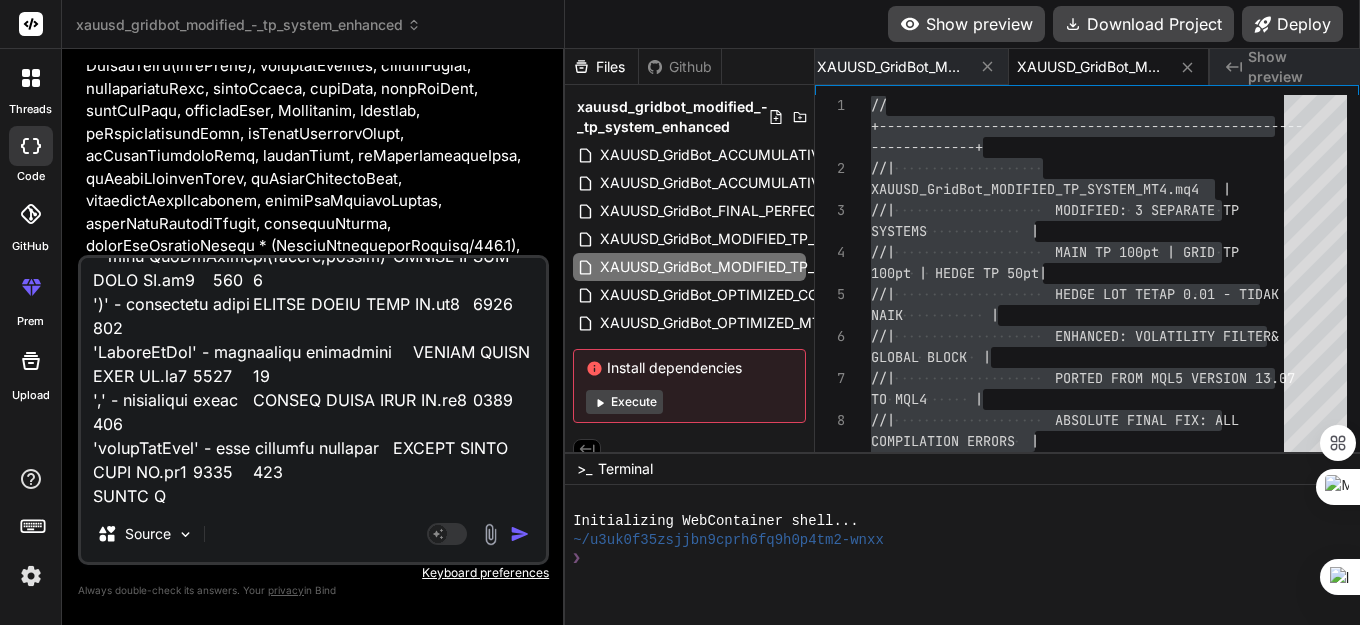 type on "'DoubleToStr' - undeclared identifier	BINDSI LOGIC AWAL XM.mq5	1473	161
',' - unexpected token	BINDSI LOGIC AWAL XM.mq5	1473	185
'hedgeLotSize' - some operator expected	BINDSI LOGIC AWAL XM.mq5	1473	173
')' - unexpected token	BINDSI LOGIC AWAL XM.mq5	1473	188
',' - unexpected token	BINDSI LOGIC AWAL XM.mq5	1473	189
')' - unexpected token	BINDSI LOGIC AWAL XM.mq5	1473	199
expression has no effect	BINDSI LOGIC AWAL XM.mq5	1473	192
')' - unexpected token	BINDSI LOGIC AWAL XM.mq5	1473	200
'DoubleToStr' - undeclared identifier	BINDSI LOGIC AWAL XM.mq5	1474	68
',' - unexpected token	BINDSI LOGIC AWAL XM.mq5	1474	99
'tpPointDistanceMain' - some operator expected	BINDSI LOGIC AWAL XM.mq5	1474	80
'0' - unexpected token	BINDSI LOGIC AWAL XM.mq5	1474	101
'DoubleToStr' - undeclared identifier	BINDSI LOGIC AWAL XM.mq5	1474	142
',' - unexpected token	BINDSI LOGIC AWAL XM.mq5	1474	174
'tpPointDistanceHedge' - some operator expected	BINDSI LOGIC AWAL XM.mq5	1474	154
'0' - unexpected token	BINDSI LOGIC AWAL XM.mq5	1474	176..." 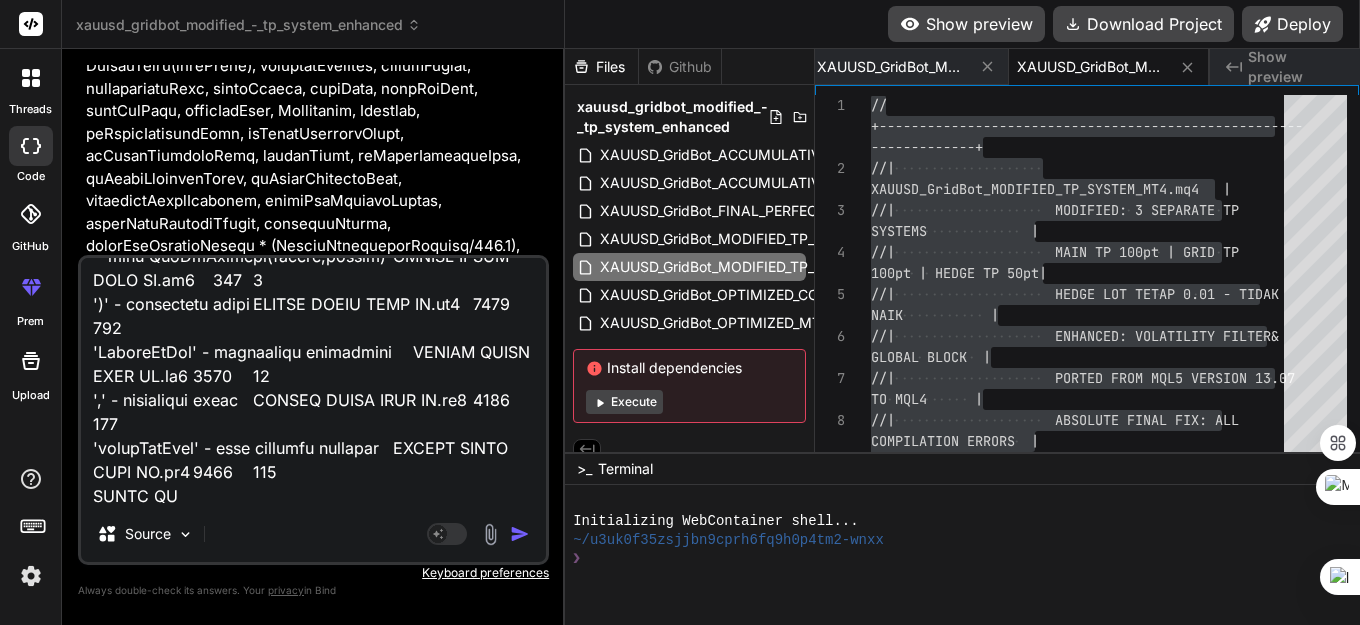 type on "'DoubleToStr' - undeclared identifier	BINDSI LOGIC AWAL XM.mq5	1473	161
',' - unexpected token	BINDSI LOGIC AWAL XM.mq5	1473	185
'hedgeLotSize' - some operator expected	BINDSI LOGIC AWAL XM.mq5	1473	173
')' - unexpected token	BINDSI LOGIC AWAL XM.mq5	1473	188
',' - unexpected token	BINDSI LOGIC AWAL XM.mq5	1473	189
')' - unexpected token	BINDSI LOGIC AWAL XM.mq5	1473	199
expression has no effect	BINDSI LOGIC AWAL XM.mq5	1473	192
')' - unexpected token	BINDSI LOGIC AWAL XM.mq5	1473	200
'DoubleToStr' - undeclared identifier	BINDSI LOGIC AWAL XM.mq5	1474	68
',' - unexpected token	BINDSI LOGIC AWAL XM.mq5	1474	99
'tpPointDistanceMain' - some operator expected	BINDSI LOGIC AWAL XM.mq5	1474	80
'0' - unexpected token	BINDSI LOGIC AWAL XM.mq5	1474	101
'DoubleToStr' - undeclared identifier	BINDSI LOGIC AWAL XM.mq5	1474	142
',' - unexpected token	BINDSI LOGIC AWAL XM.mq5	1474	174
'tpPointDistanceHedge' - some operator expected	BINDSI LOGIC AWAL XM.mq5	1474	154
'0' - unexpected token	BINDSI LOGIC AWAL XM.mq5	1474	176..." 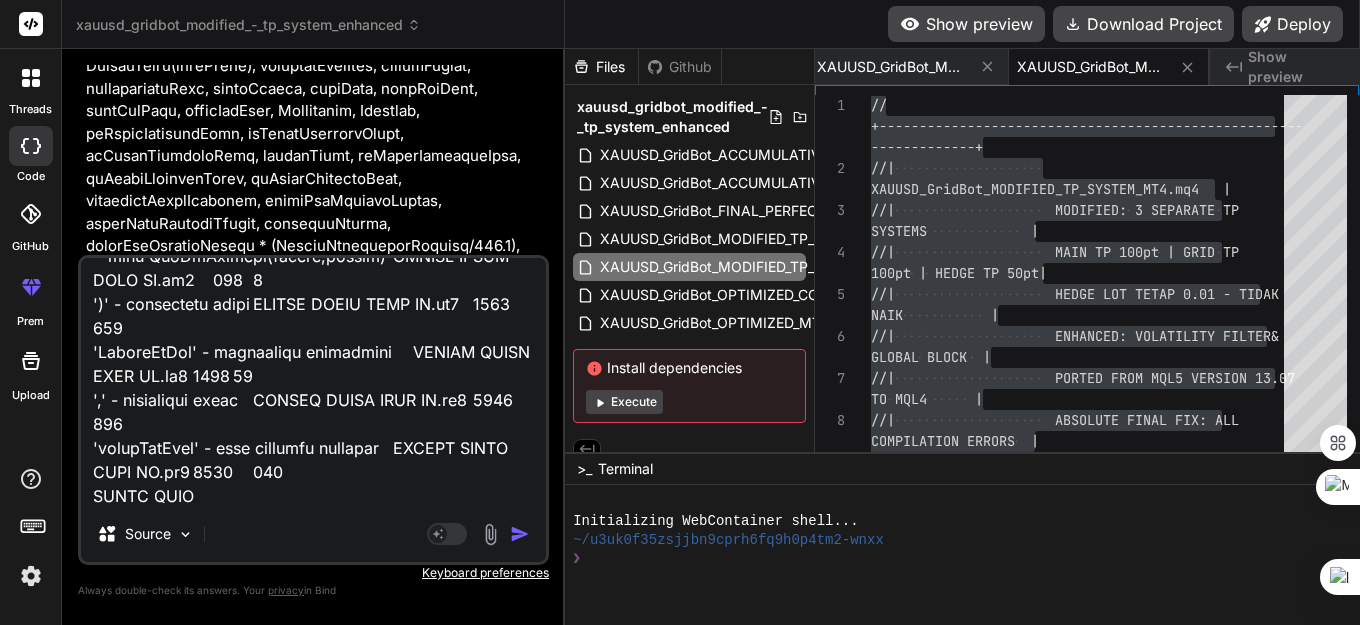 type on "'DoubleToStr' - undeclared identifier	BINDSI LOGIC AWAL XM.mq5	1473	161
',' - unexpected token	BINDSI LOGIC AWAL XM.mq5	1473	185
'hedgeLotSize' - some operator expected	BINDSI LOGIC AWAL XM.mq5	1473	173
')' - unexpected token	BINDSI LOGIC AWAL XM.mq5	1473	188
',' - unexpected token	BINDSI LOGIC AWAL XM.mq5	1473	189
')' - unexpected token	BINDSI LOGIC AWAL XM.mq5	1473	199
expression has no effect	BINDSI LOGIC AWAL XM.mq5	1473	192
')' - unexpected token	BINDSI LOGIC AWAL XM.mq5	1473	200
'DoubleToStr' - undeclared identifier	BINDSI LOGIC AWAL XM.mq5	1474	68
',' - unexpected token	BINDSI LOGIC AWAL XM.mq5	1474	99
'tpPointDistanceMain' - some operator expected	BINDSI LOGIC AWAL XM.mq5	1474	80
'0' - unexpected token	BINDSI LOGIC AWAL XM.mq5	1474	101
'DoubleToStr' - undeclared identifier	BINDSI LOGIC AWAL XM.mq5	1474	142
',' - unexpected token	BINDSI LOGIC AWAL XM.mq5	1474	174
'tpPointDistanceHedge' - some operator expected	BINDSI LOGIC AWAL XM.mq5	1474	154
'0' - unexpected token	BINDSI LOGIC AWAL XM.mq5	1474	176..." 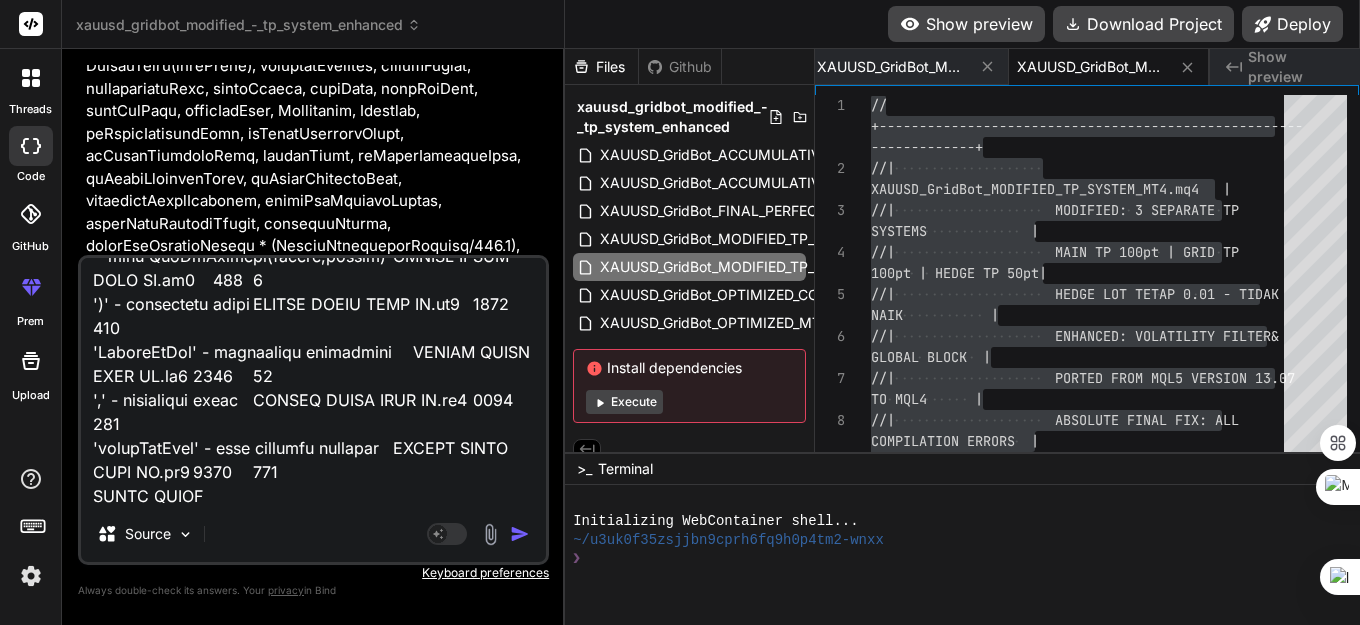 type on "x" 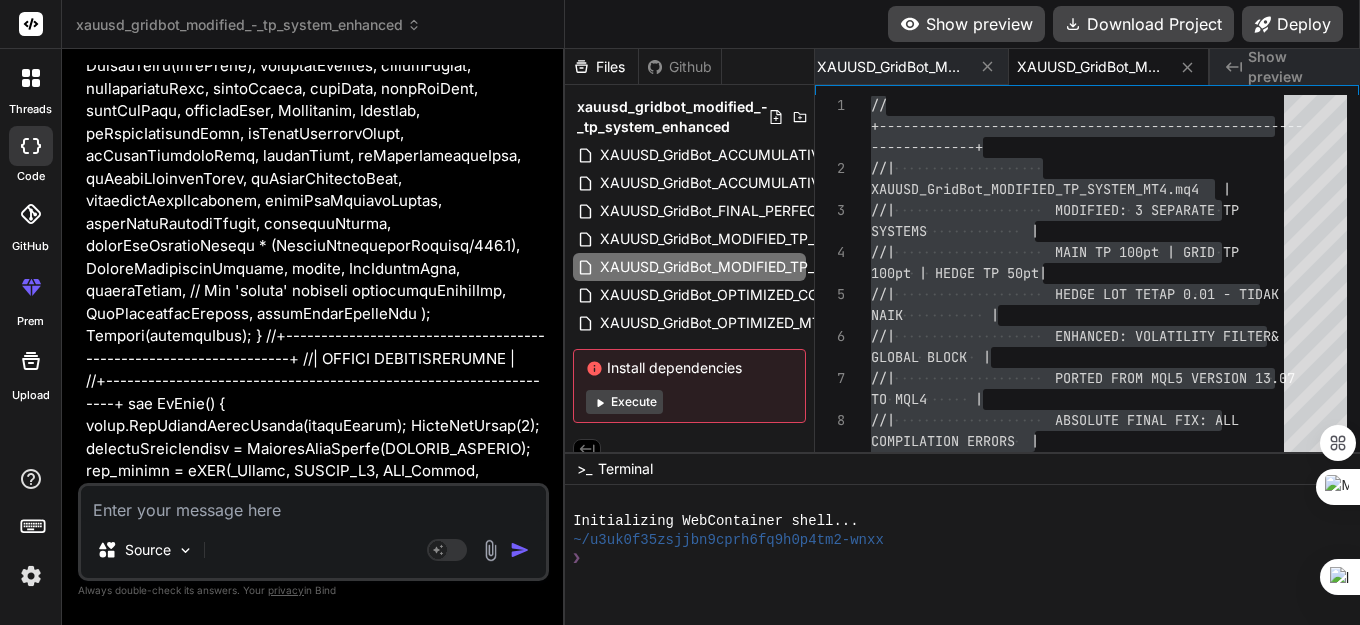 scroll, scrollTop: 0, scrollLeft: 0, axis: both 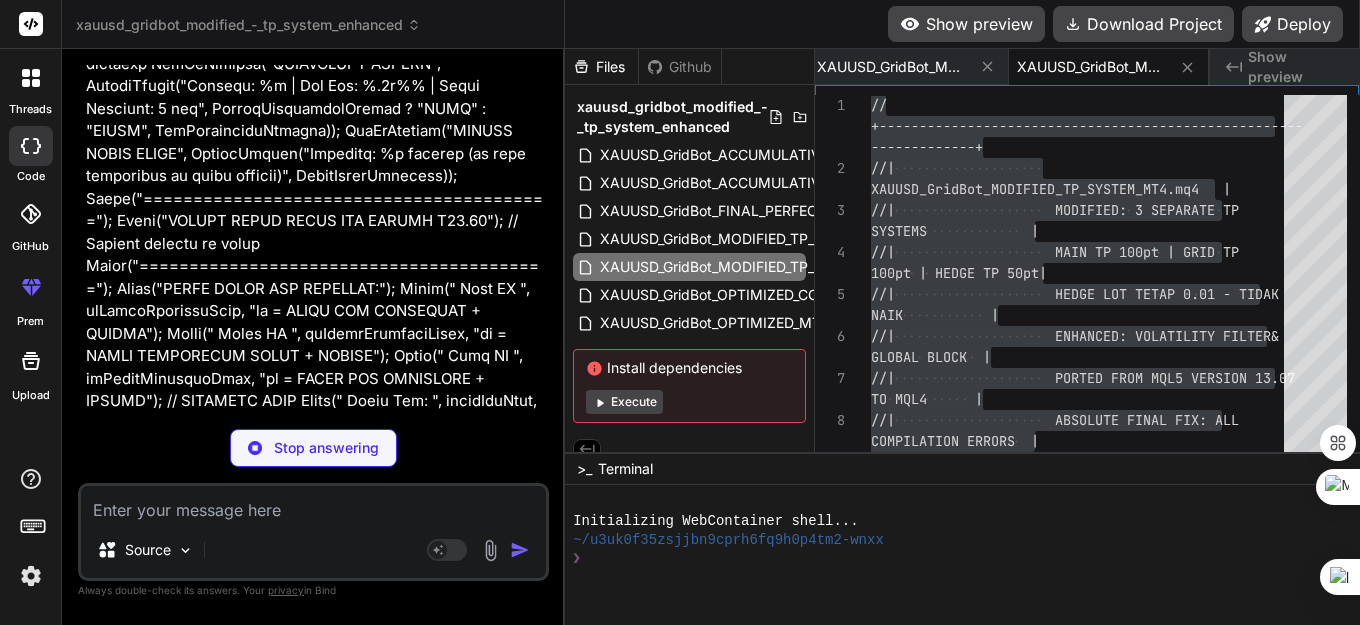 type on "x" 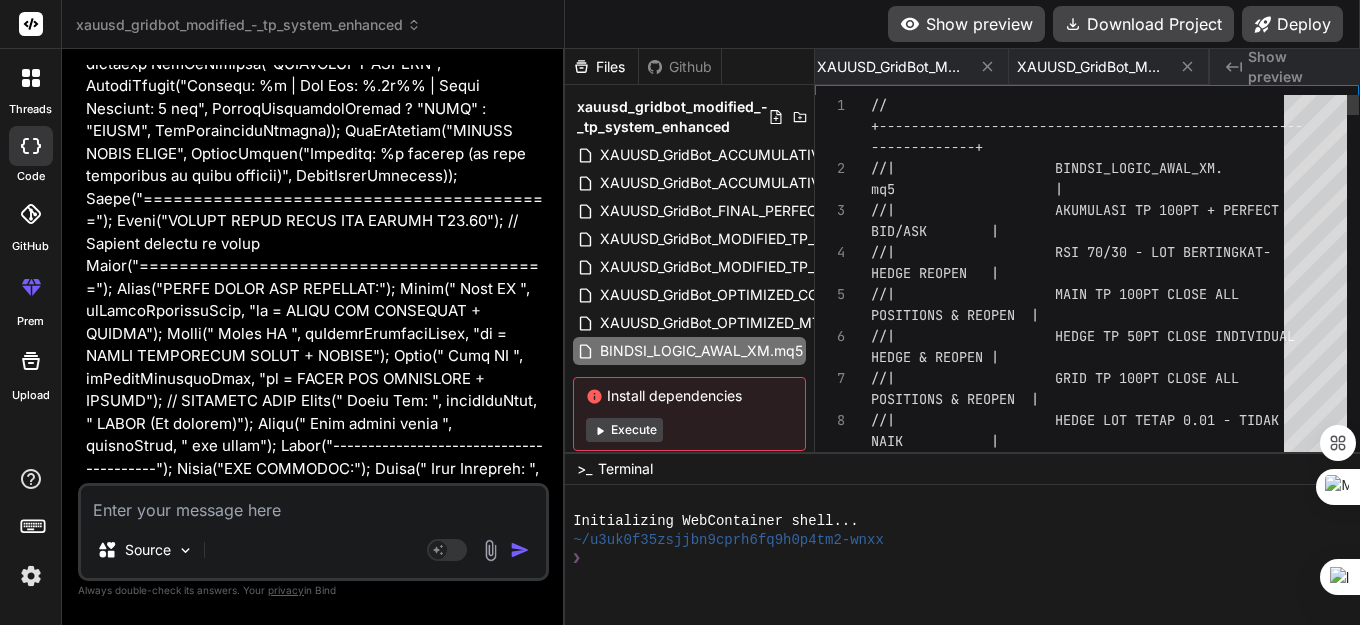 type on "x" 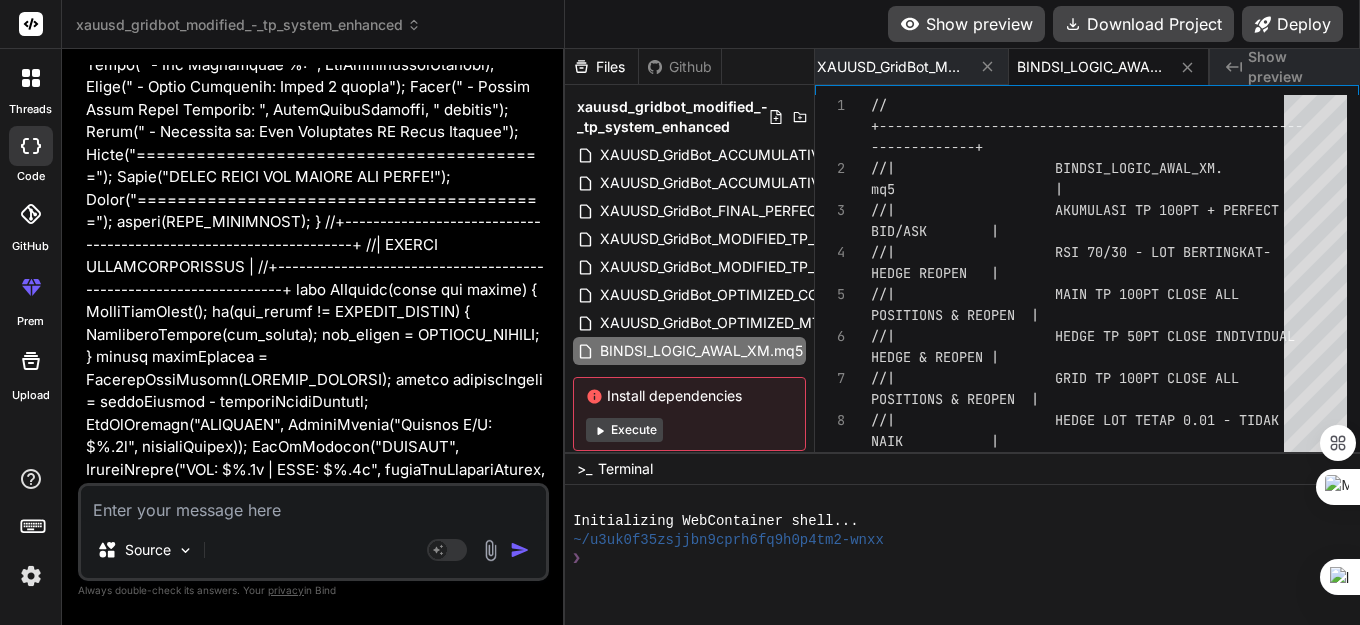 scroll, scrollTop: 211760, scrollLeft: 0, axis: vertical 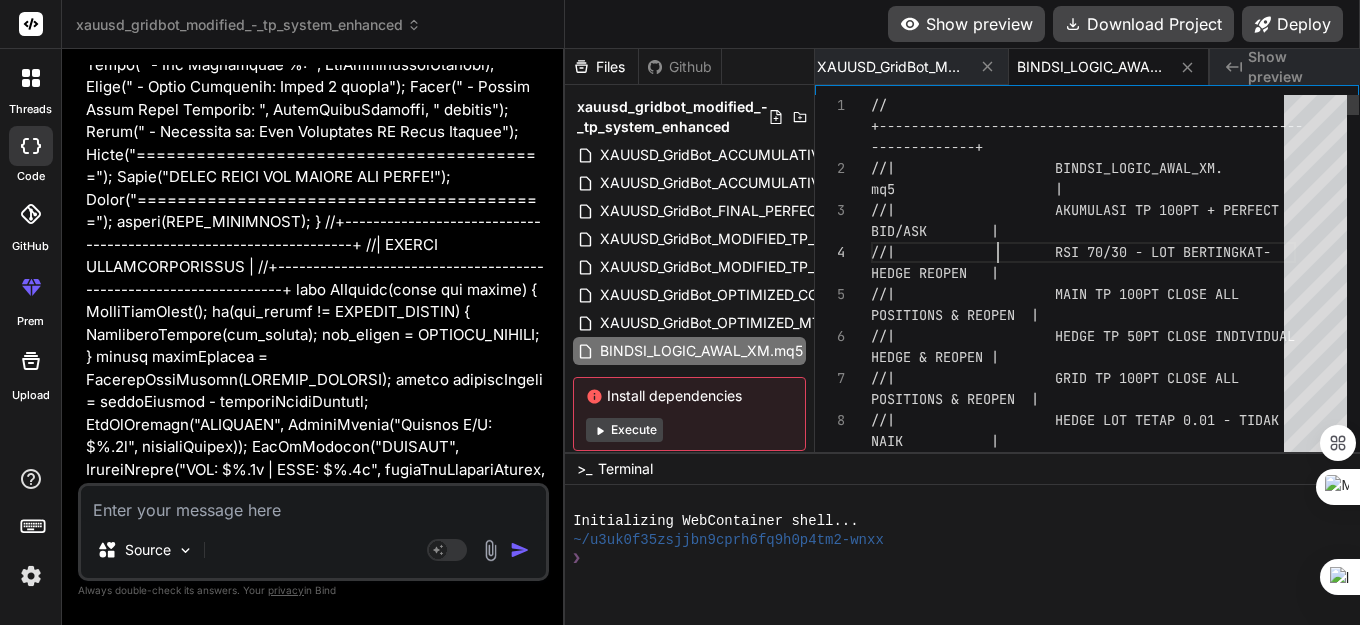 click on "// +------------------------------------------------- ---- -------------+ //|                    BINDSI_LOGIC_AWAL_XM. mq5                    | //|                    AKUMULASI TP 100PT + PERFEC T  BID/ASK        | //|                    RSI 70/30 - LOT BERTINGKAT  -  HEDGE REOPEN   | //|                    MAIN TP 100PT CLOSE ALL  POSITIONS & REOPEN  | //|                    HEDGE TP 50PT CLOSE INDIVID UAL  HEDGE & REOPEN | //|                    GRID TP 100PT CLOSE ALL  POSITIONS & REOPEN  | //|                    HEDGE LOT TETAP 0.01 - [PERSON_NAME]           | //|                    ENHANCED: VOLATILITY FILTER  &" at bounding box center [1083, 32046] 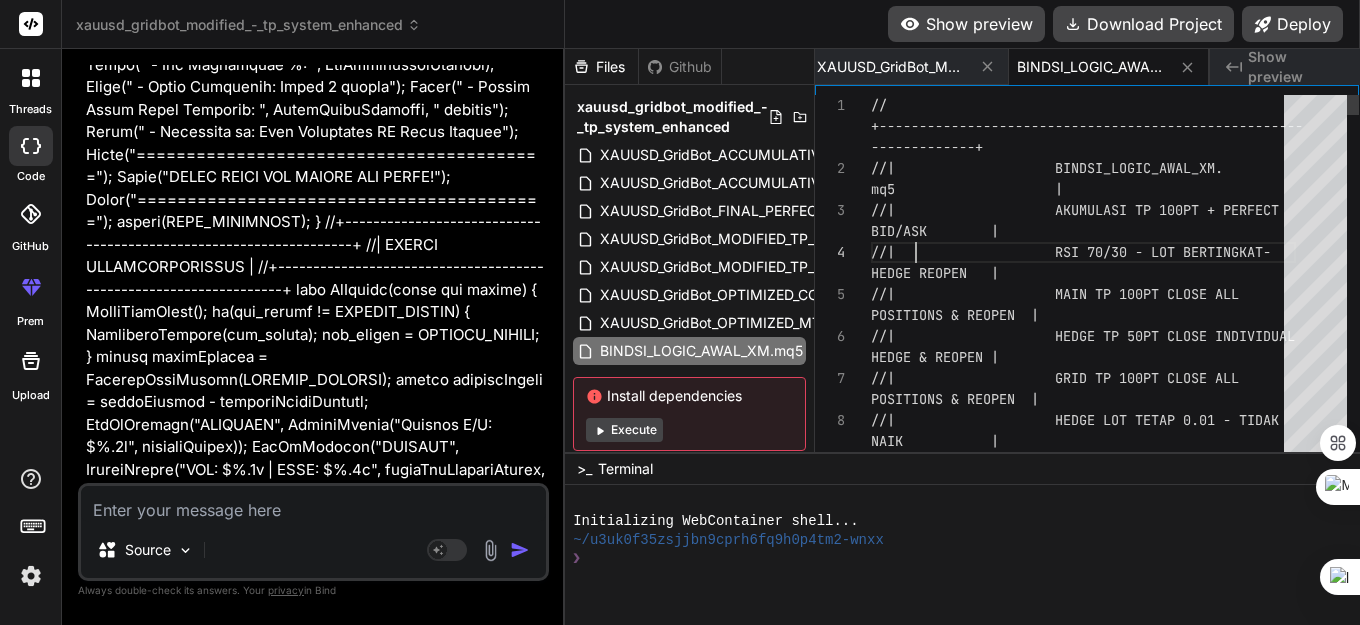 click on "// +------------------------------------------------- ---- -------------+ //|                    BINDSI_LOGIC_AWAL_XM. mq5                    | //|                    AKUMULASI TP 100PT + PERFEC T  BID/ASK        | //|                    RSI 70/30 - LOT BERTINGKAT  -  HEDGE REOPEN   | //|                    MAIN TP 100PT CLOSE ALL  POSITIONS & REOPEN  | //|                    HEDGE TP 50PT CLOSE INDIVID UAL  HEDGE & REOPEN | //|                    GRID TP 100PT CLOSE ALL  POSITIONS & REOPEN  | //|                    HEDGE LOT TETAP 0.01 - [PERSON_NAME]           | //|                    ENHANCED: VOLATILITY FILTER  &" at bounding box center [1083, 32046] 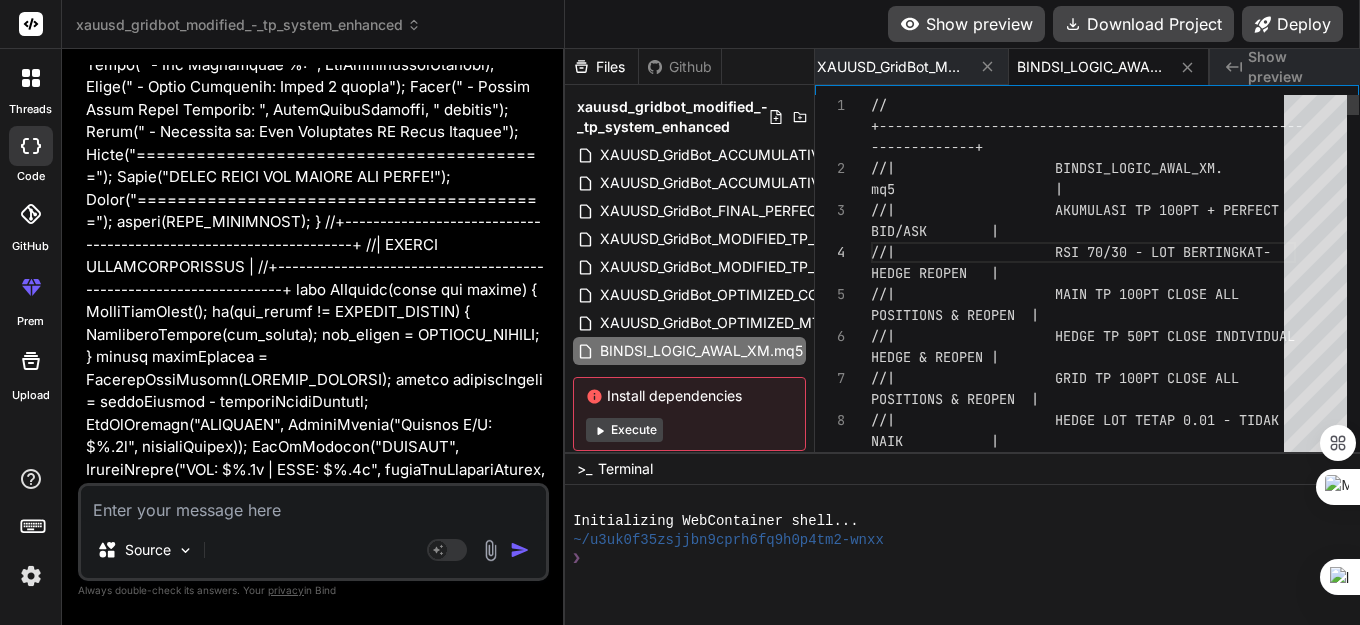 type on "//+------------------------------------------------------------------+
//|                    BINDSI_LOGIC_AWAL_XM.mq5                    |
//|                    AKUMULASI TP 100PT + PERFECT BID/ASK        |
//|                    RSI 70/30 - LOT BERTINGKAT - HEDGE REOPEN   |
//|                    MAIN TP 100PT CLOSE ALL …);
}" 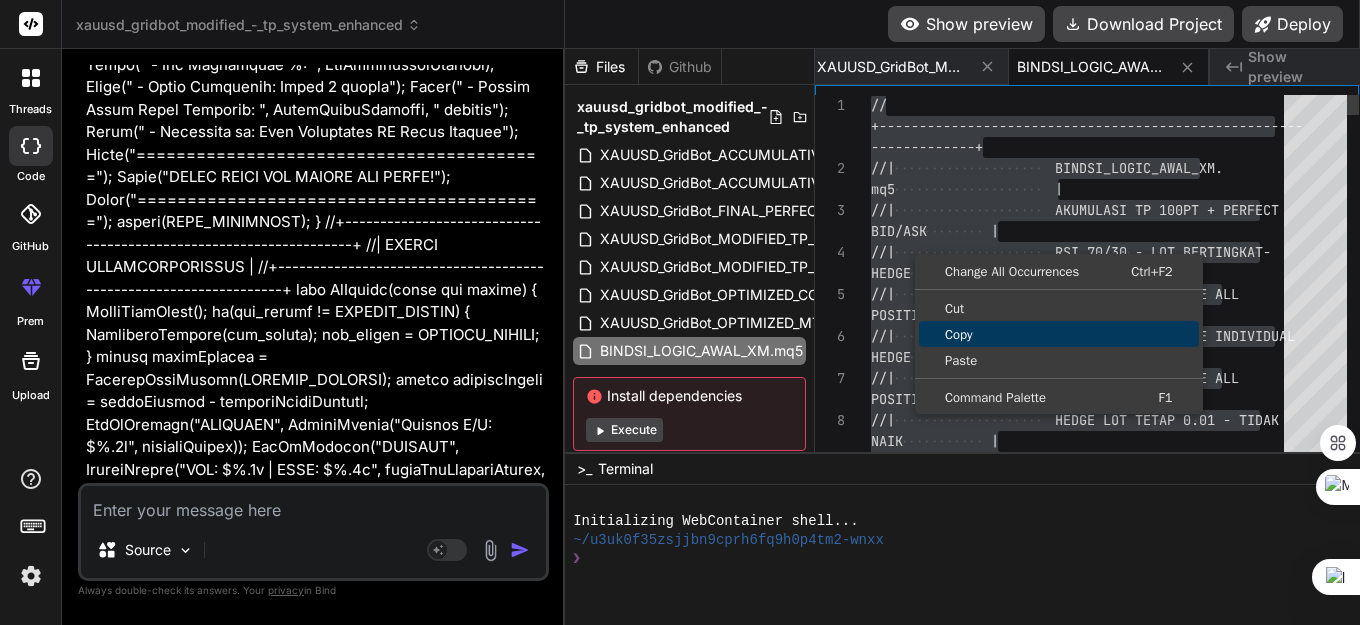 click on "Copy" at bounding box center [1059, 334] 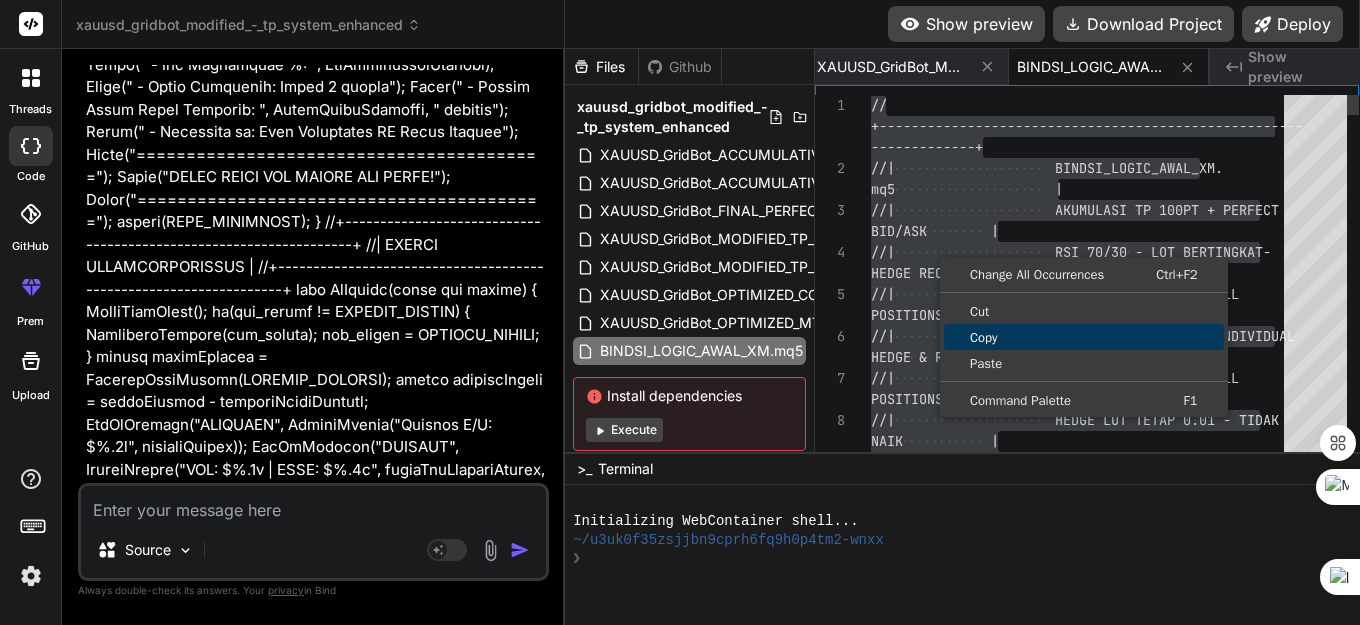 click on "Copy" at bounding box center (1084, 337) 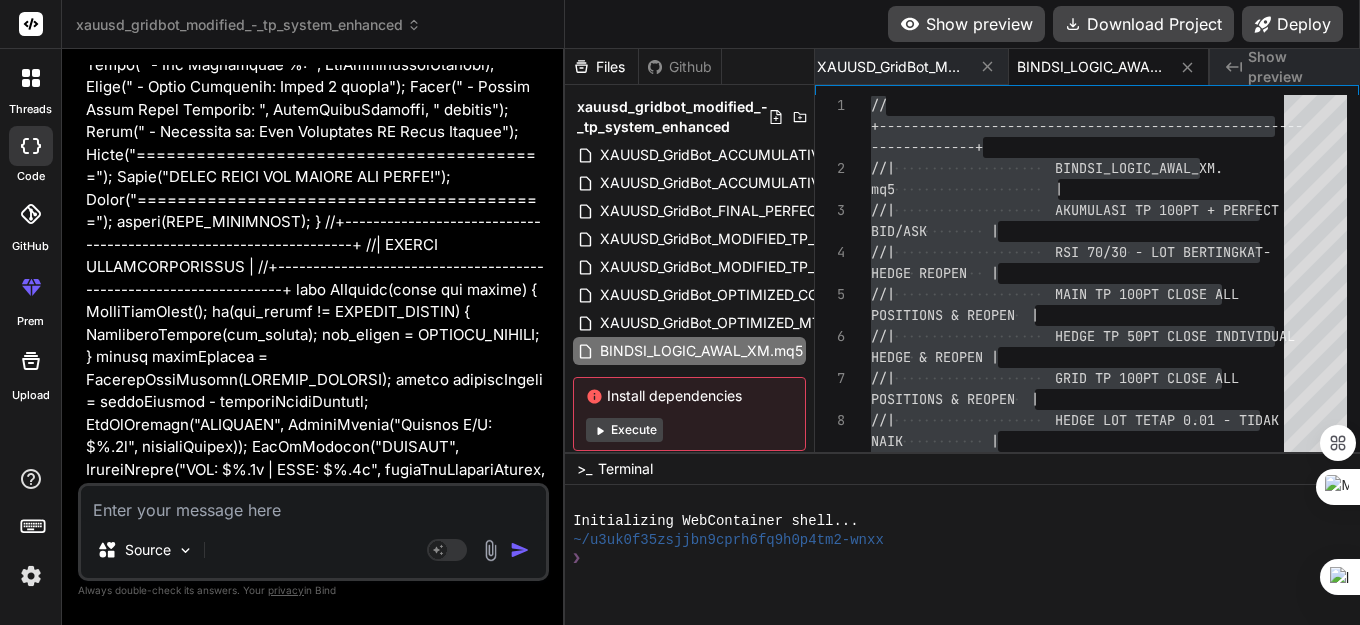 paste on "possible loss of data due to type conversion from 'long' to 'int'	BINDSI LOGIC AWAL XM.mq5	681	46" 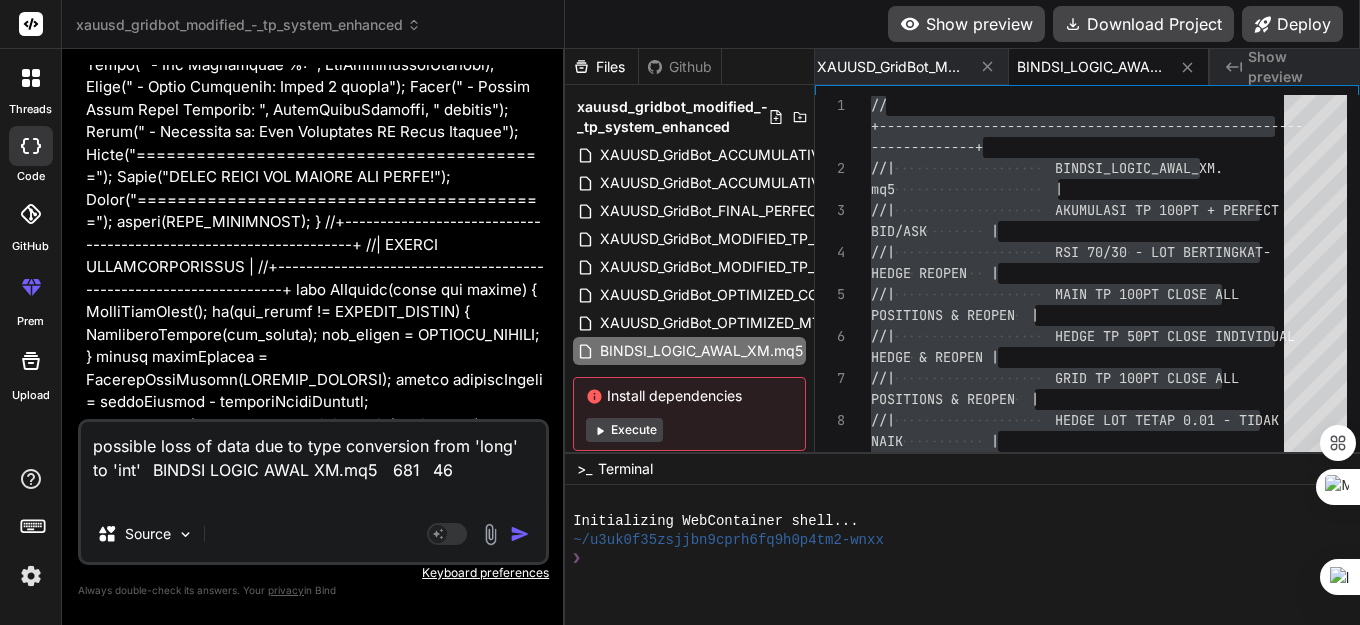 type on "possible loss of data due to type conversion from 'long' to 'int'	BINDSI LOGIC AWAL XM.mq5	681	46
A" 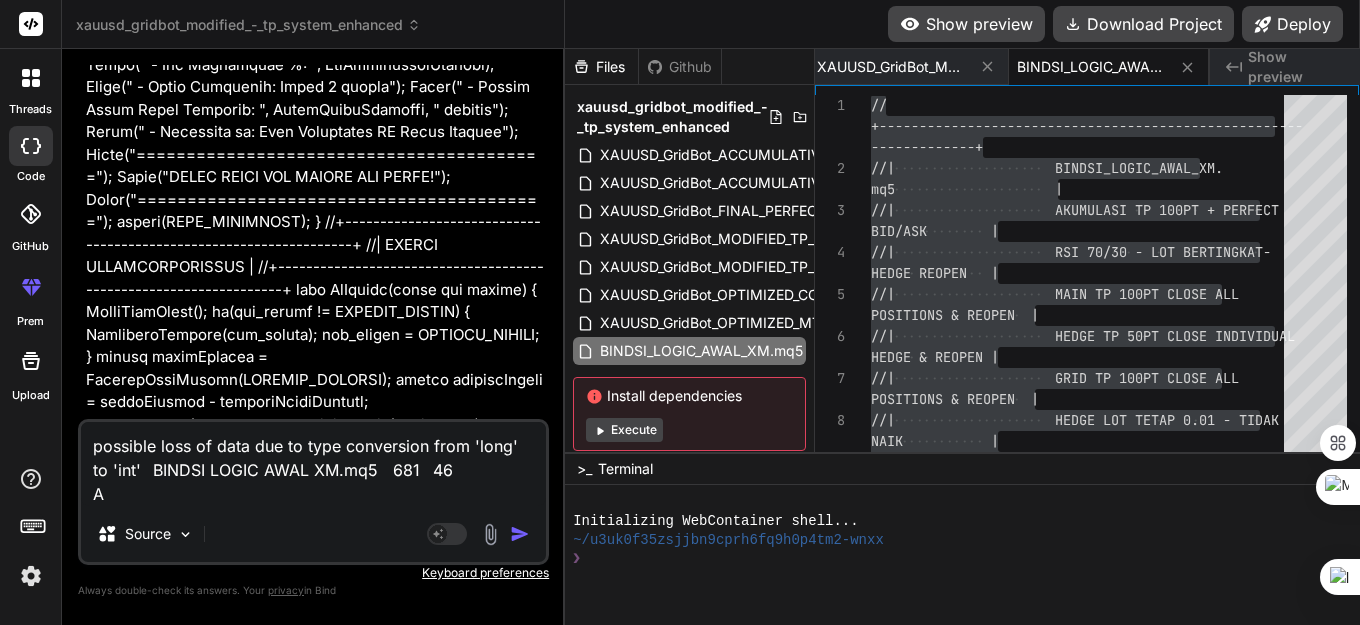 type on "possible loss of data due to type conversion from 'long' to 'int'	BINDSI LOGIC AWAL XM.mq5	681	46
AP" 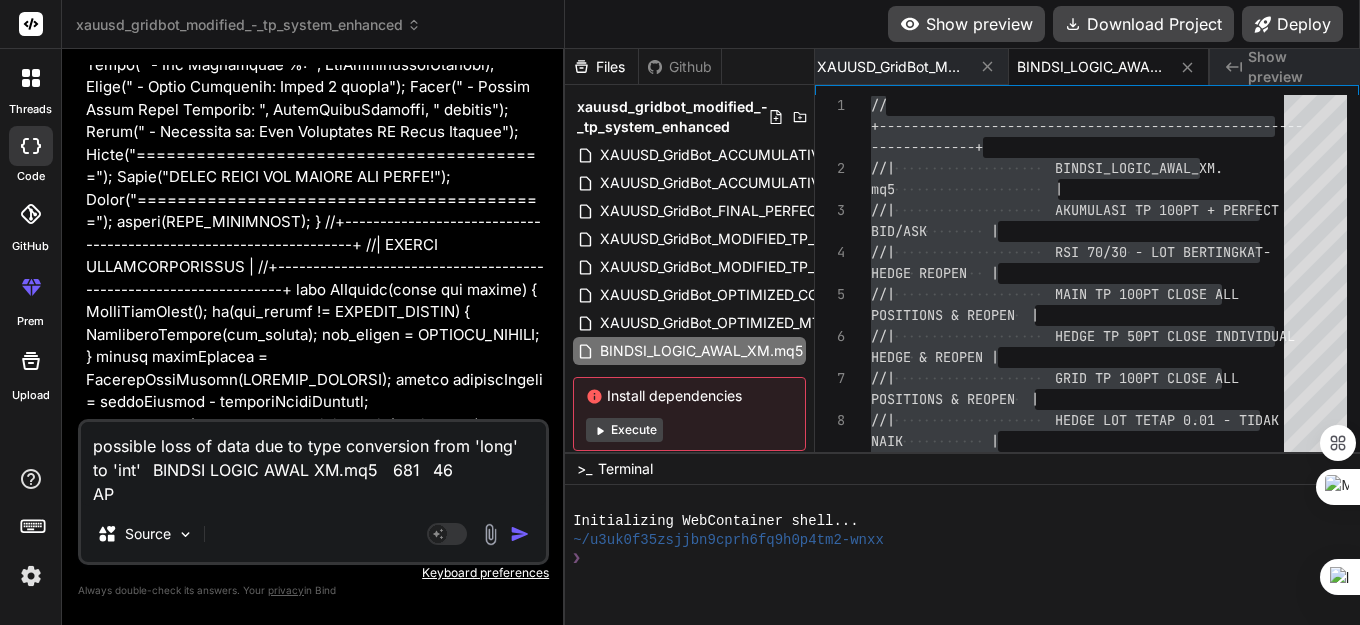type on "x" 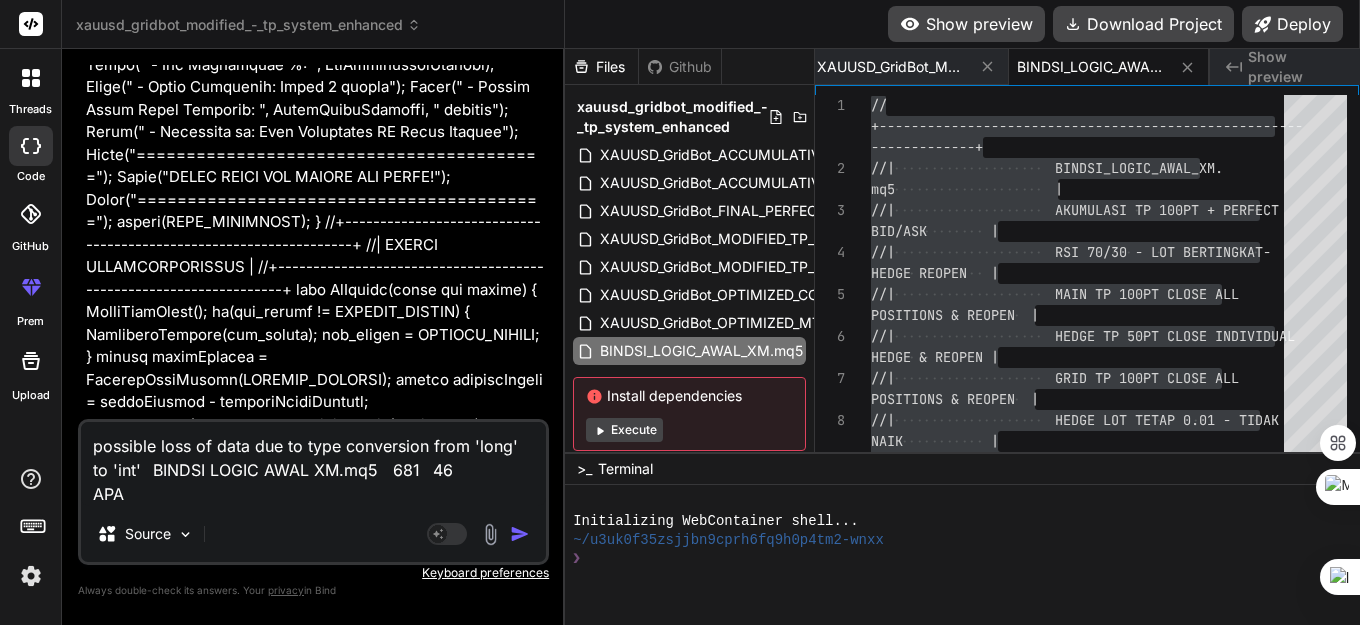 type on "x" 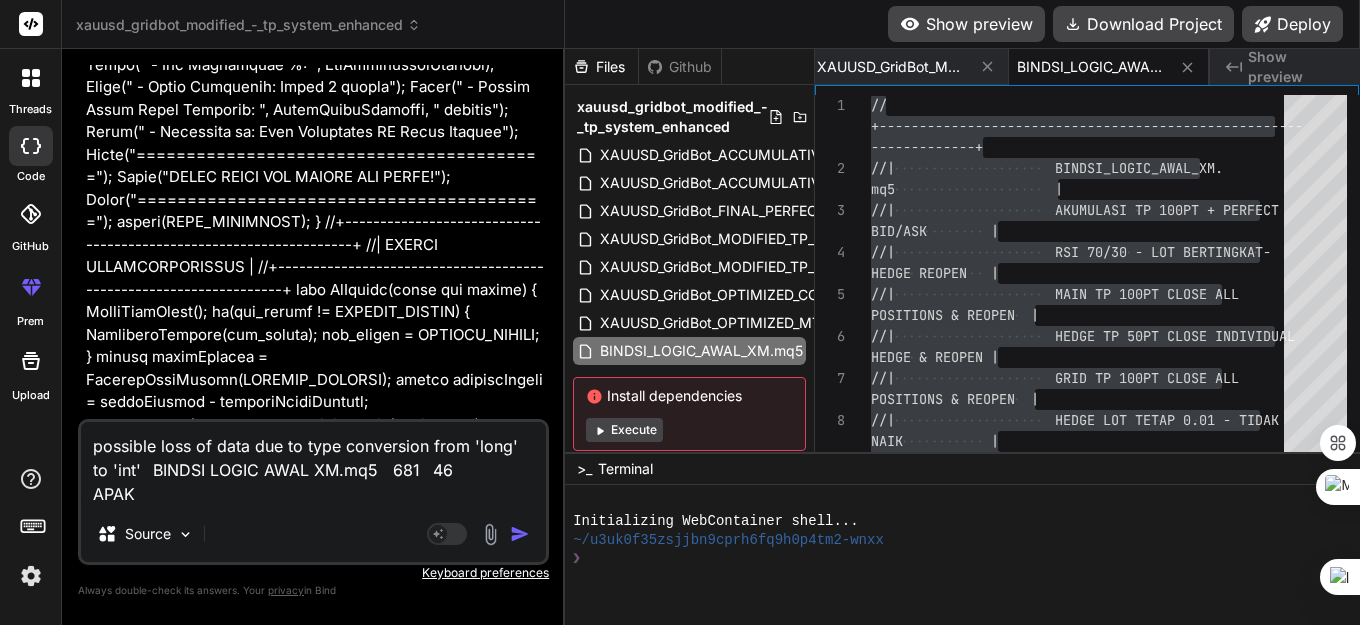 type on "possible loss of data due to type conversion from 'long' to 'int'	BINDSI LOGIC AWAL XM.mq5	681	46
APAKA" 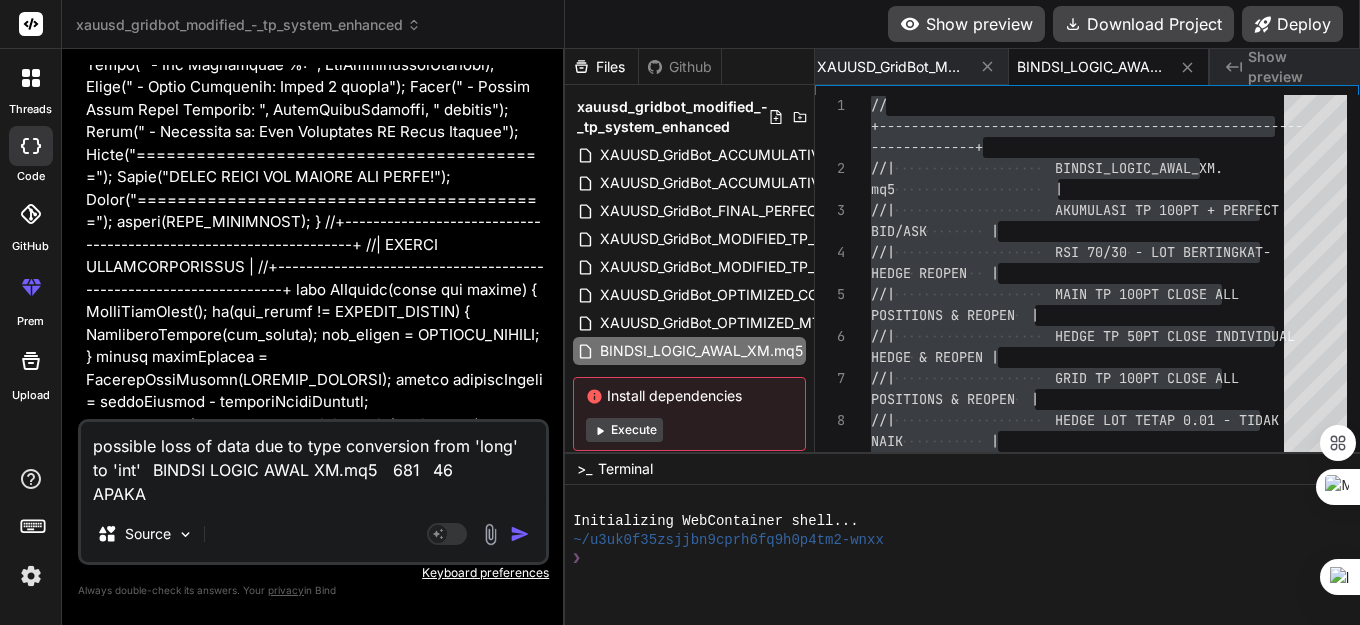 type on "possible loss of data due to type conversion from 'long' to 'int'	BINDSI LOGIC AWAL XM.mq5	681	46
APAKAH" 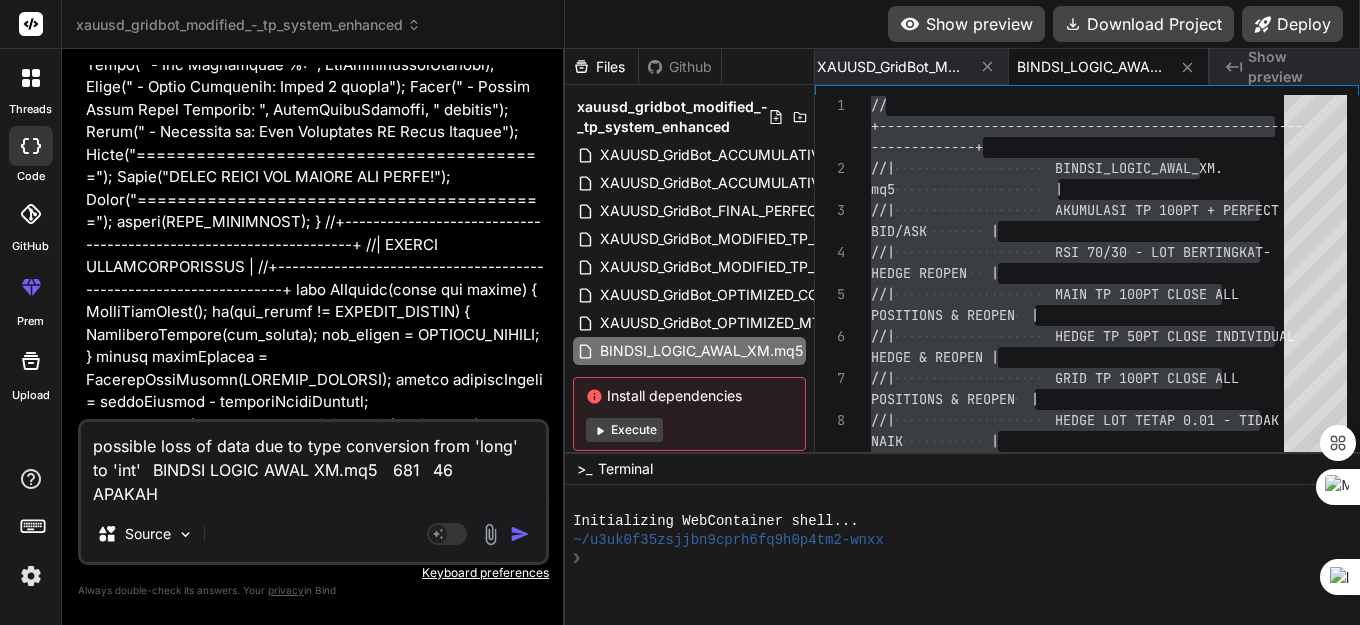 type on "x" 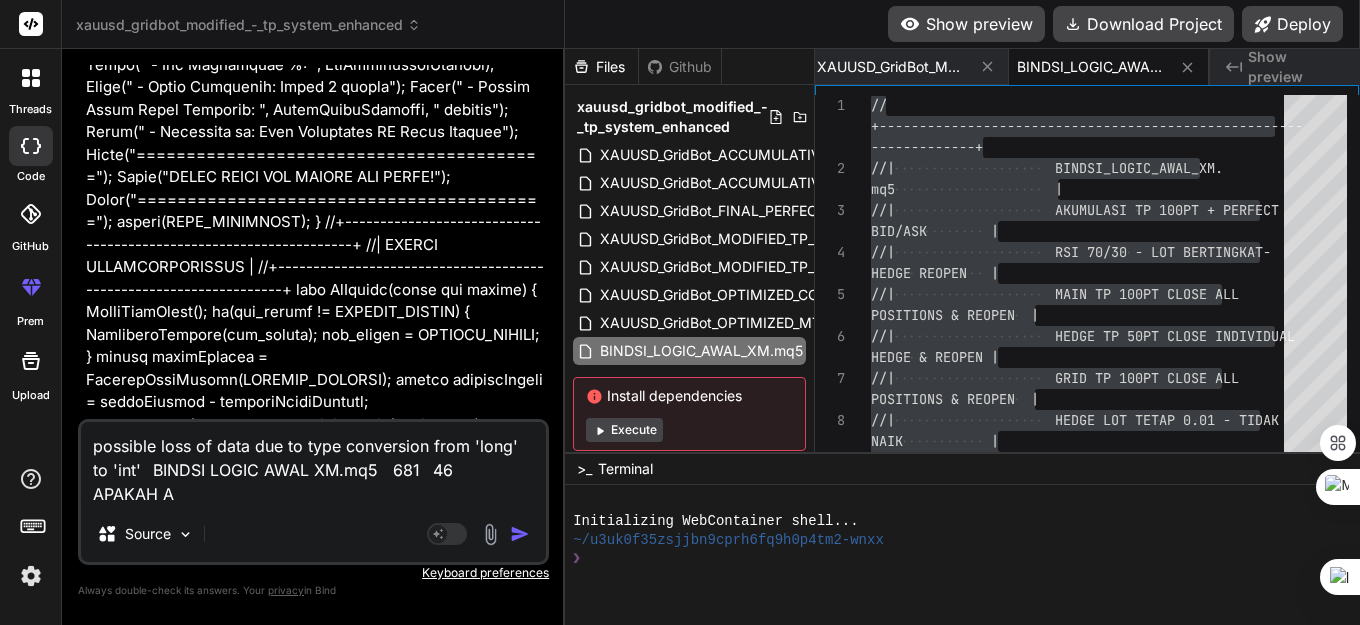 type on "possible loss of data due to type conversion from 'long' to 'int'	BINDSI LOGIC AWAL XM.mq5	681	46
APAKAH AM" 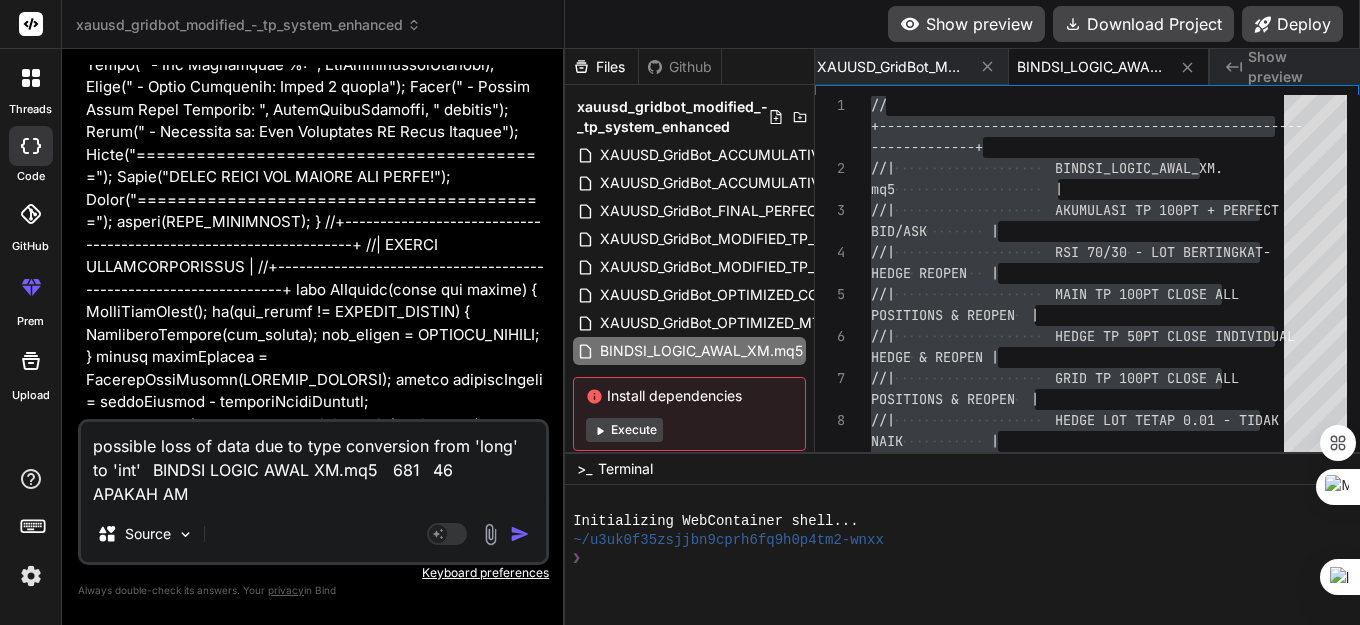 type on "possible loss of data due to type conversion from 'long' to 'int'	BINDSI LOGIC AWAL XM.mq5	681	46
APAKAH AMA" 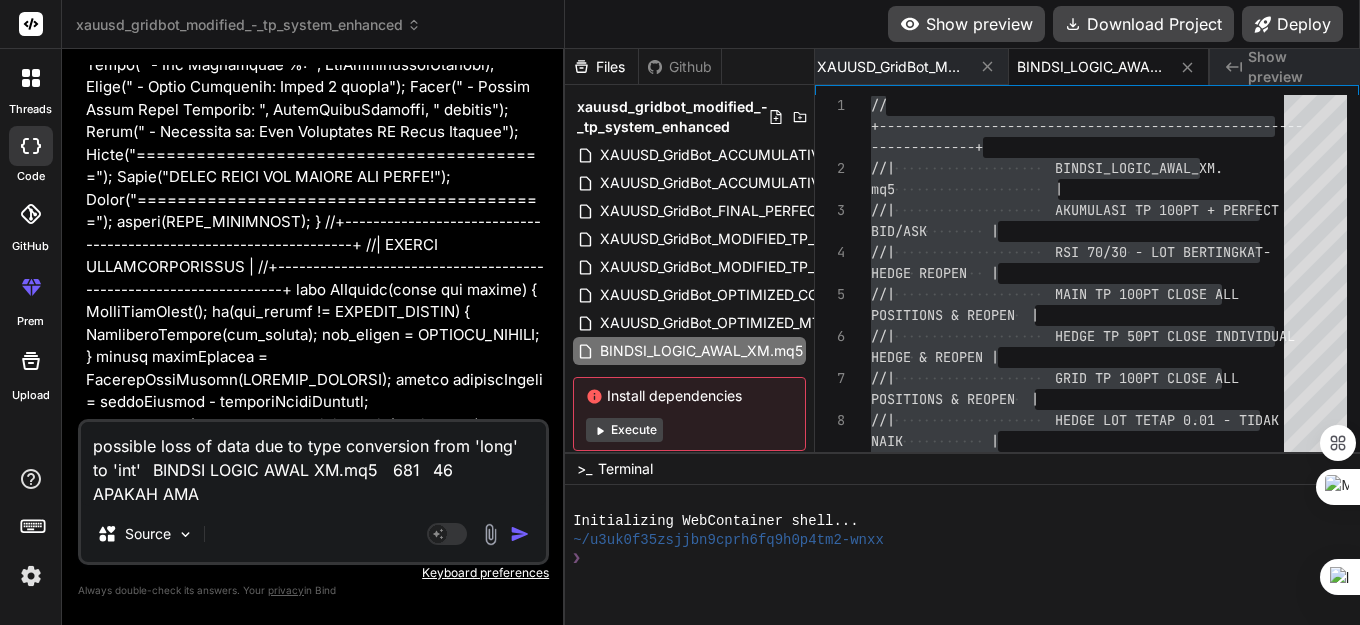 type on "possible loss of data due to type conversion from 'long' to 'int'	BINDSI LOGIC AWAL XM.mq5	681	46
APAKAH AMAN" 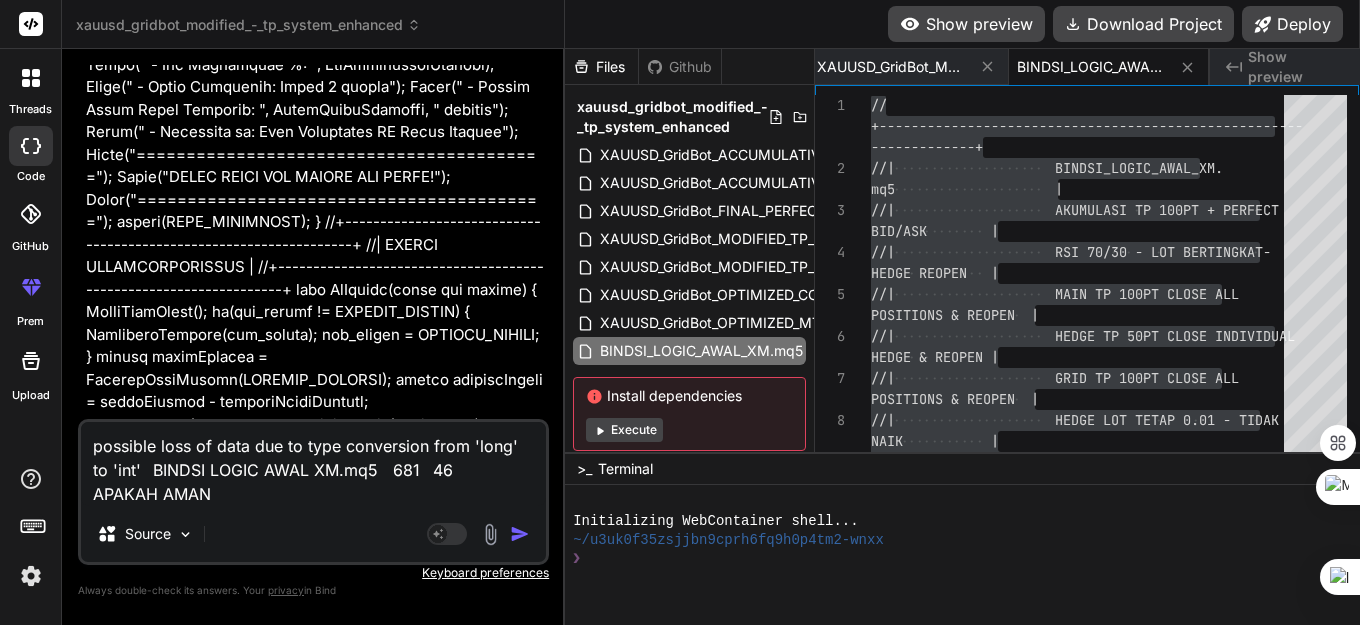 type on "x" 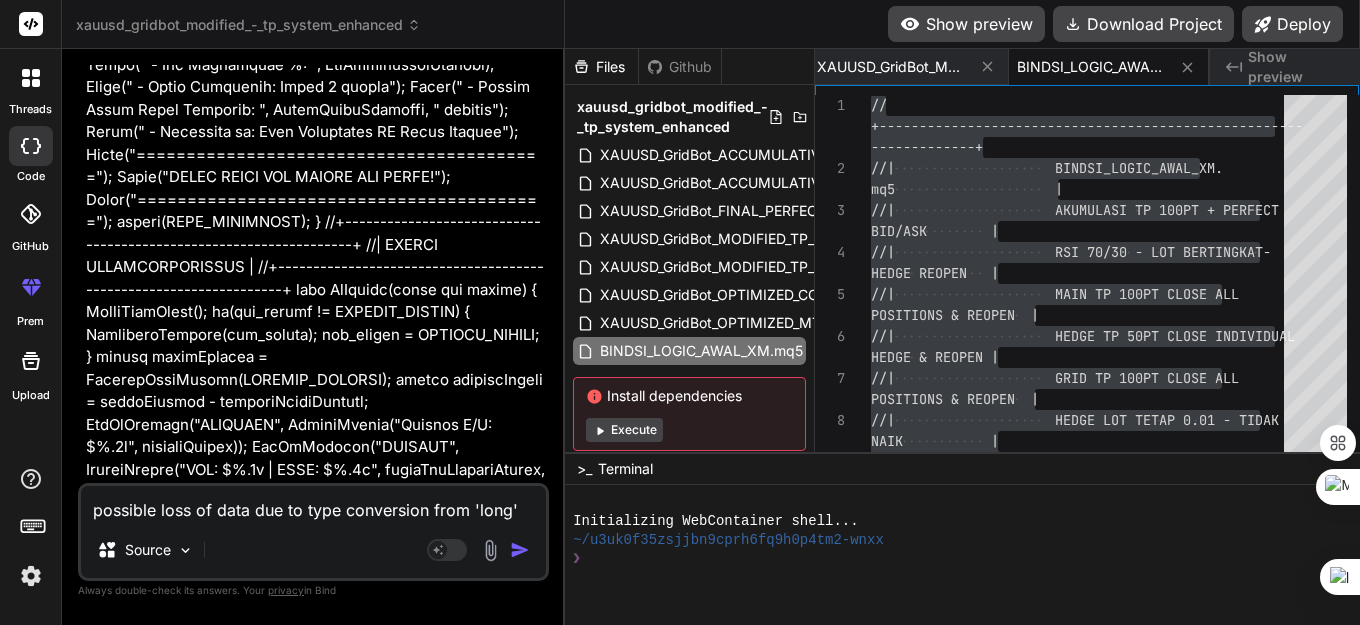 type 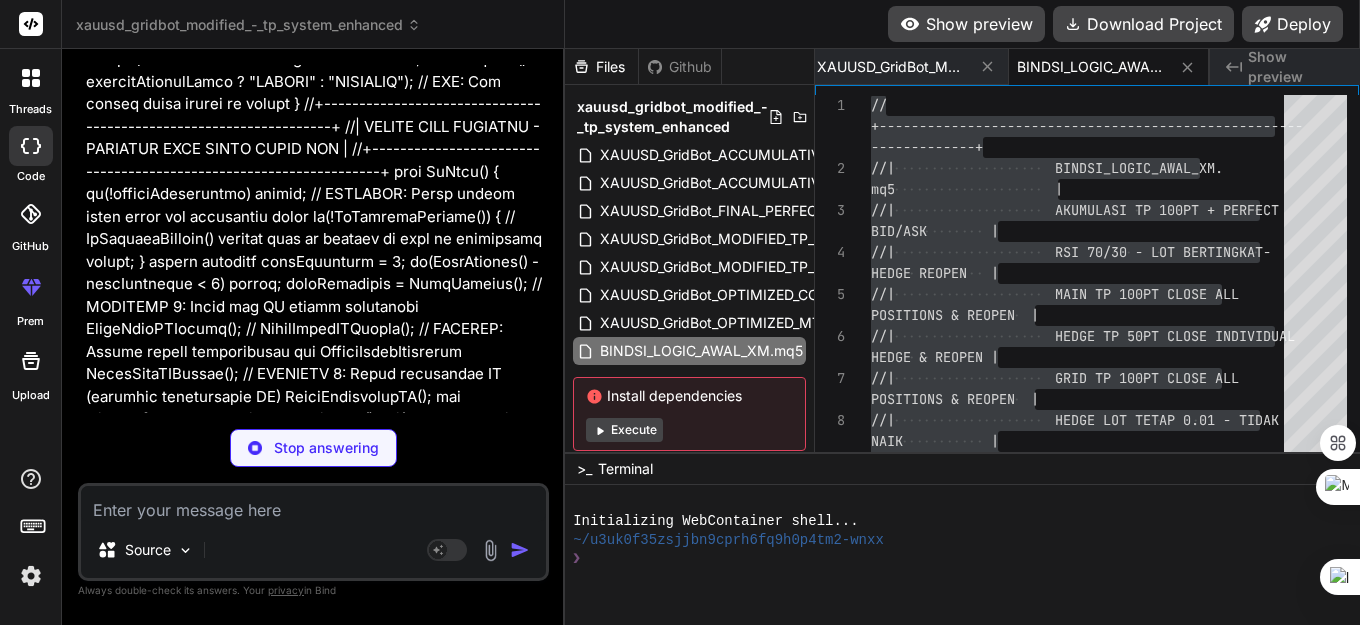 scroll, scrollTop: 212743, scrollLeft: 0, axis: vertical 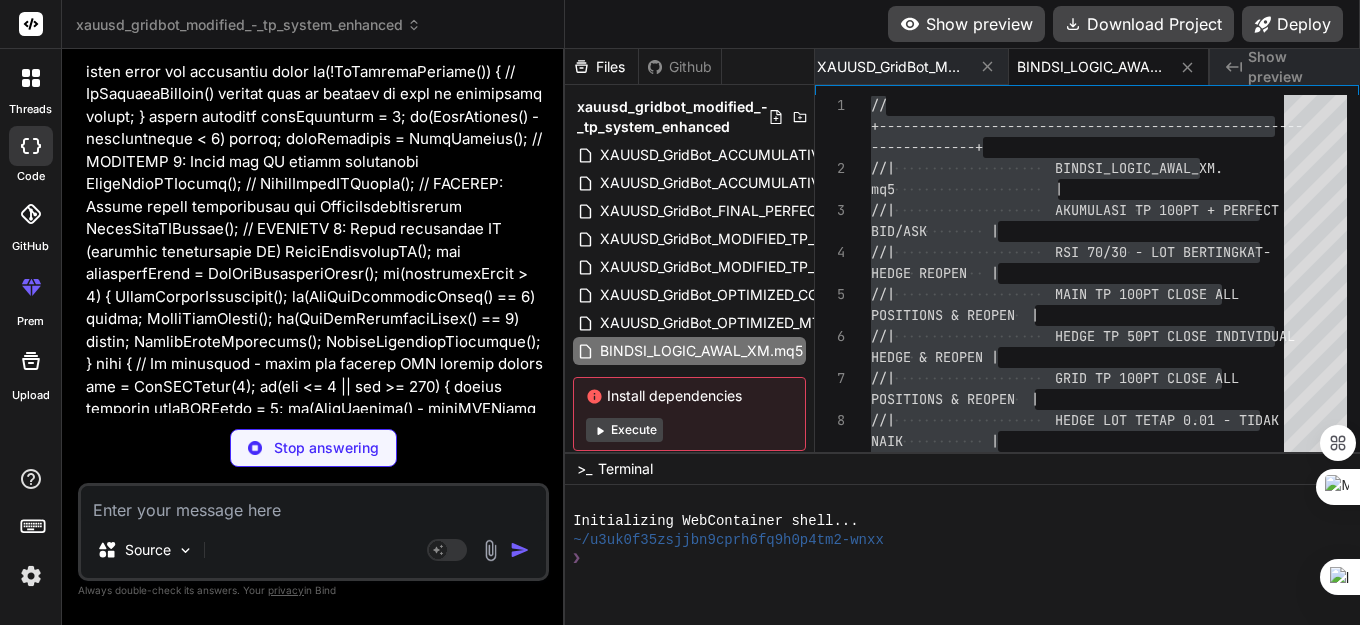 type on "x" 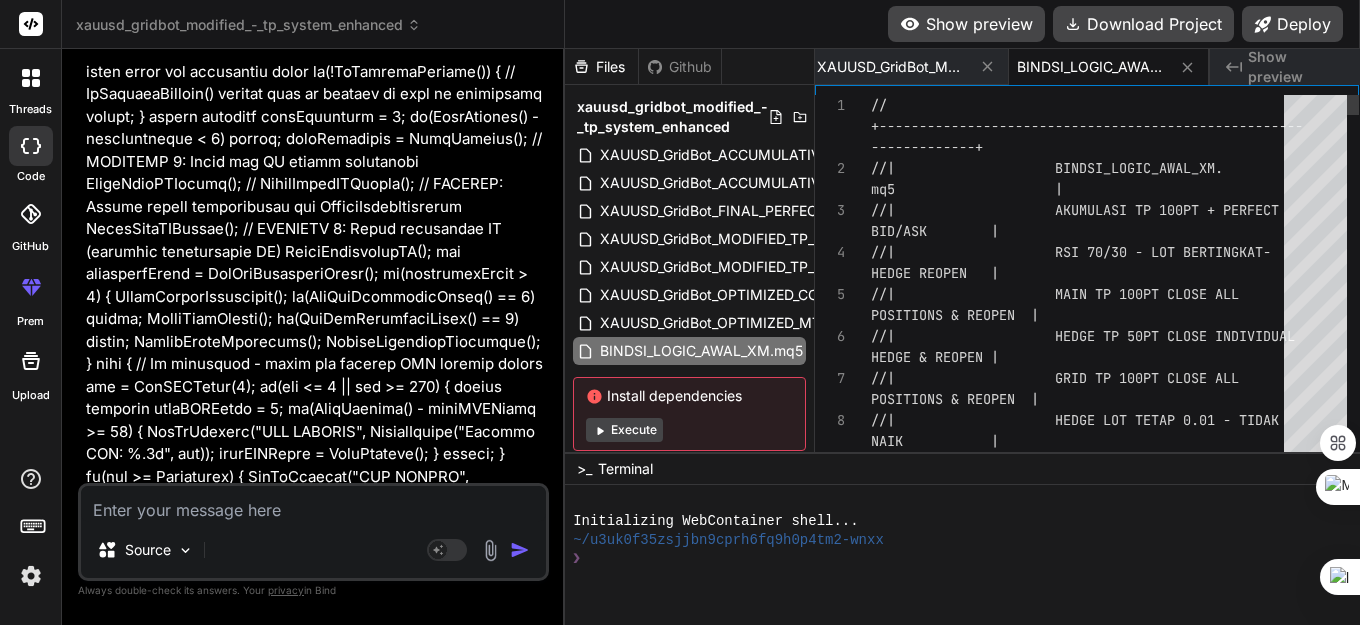 type on "x" 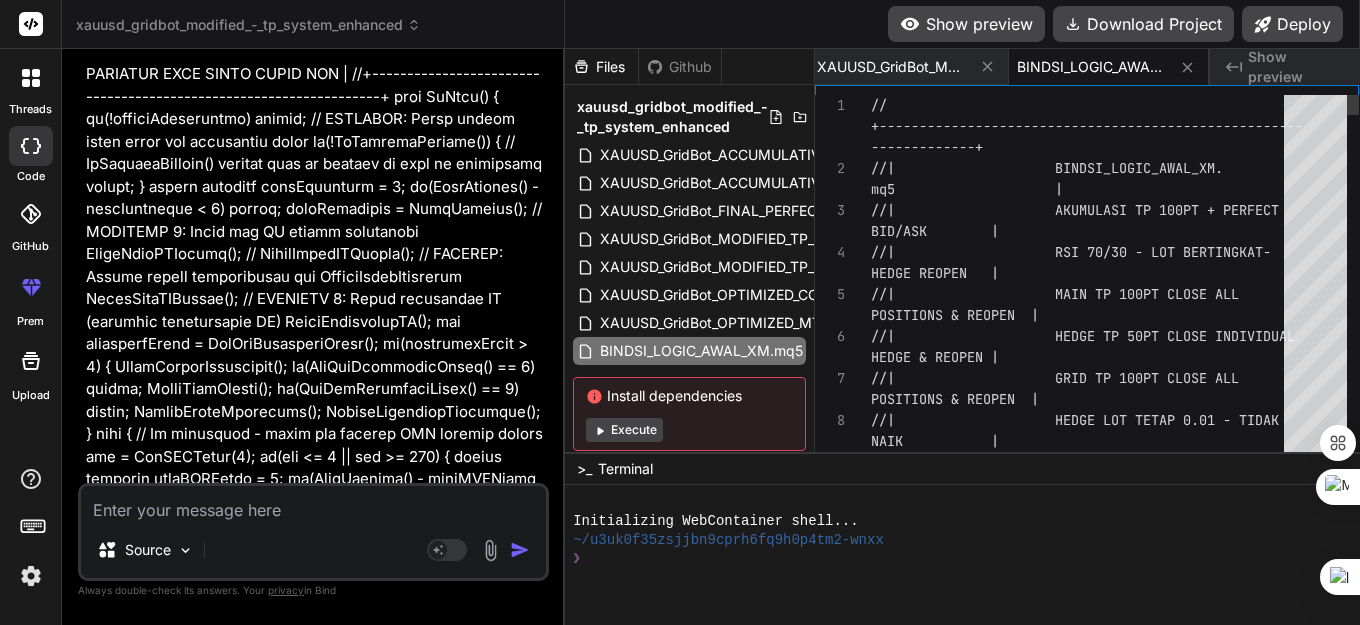 click on "// +------------------------------------------------- ---- -------------+ //|                    BINDSI_LOGIC_AWAL_XM. mq5                    | //|                    AKUMULASI TP 100PT + PERFEC T  BID/ASK        | //|                    RSI 70/30 - LOT BERTINGKAT  -  HEDGE REOPEN   | //|                    MAIN TP 100PT CLOSE ALL  POSITIONS & REOPEN  | //|                    HEDGE TP 50PT CLOSE INDIVID UAL  HEDGE & REOPEN | //|                    GRID TP 100PT CLOSE ALL  POSITIONS & REOPEN  | //|                    HEDGE LOT TETAP 0.01 - [PERSON_NAME]           | //|                    ENHANCED: VOLATILITY FILTER  &" at bounding box center (1083, 32067) 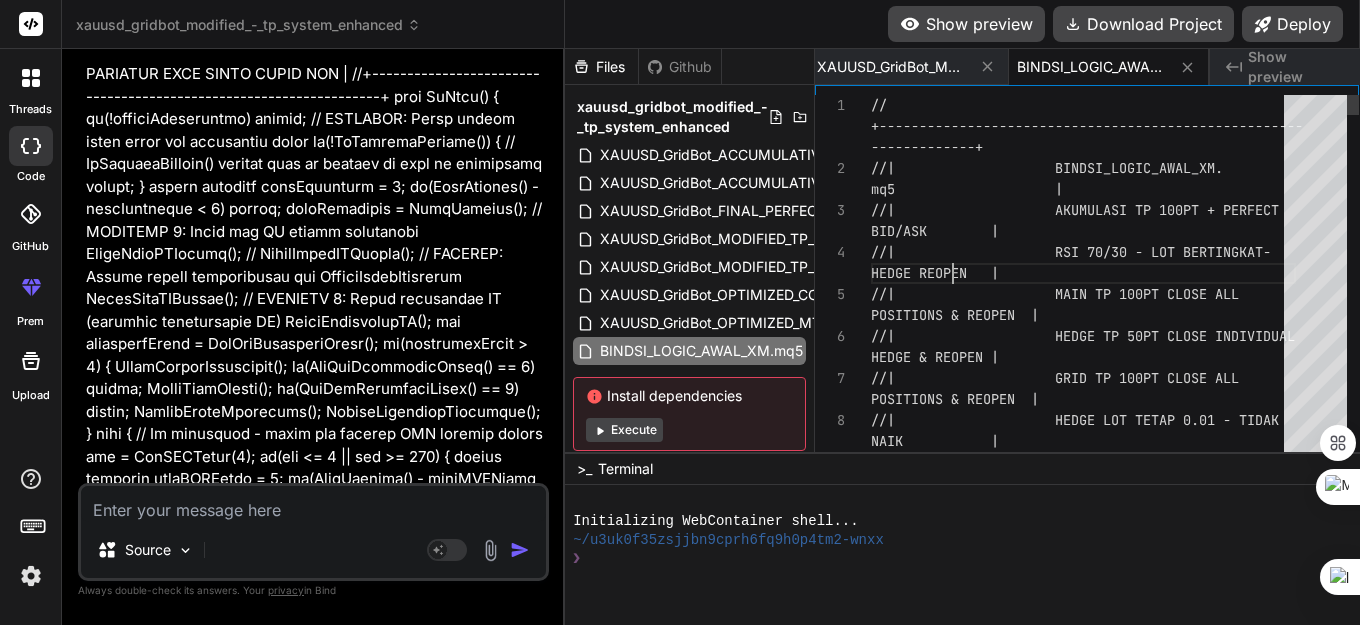 scroll, scrollTop: 0, scrollLeft: 0, axis: both 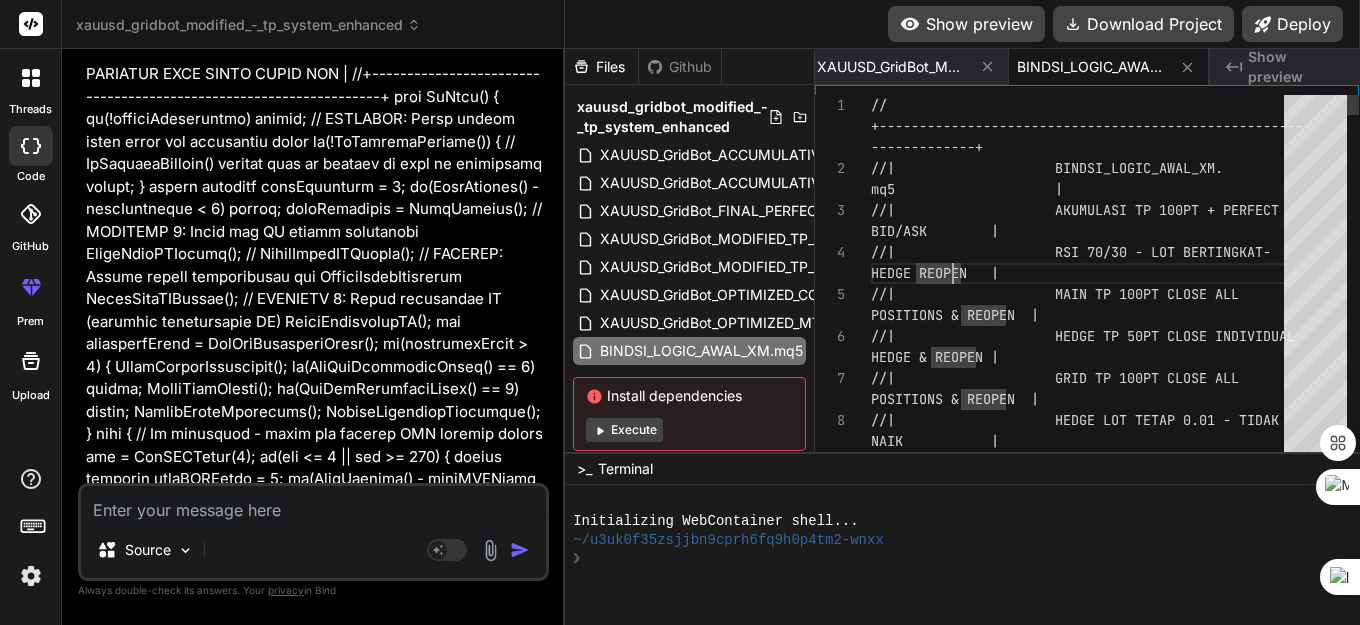 type on "//+------------------------------------------------------------------+
//|                    BINDSI_LOGIC_AWAL_XM.mq5                    |
//|                    AKUMULASI TP 100PT + PERFECT BID/ASK        |
//|                    RSI 70/30 - LOT BERTINGKAT - HEDGE REOPEN   |
//|                    MAIN TP 100PT CLOSE ALL …avgProfit));
}" 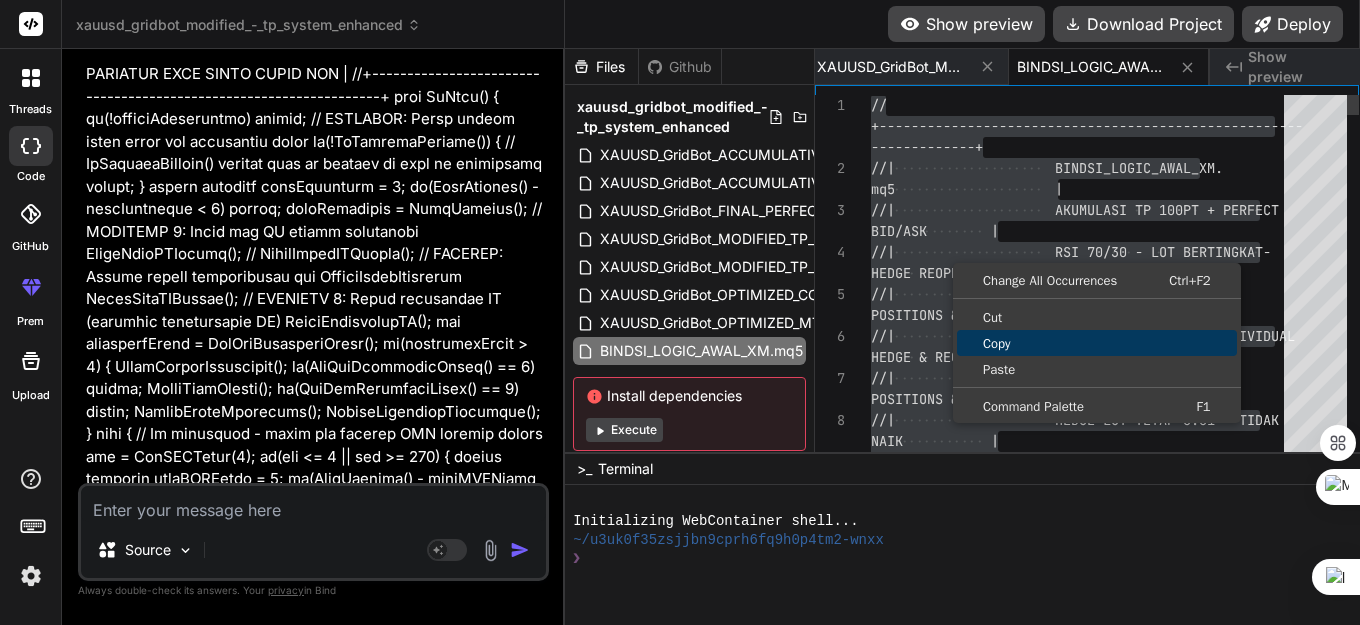 click on "Copy" at bounding box center (1097, 343) 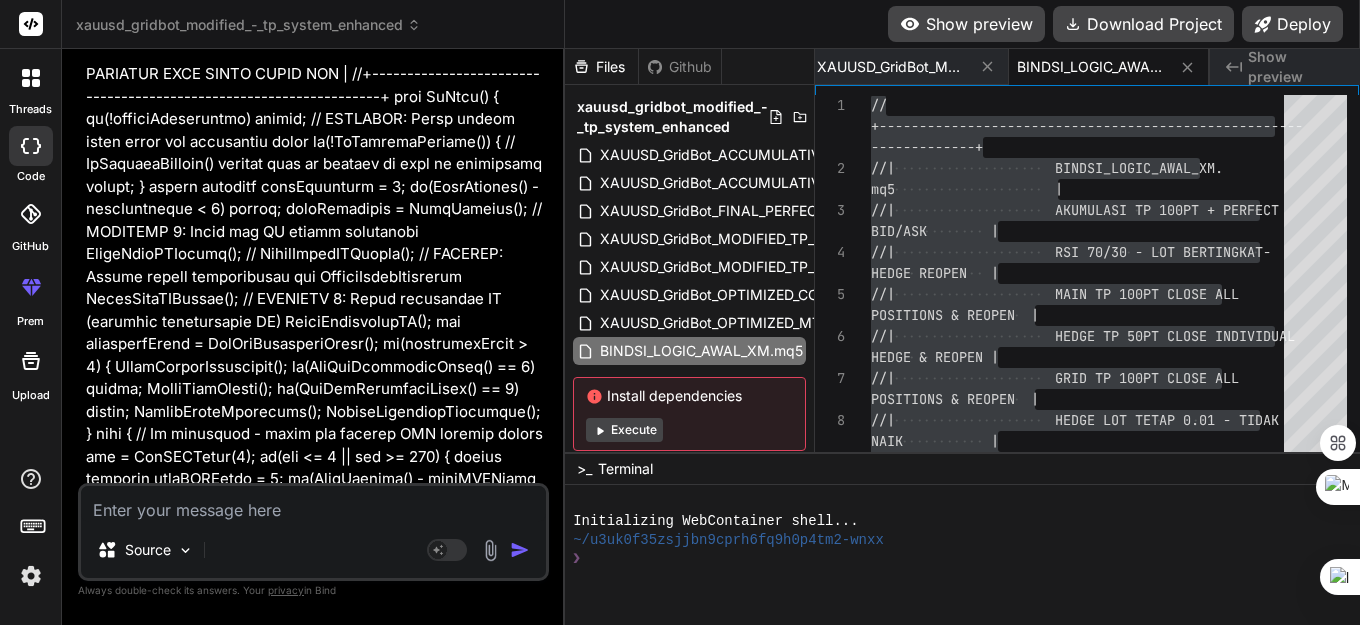 click at bounding box center [313, 504] 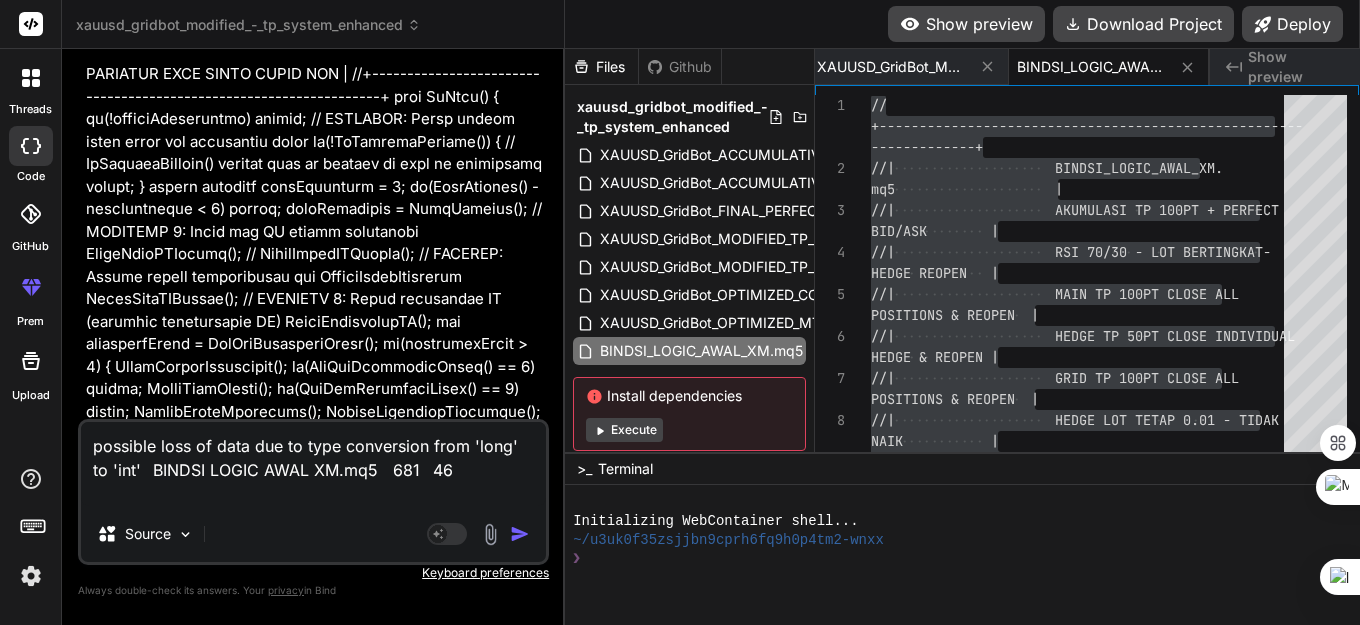 scroll, scrollTop: 212737, scrollLeft: 0, axis: vertical 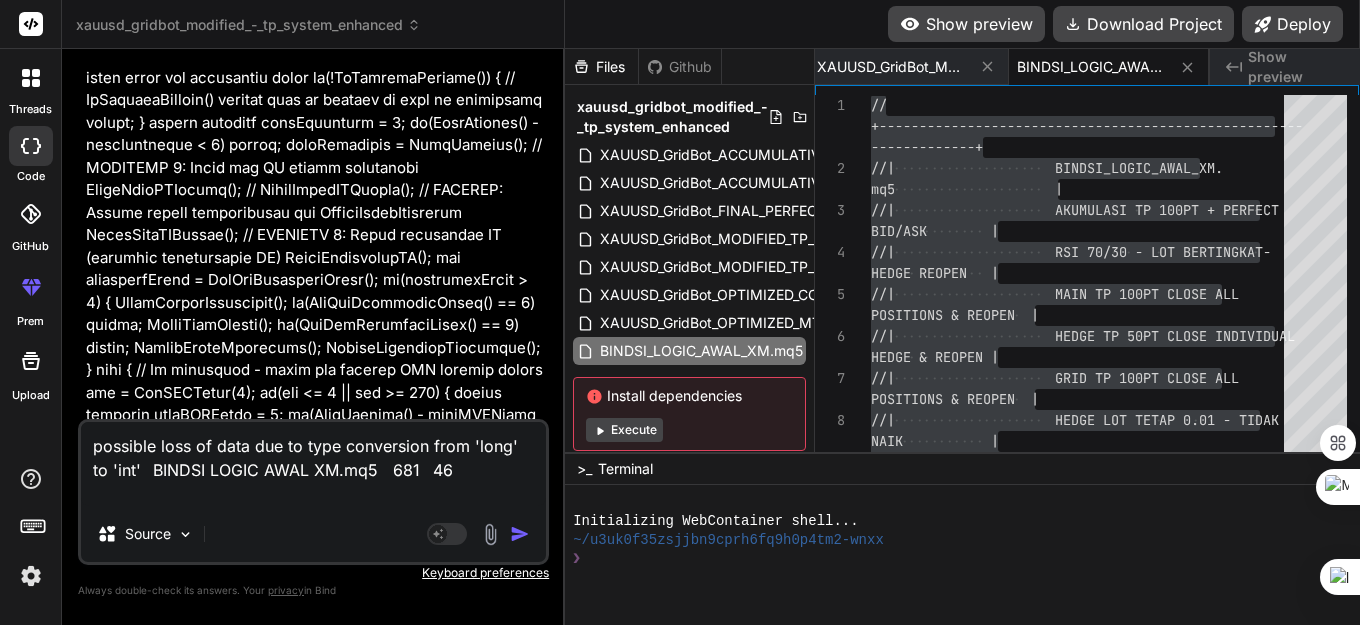 type on "possible loss of data due to type conversion from 'long' to 'int'	BINDSI LOGIC AWAL XM.mq5	681	46
M" 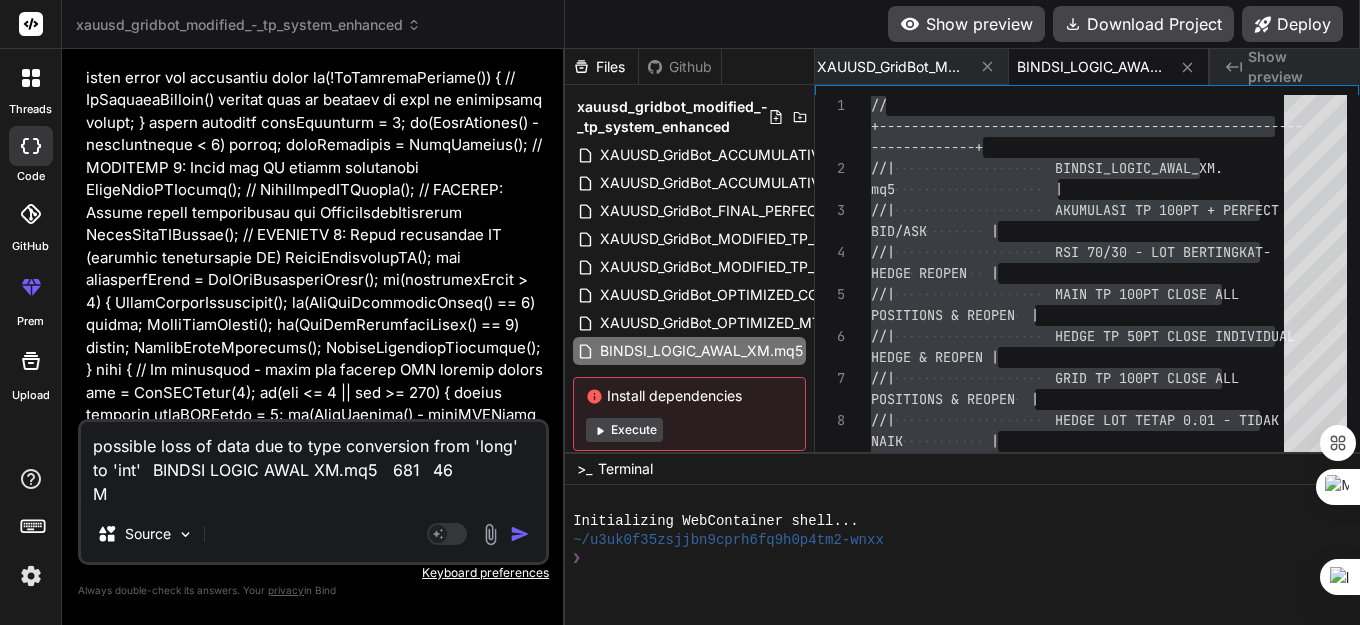 type on "possible loss of data due to type conversion from 'long' to 'int'	BINDSI LOGIC AWAL XM.mq5	681	46
MA" 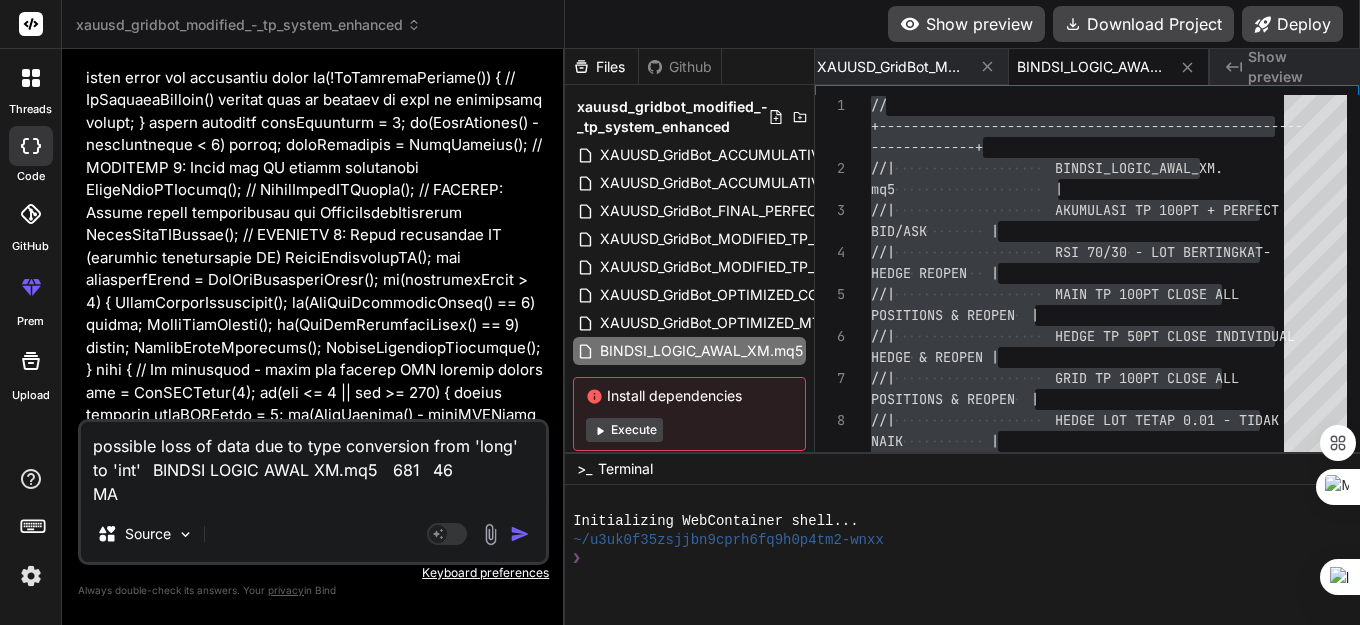 type on "possible loss of data due to type conversion from 'long' to 'int'	BINDSI LOGIC AWAL XM.mq5	681	46
MAS" 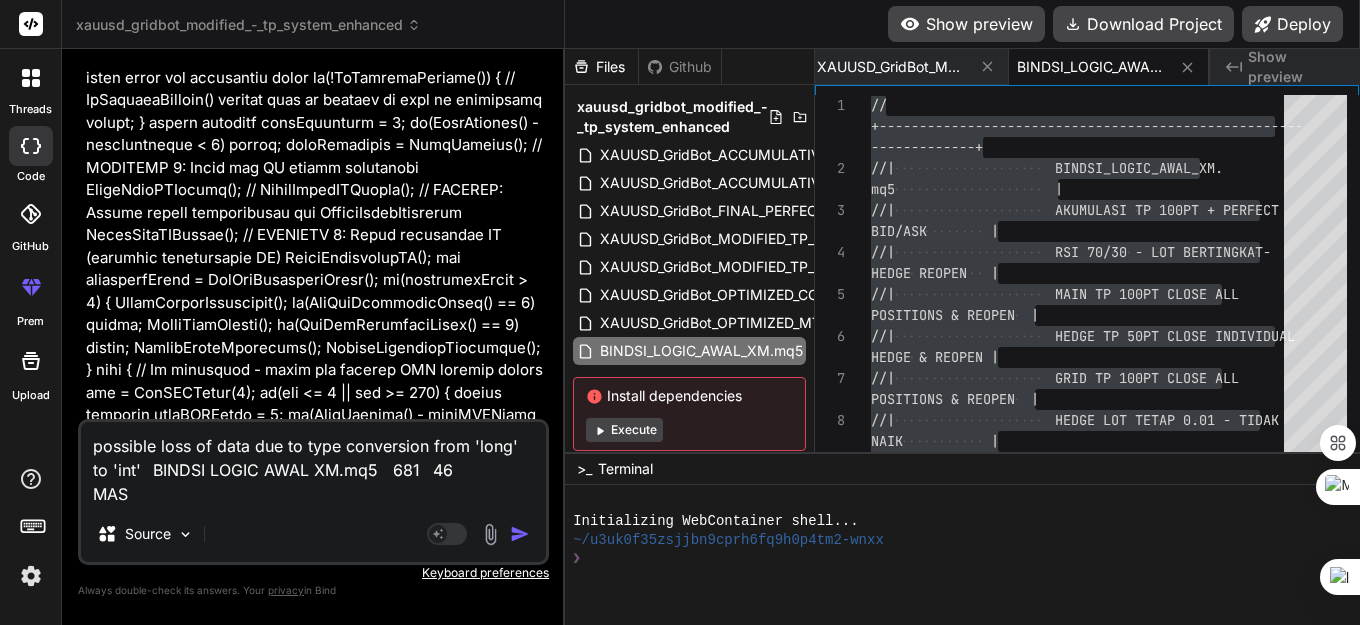 type on "possible loss of data due to type conversion from 'long' to 'int'	BINDSI LOGIC AWAL XM.mq5	681	46
MASI" 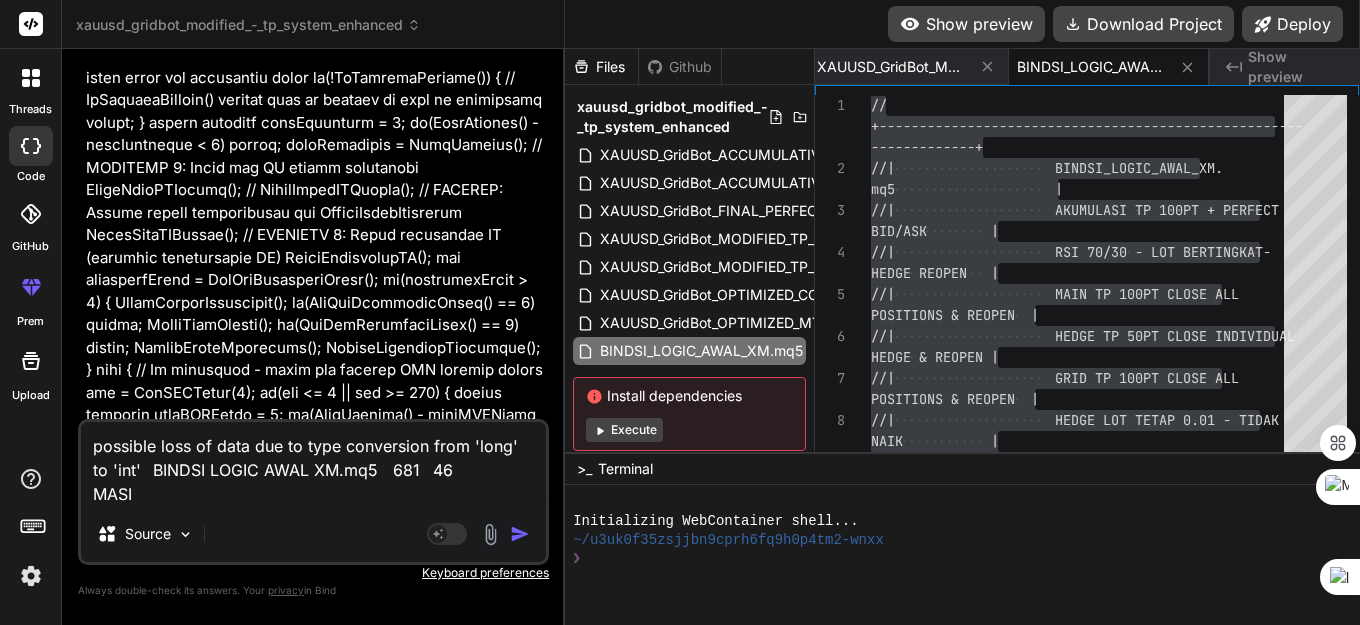 type on "x" 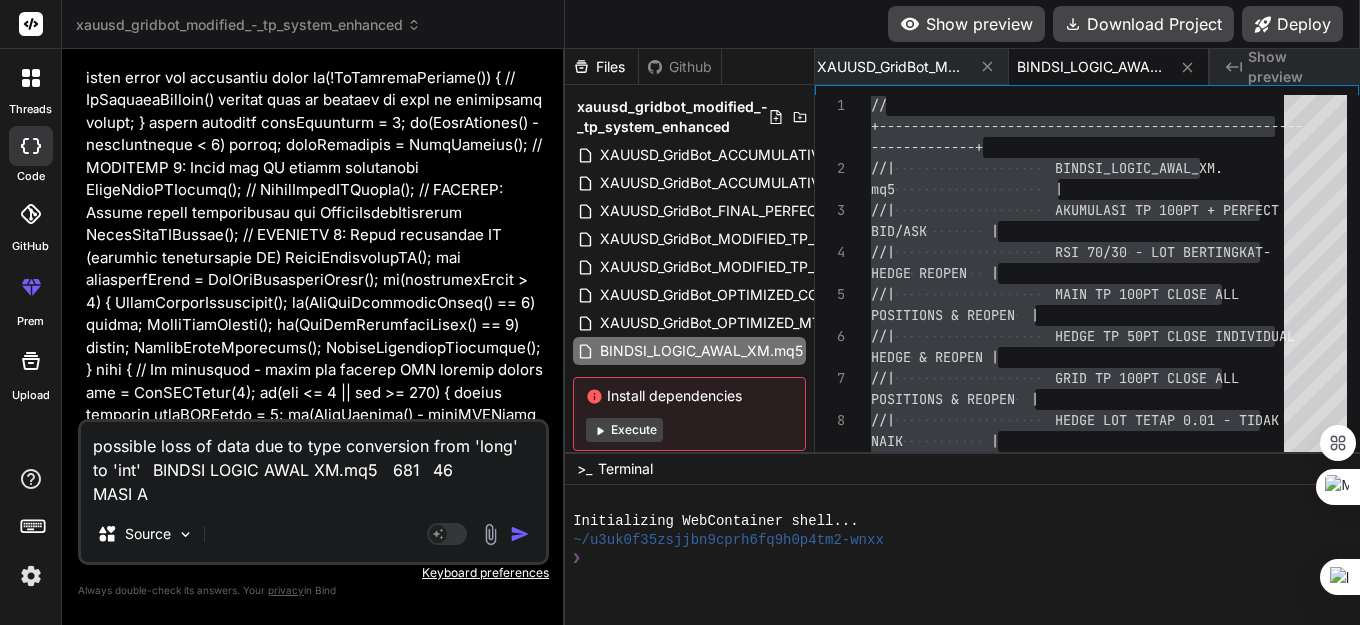 type on "possible loss of data due to type conversion from 'long' to 'int'	BINDSI LOGIC AWAL XM.mq5	681	46
MASI AD" 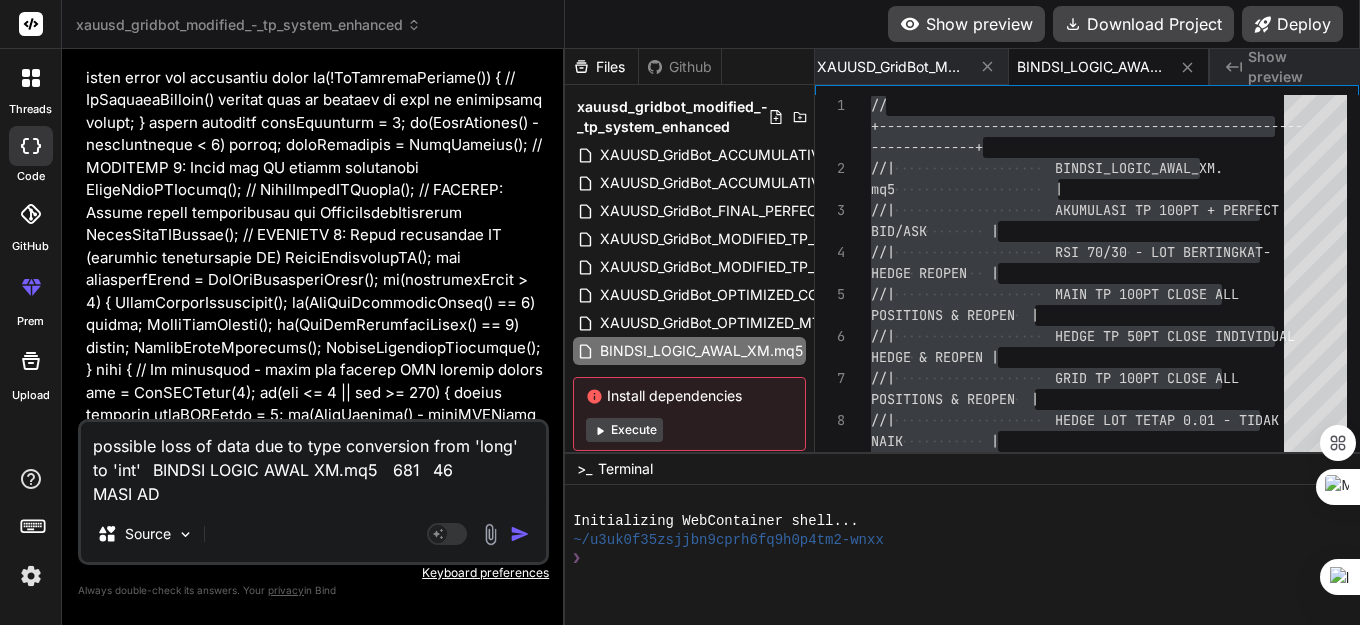 type on "possible loss of data due to type conversion from 'long' to 'int'	BINDSI LOGIC AWAL XM.mq5	681	46
[PERSON_NAME]" 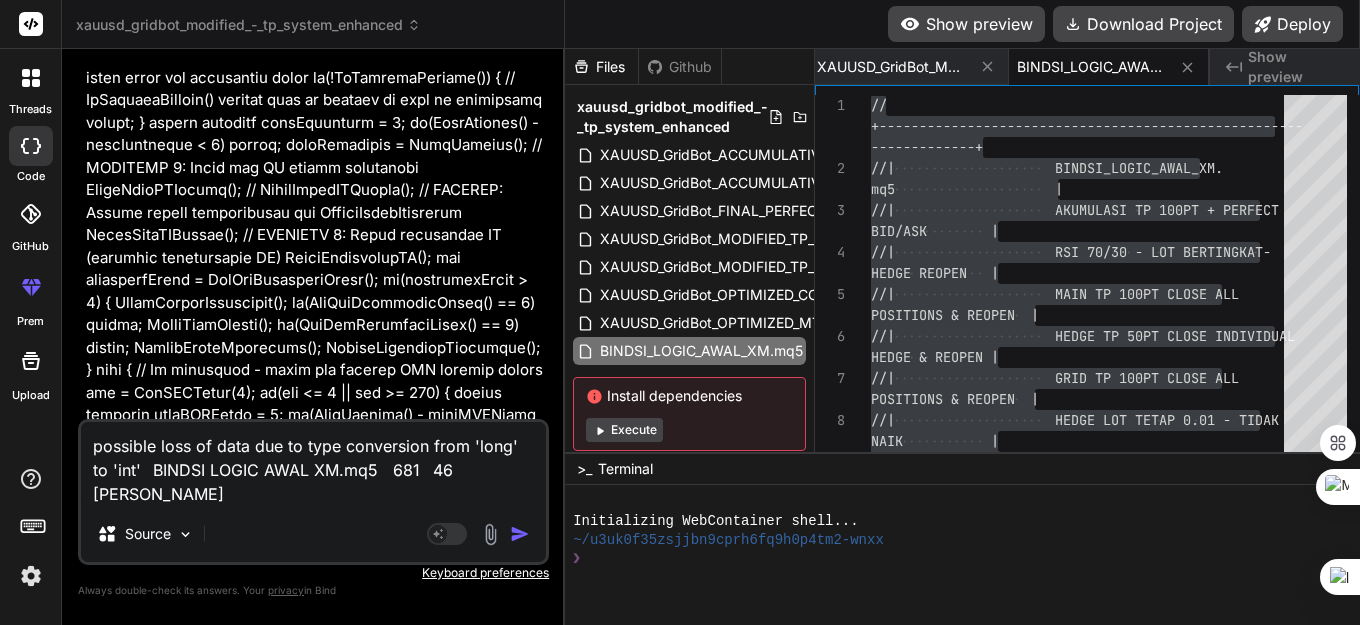 type on "x" 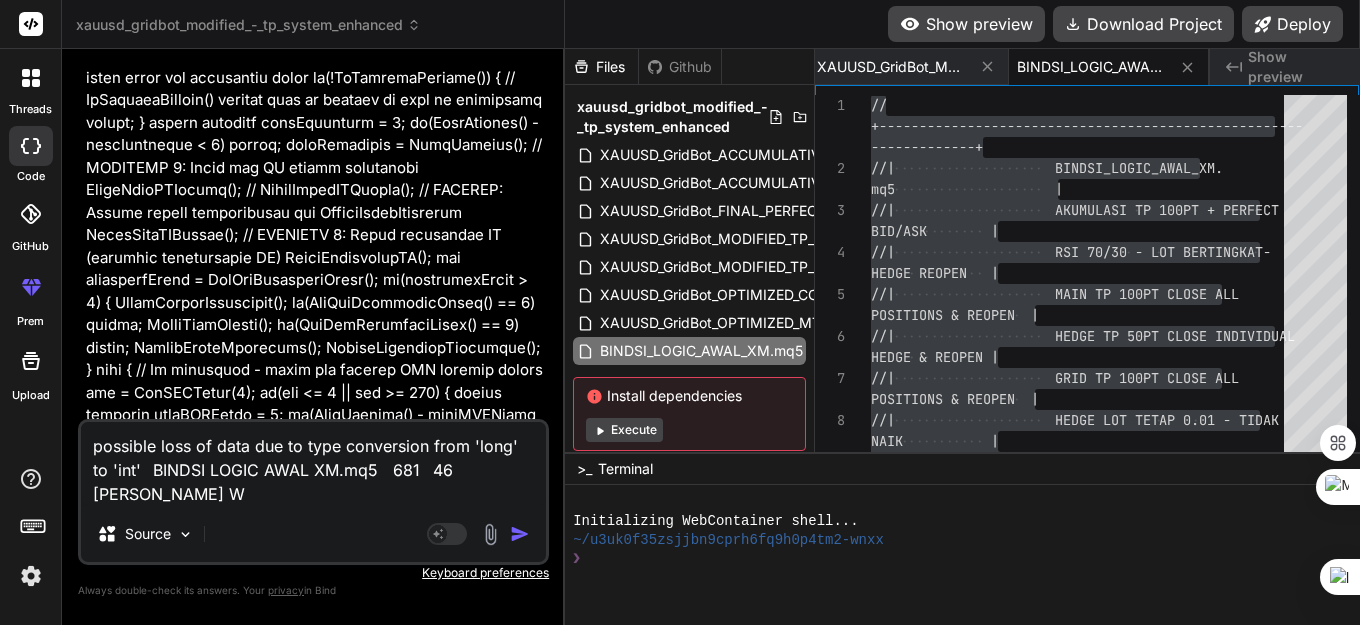 type on "possible loss of data due to type conversion from 'long' to 'int'	BINDSI LOGIC AWAL XM.mq5	681	46
[PERSON_NAME] WR" 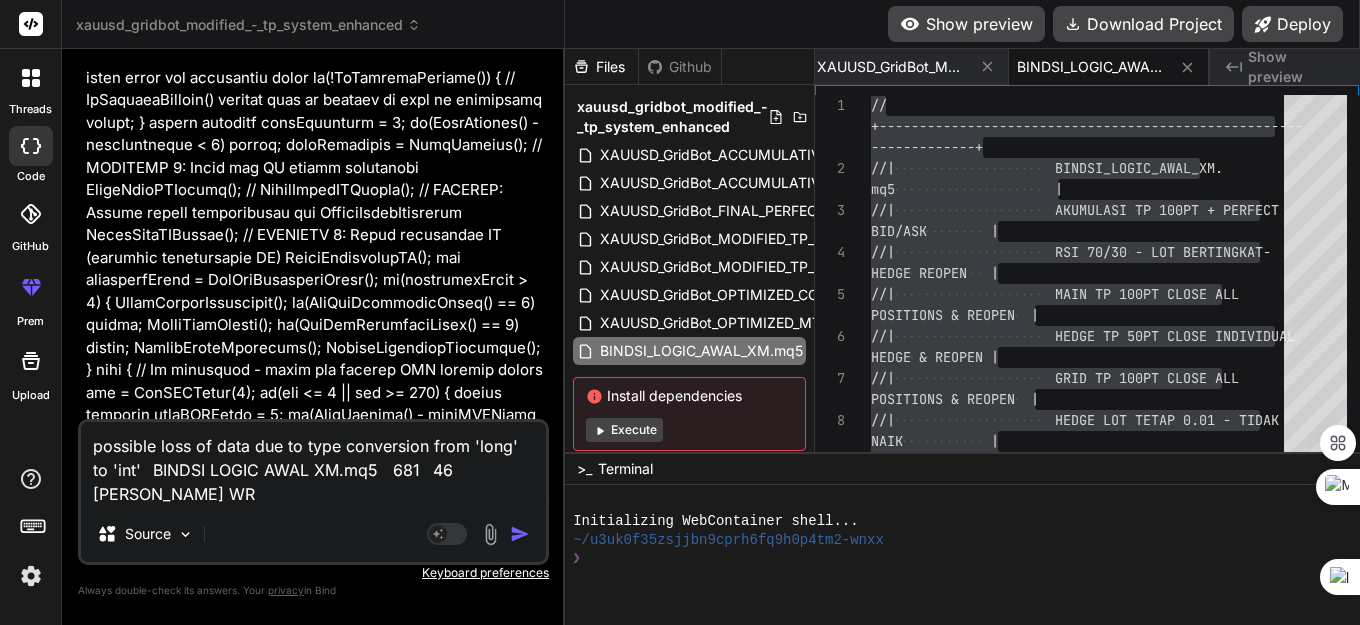 type on "x" 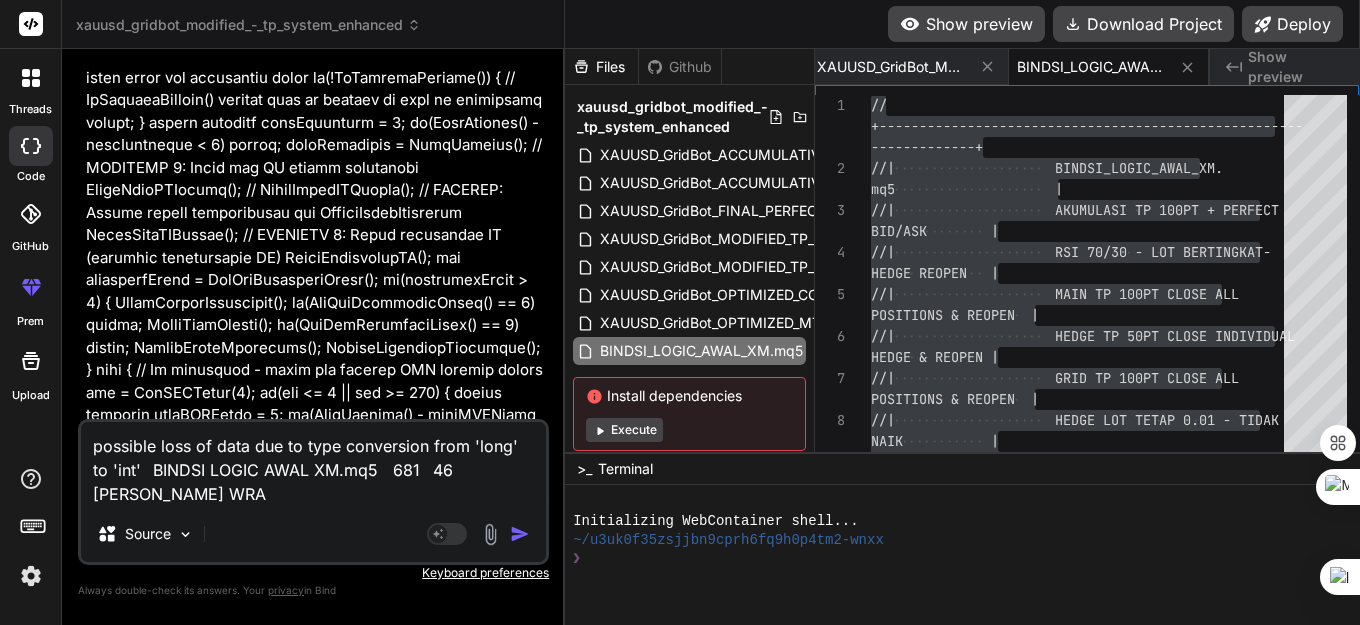 type on "x" 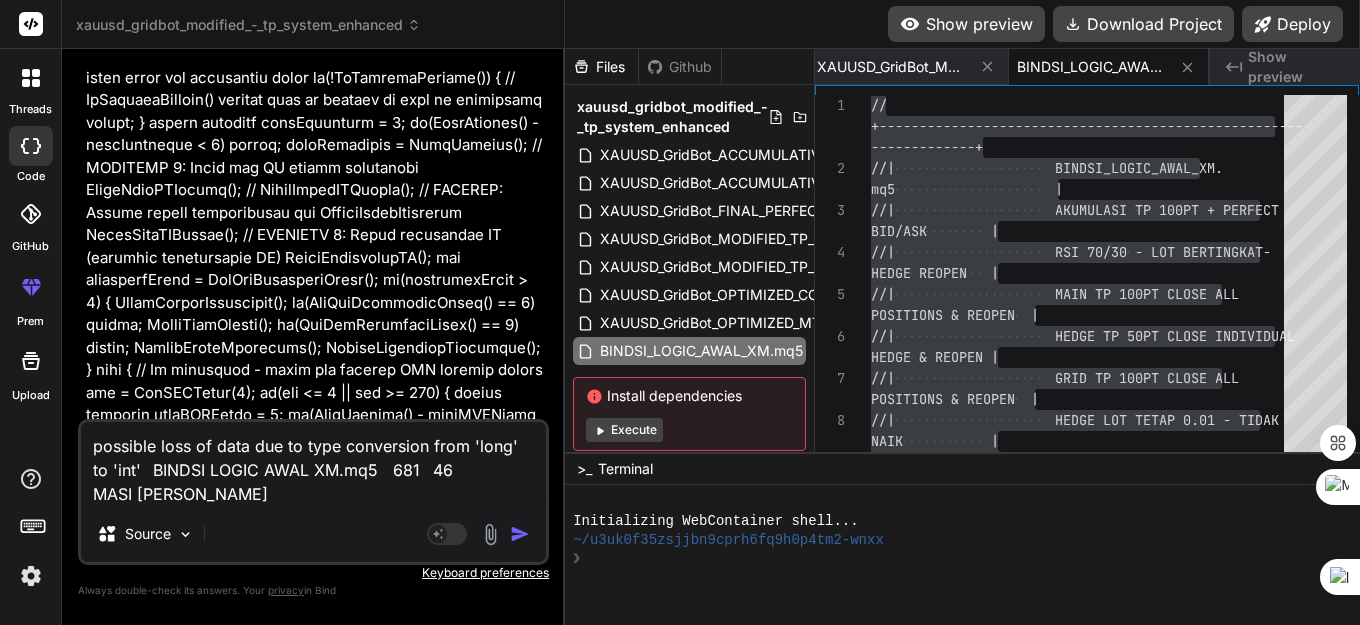 type on "possible loss of data due to type conversion from 'long' to 'int'	BINDSI LOGIC AWAL XM.mq5	681	46
[PERSON_NAME]" 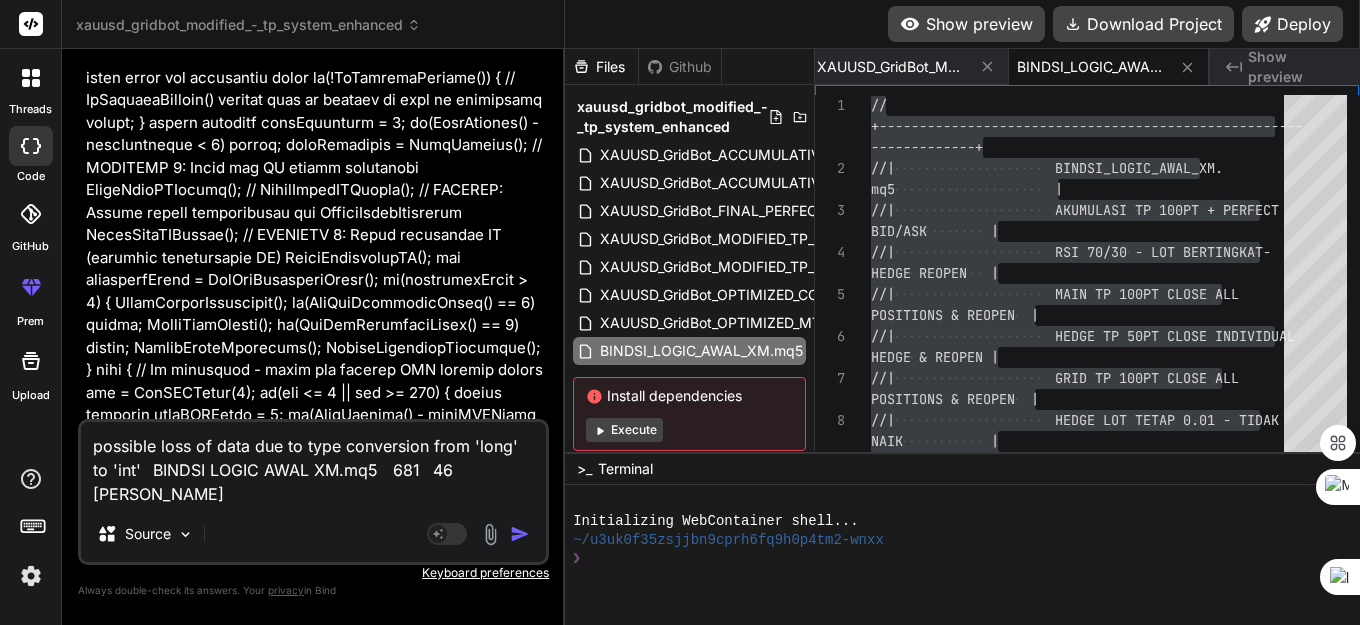 type on "x" 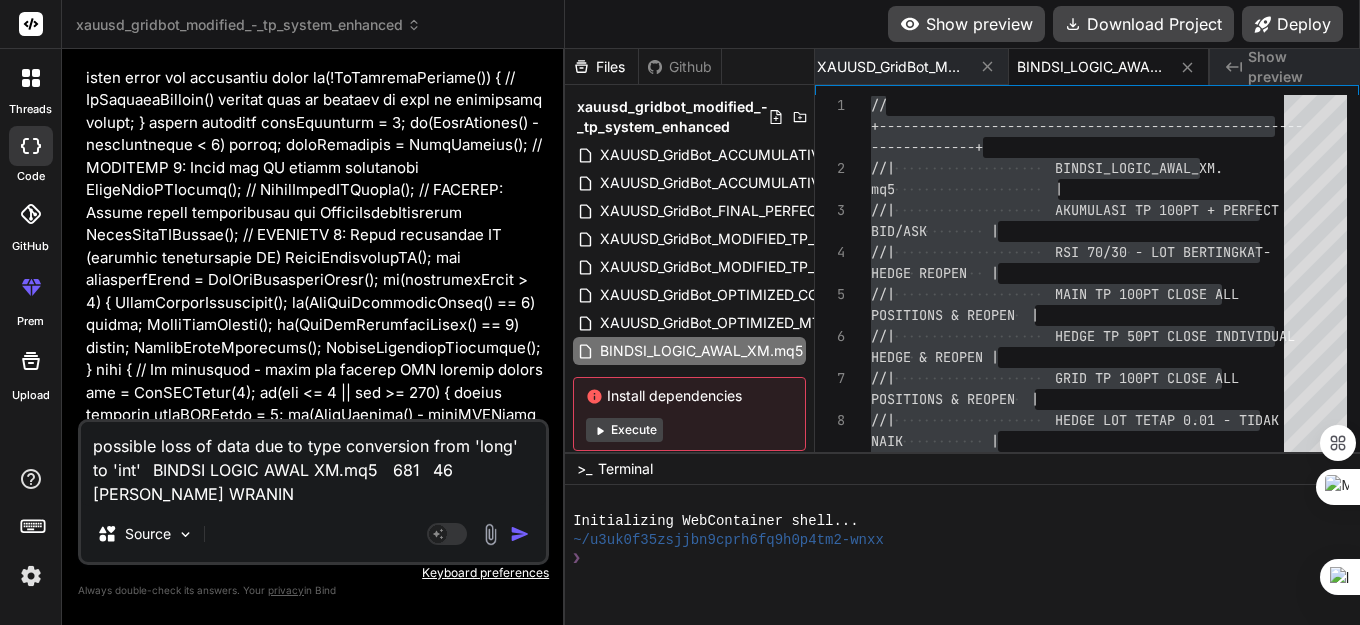 type on "x" 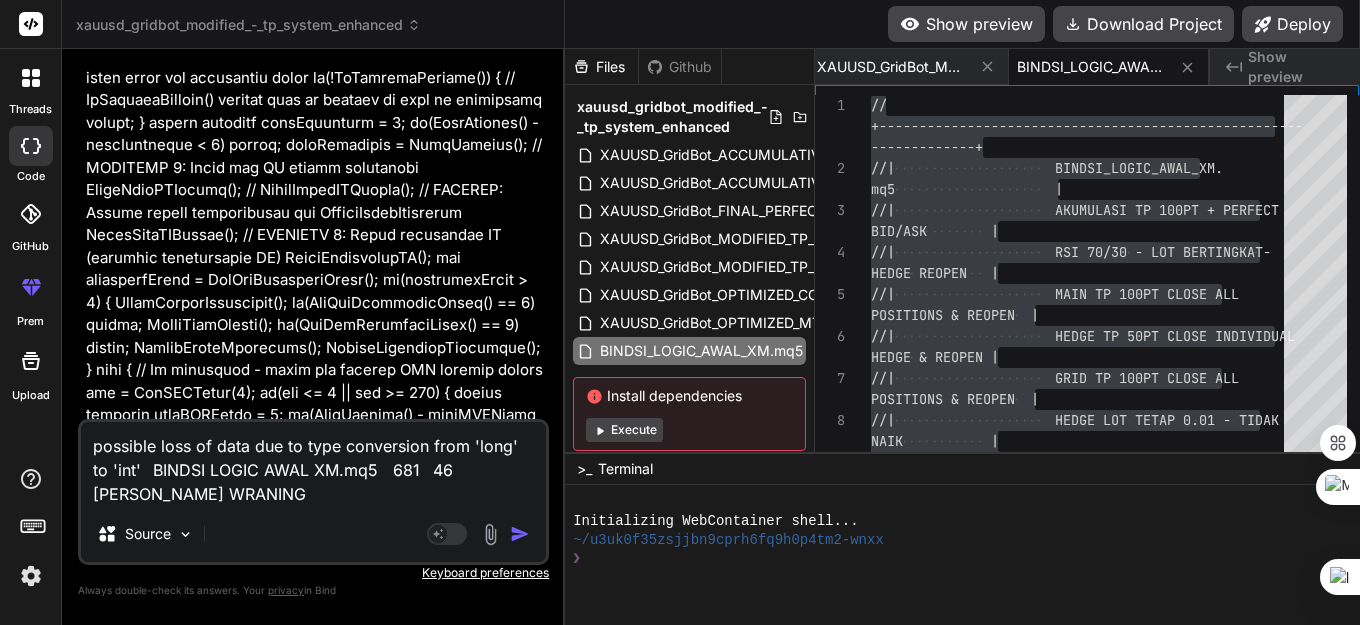 type on "possible loss of data due to type conversion from 'long' to 'int'	BINDSI LOGIC AWAL XM.mq5	681	46
[PERSON_NAME] WRANING" 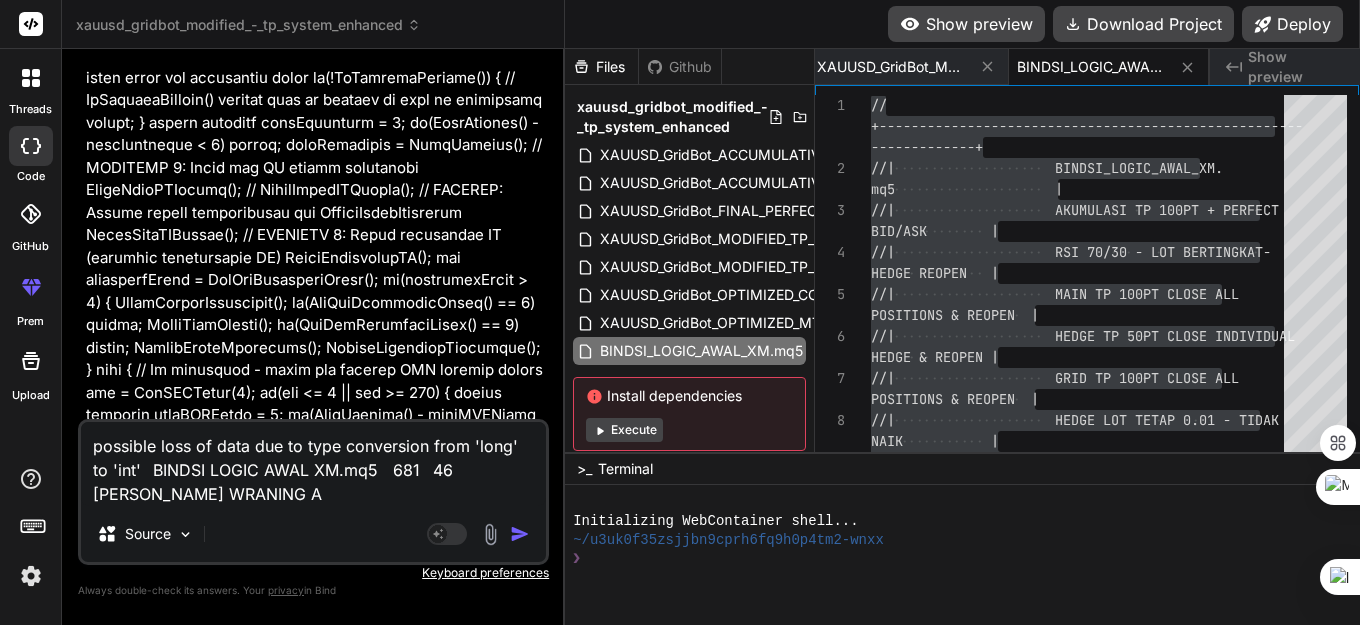 type on "x" 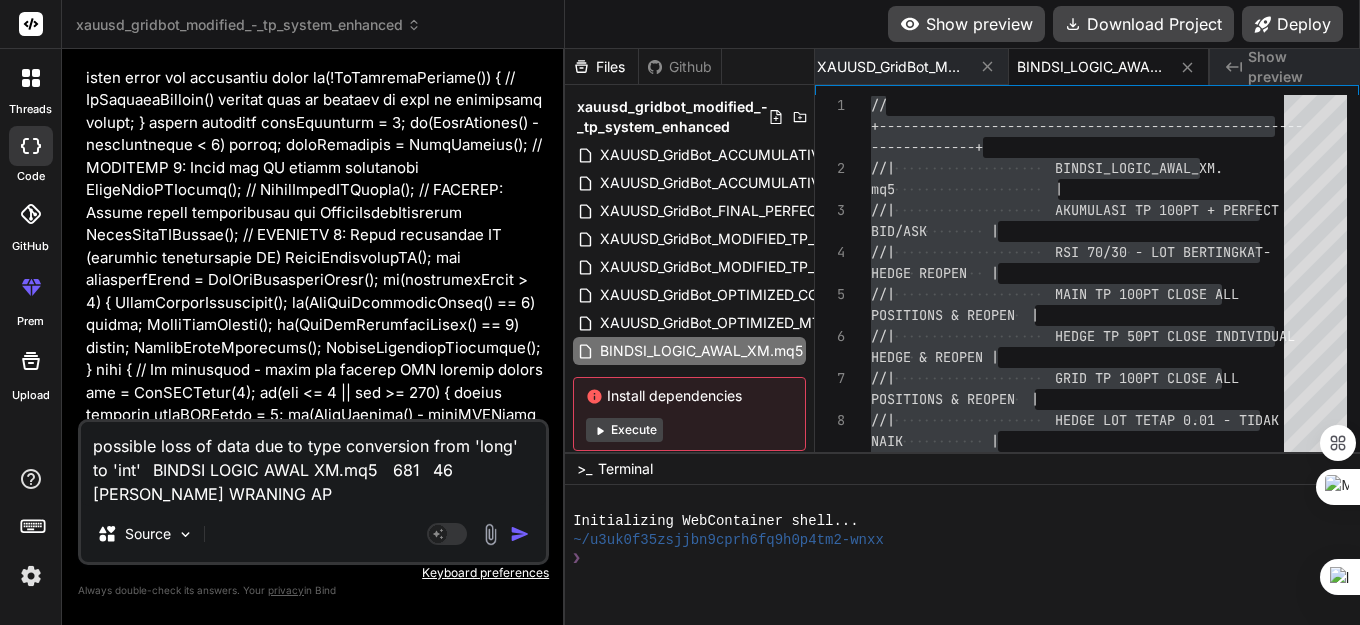 type on "possible loss of data due to type conversion from 'long' to 'int'	BINDSI LOGIC AWAL XM.mq5	681	46
[PERSON_NAME] WRANING APA" 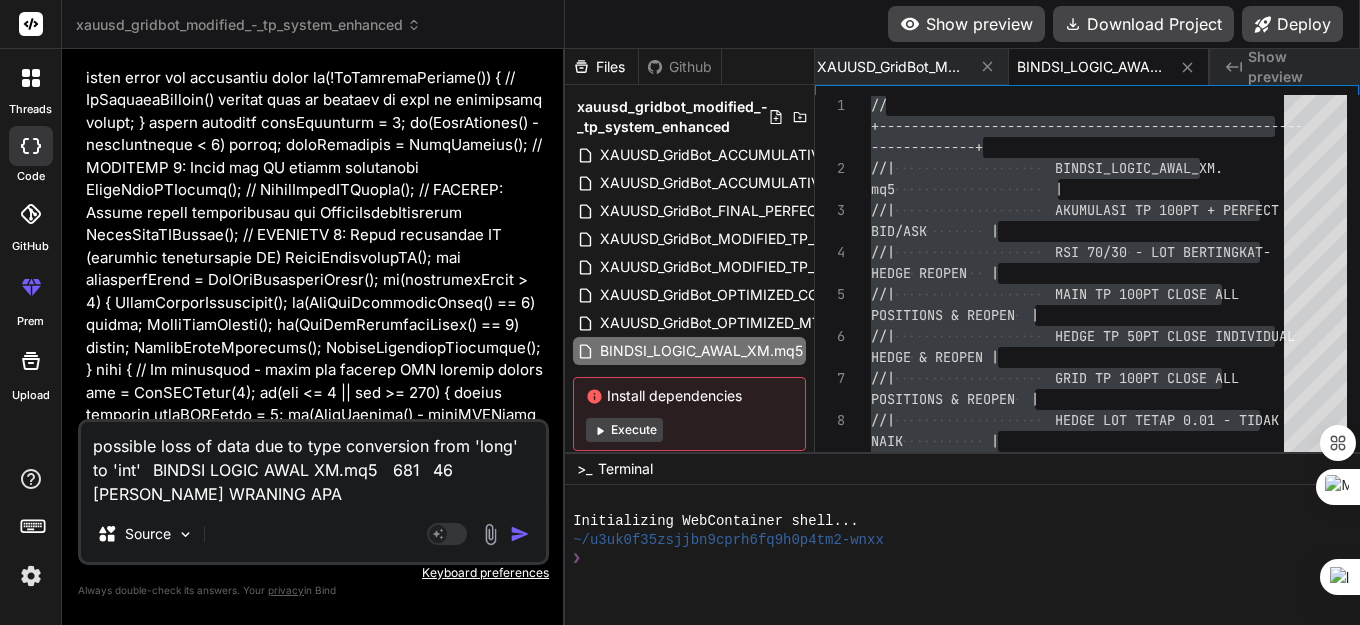 type on "x" 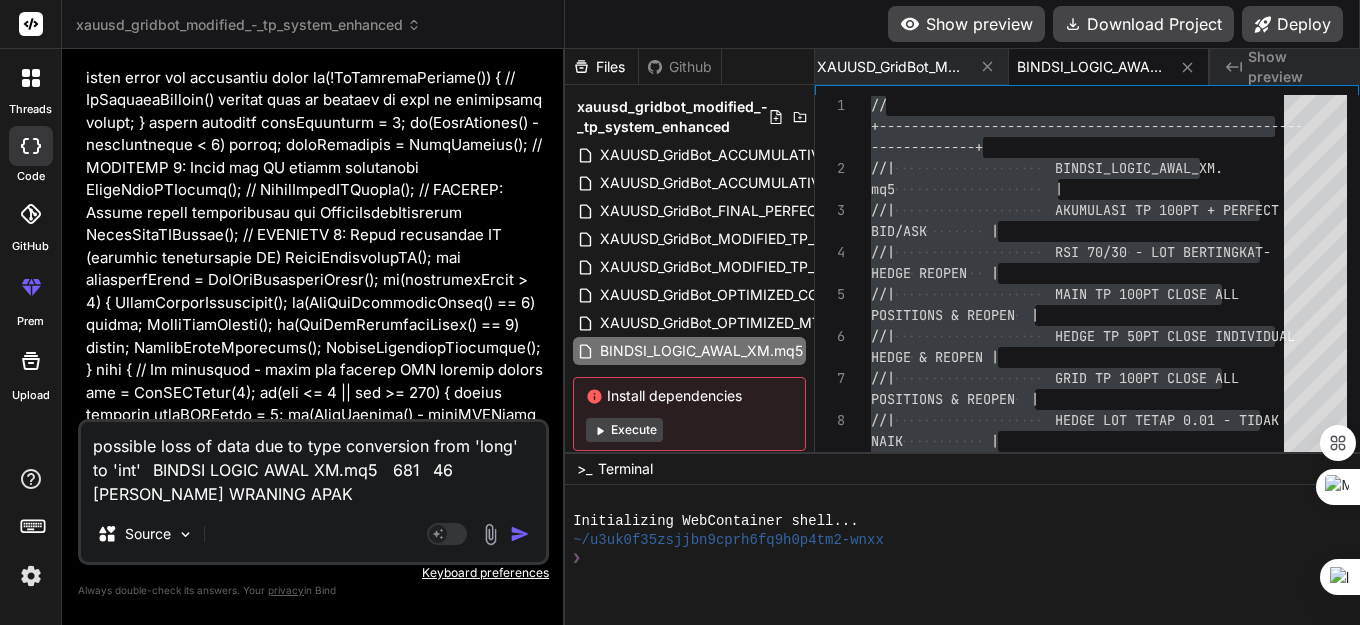 type on "possible loss of data due to type conversion from 'long' to 'int'	BINDSI LOGIC AWAL XM.mq5	681	46
[PERSON_NAME] WRANING APAKA" 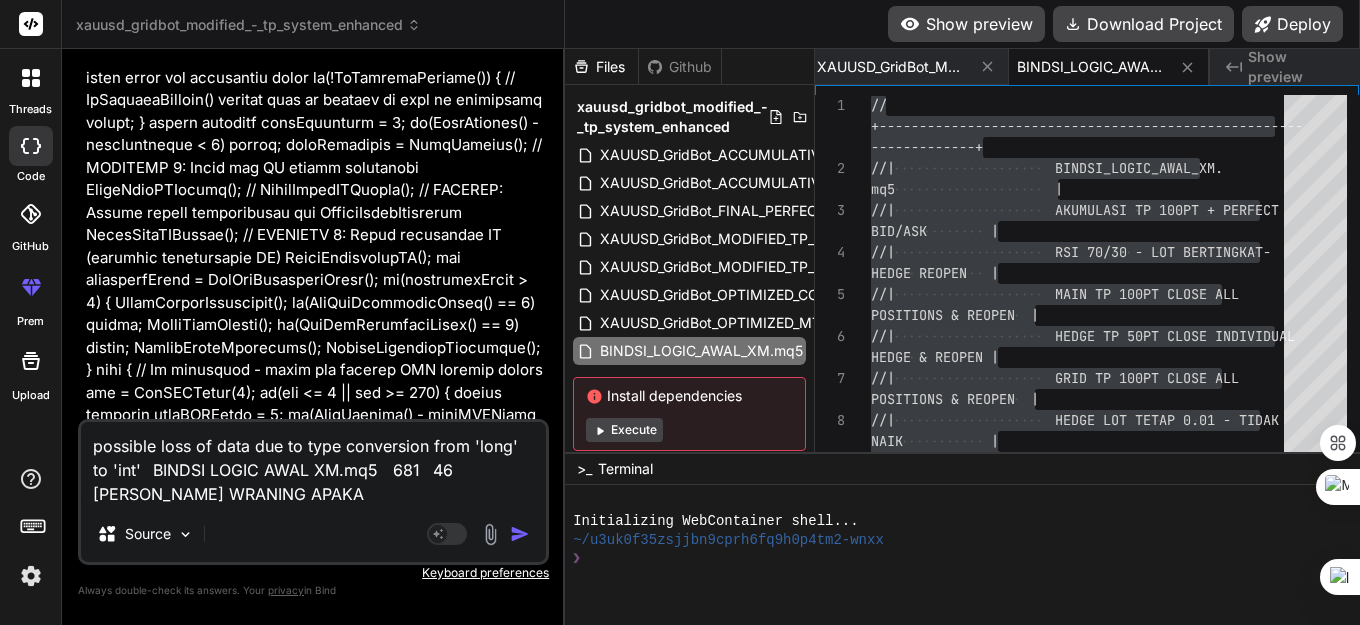 type on "x" 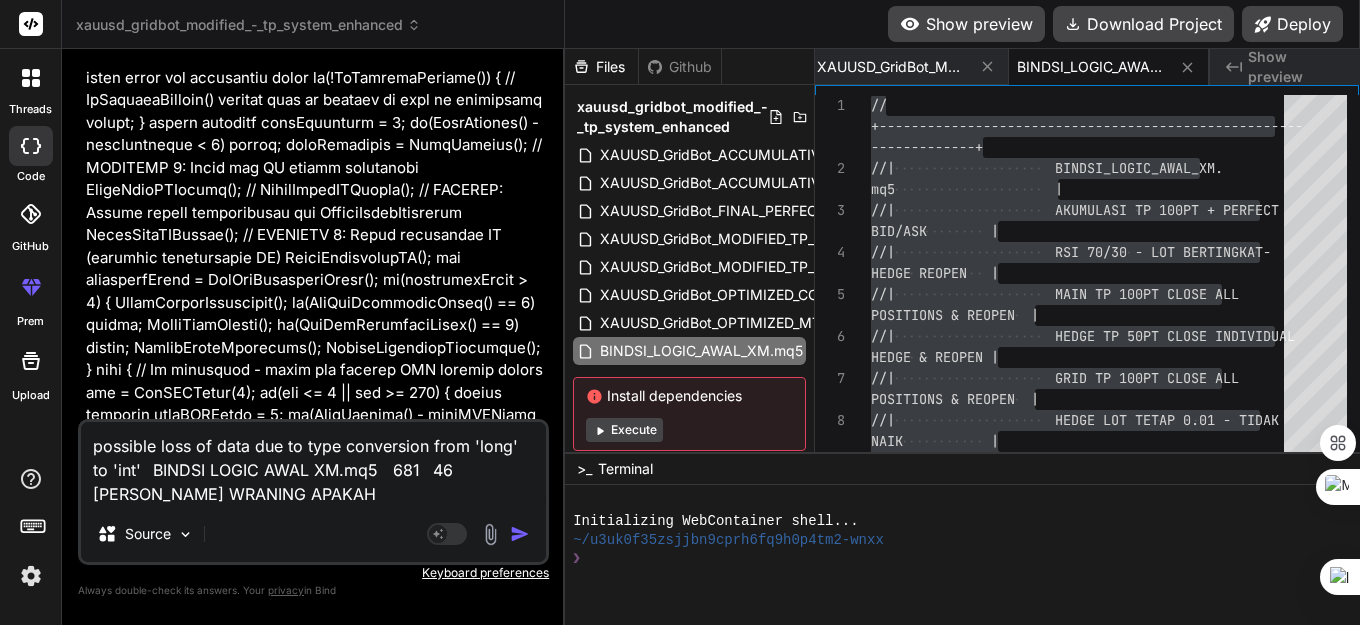 type on "possible loss of data due to type conversion from 'long' to 'int'	BINDSI LOGIC AWAL XM.mq5	681	46
[PERSON_NAME] WRANING APAKAH" 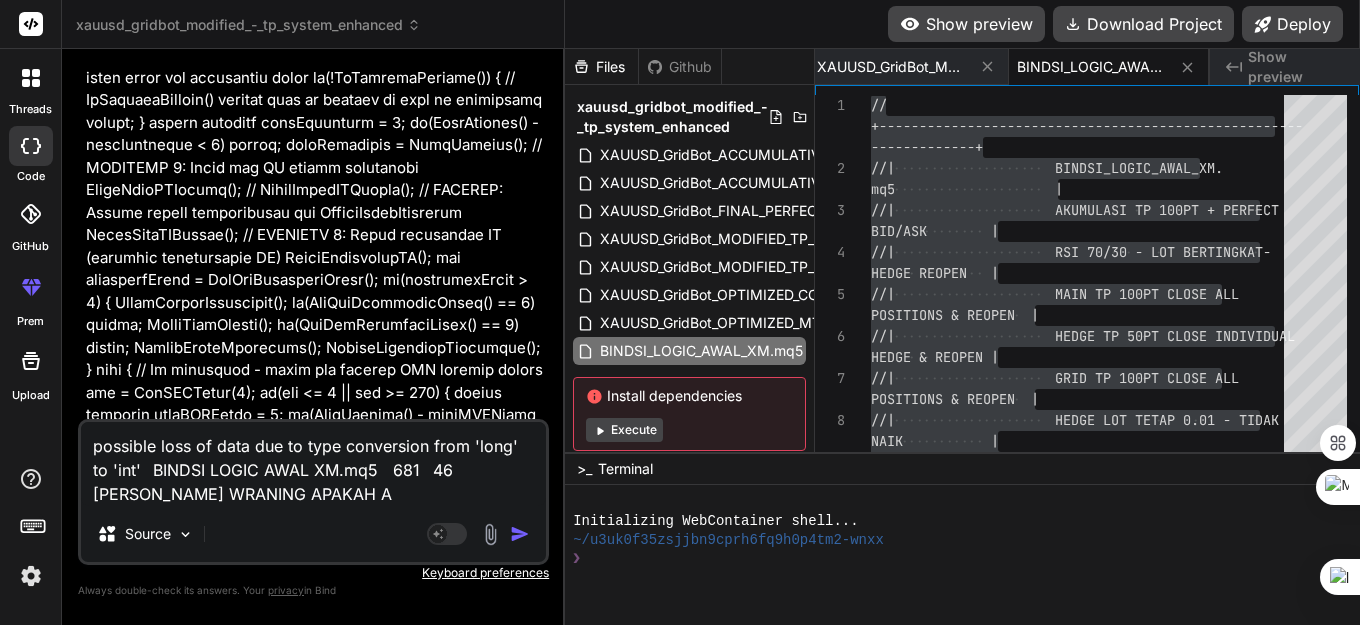 type on "possible loss of data due to type conversion from 'long' to 'int'	BINDSI LOGIC AWAL XM.mq5	681	46
[PERSON_NAME] WRANING APAKAH AM" 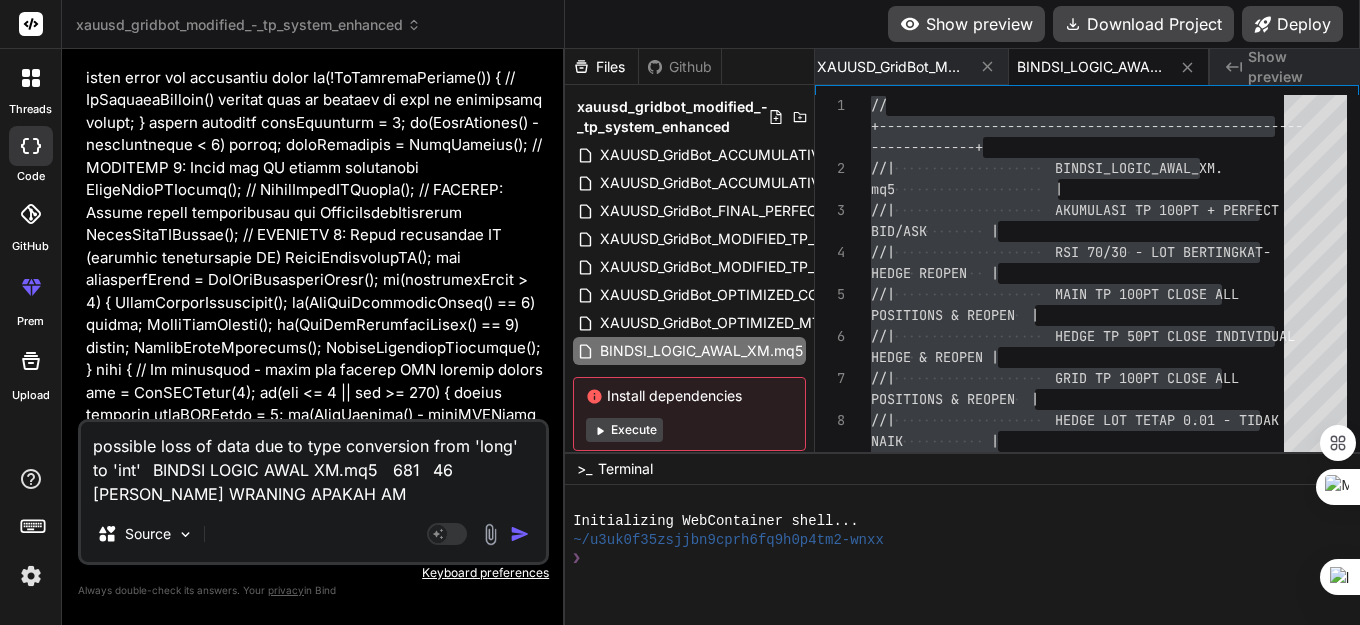 type on "possible loss of data due to type conversion from 'long' to 'int'	BINDSI LOGIC AWAL XM.mq5	681	46
[PERSON_NAME] WRANING APAKAH AMA" 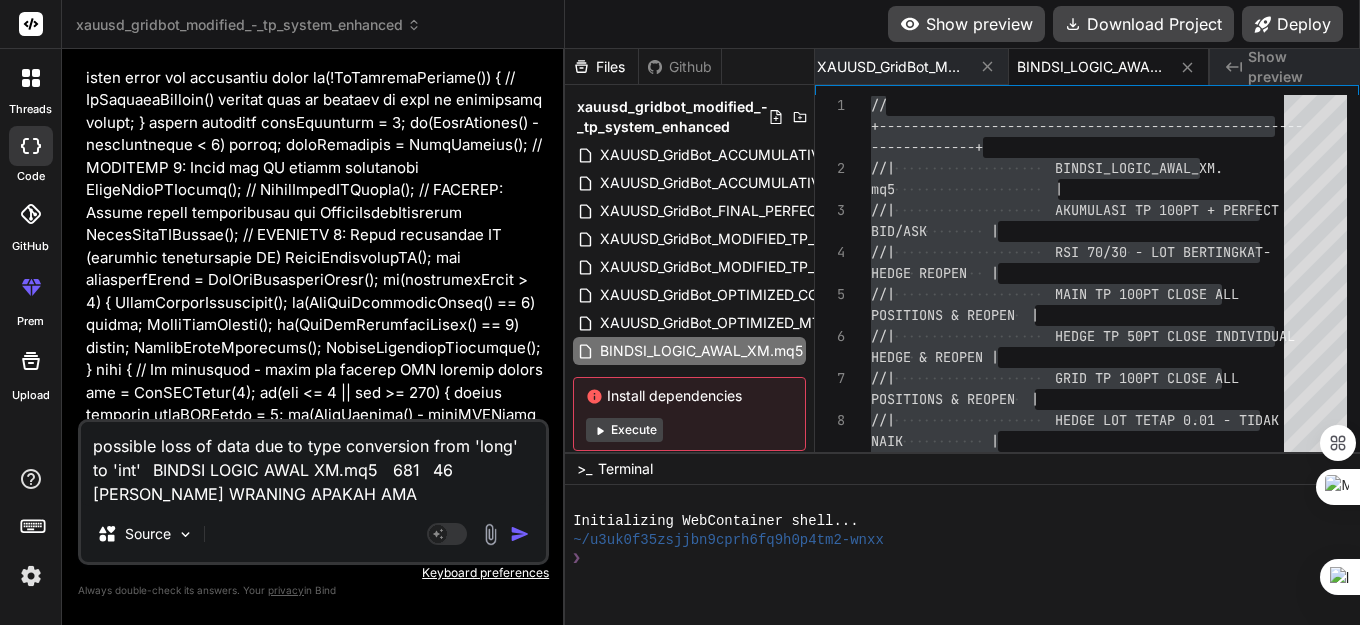 type on "possible loss of data due to type conversion from 'long' to 'int'	BINDSI LOGIC AWAL XM.mq5	681	46
[PERSON_NAME] WRANING APAKAH AMAN" 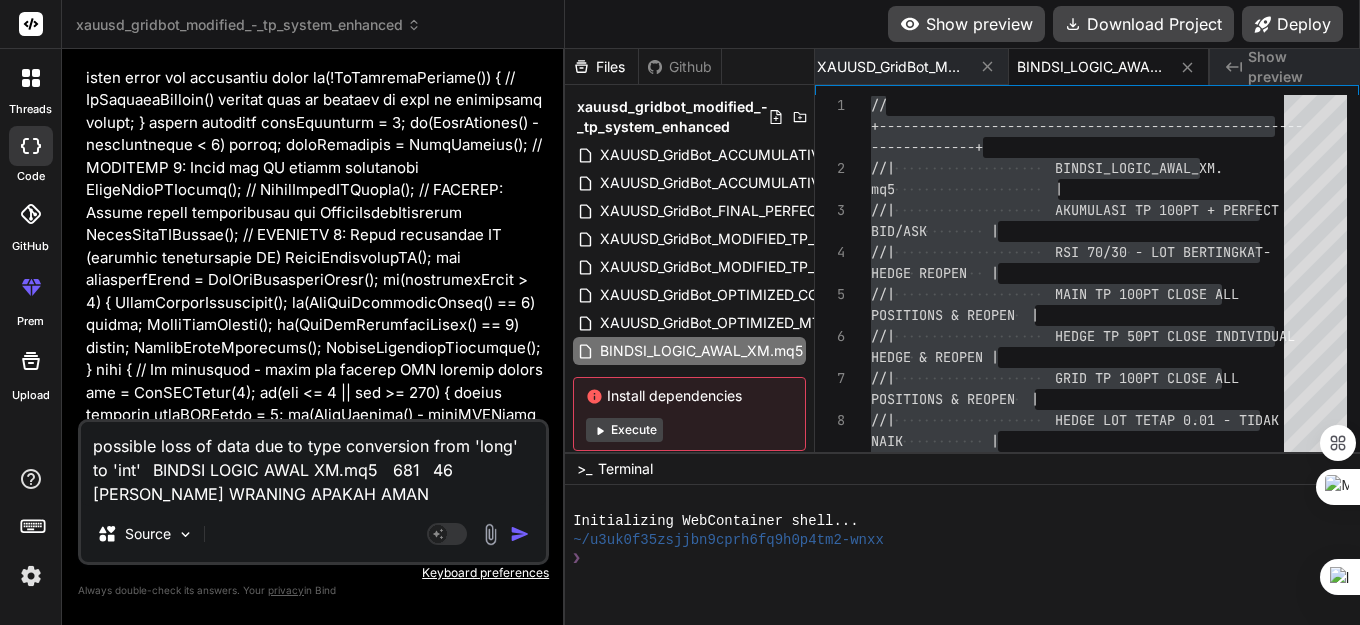 type on "possible loss of data due to type conversion from 'long' to 'int'	BINDSI LOGIC AWAL XM.mq5	681	46
[PERSON_NAME] WRANING APAKAH AMAN" 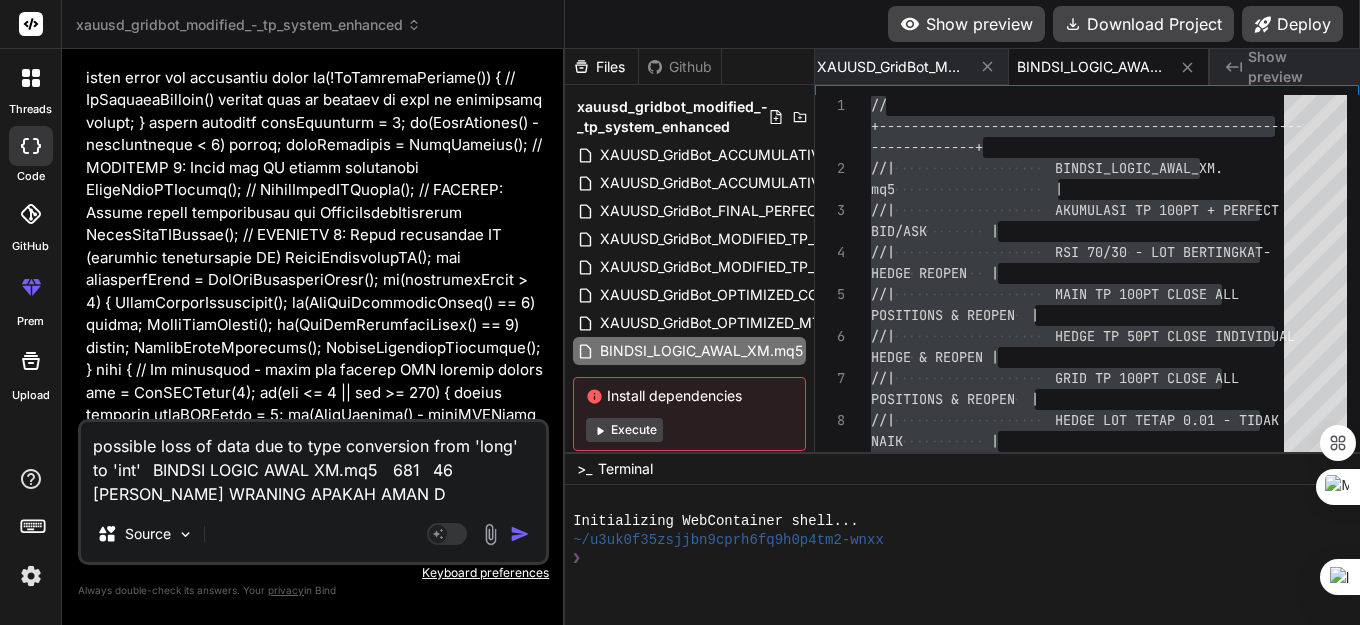 type on "possible loss of data due to type conversion from 'long' to 'int'	BINDSI LOGIC AWAL XM.mq5	681	46
[PERSON_NAME] WRANING APAKAH AMAN DI" 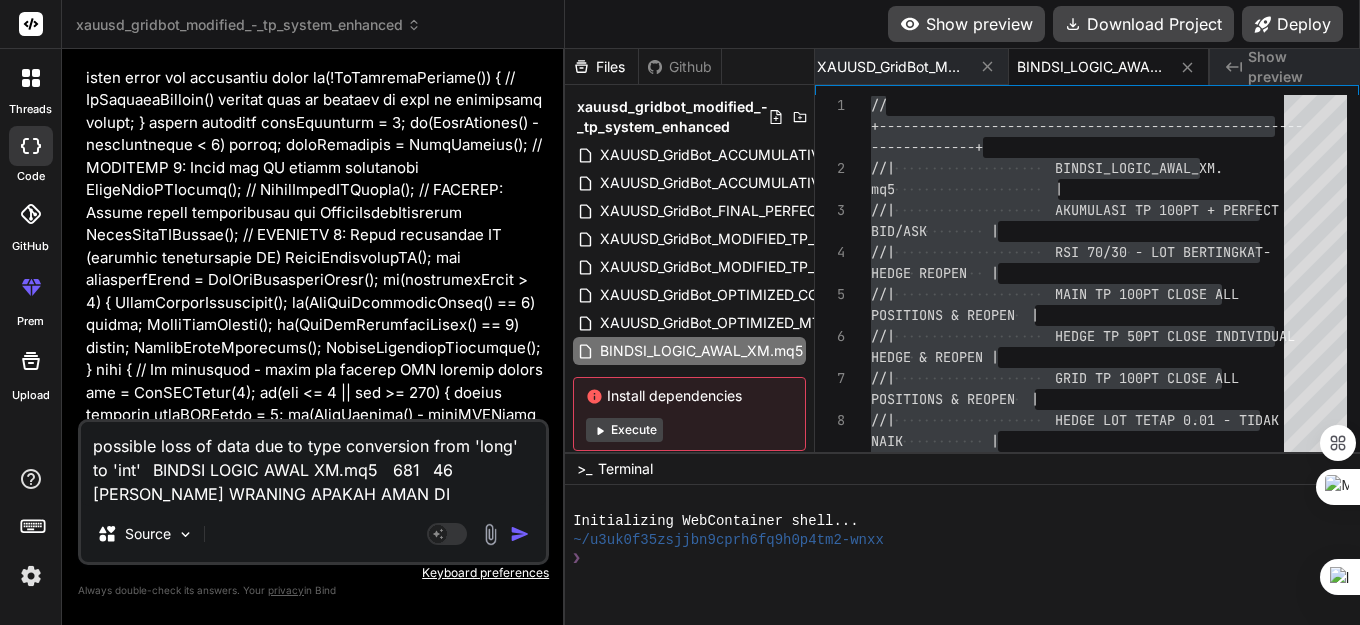 type on "possible loss of data due to type conversion from 'long' to 'int'	BINDSI LOGIC AWAL XM.mq5	681	46
[PERSON_NAME] WRANING APAKAH AMAN DI" 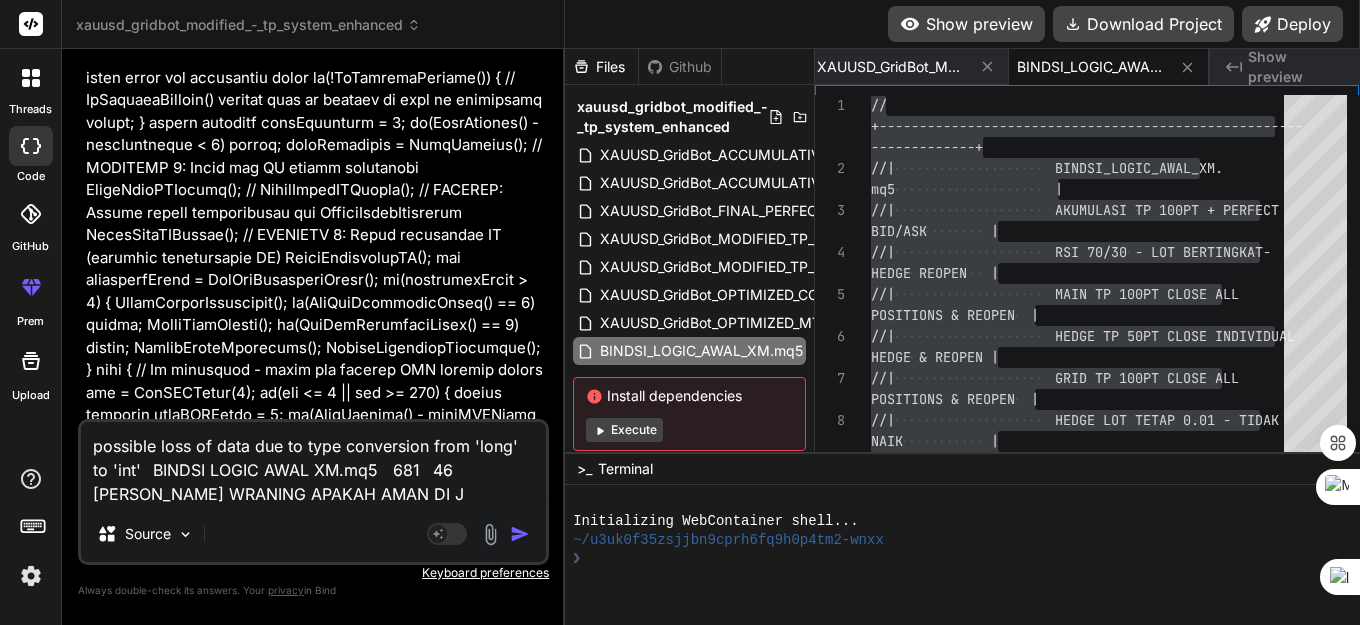 type on "possible loss of data due to type conversion from 'long' to 'int'	BINDSI LOGIC AWAL XM.mq5	681	46
[PERSON_NAME] WRANING APAKAH AMAN DI JL" 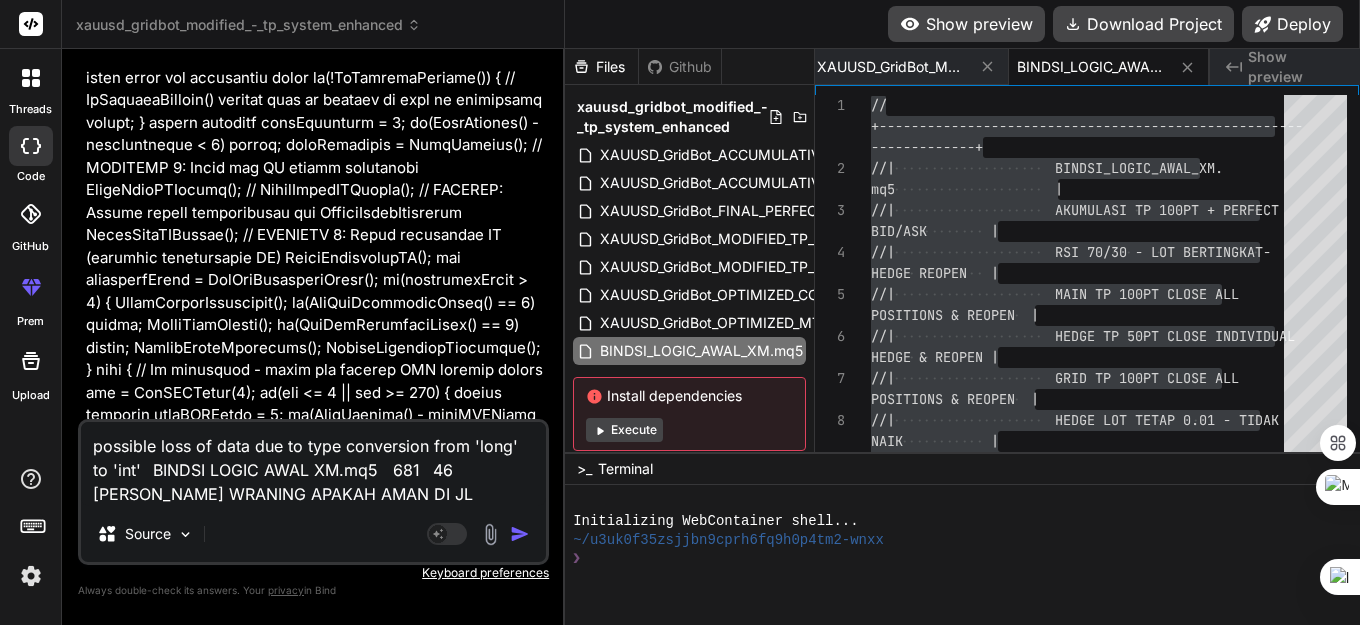 type on "possible loss of data due to type conversion from 'long' to 'int'	BINDSI LOGIC AWAL XM.mq5	681	46
[PERSON_NAME] WRANING APAKAH AMAN DI JLN" 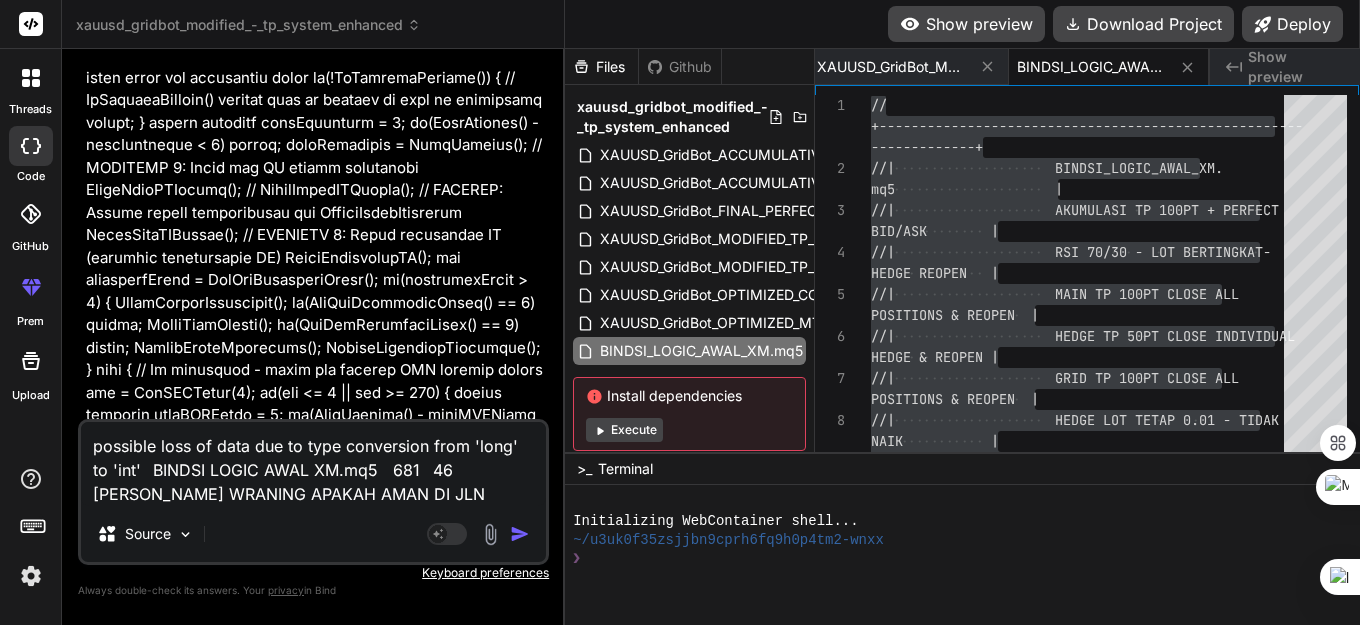 type on "x" 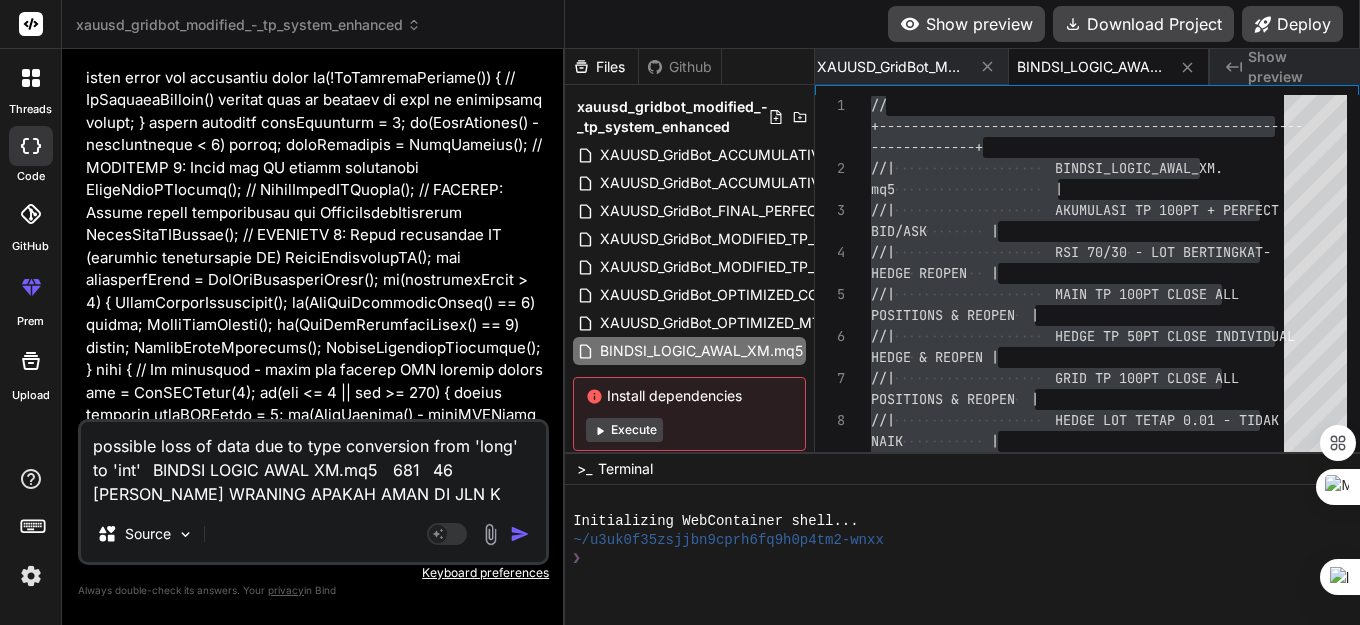 type on "possible loss of data due to type conversion from 'long' to 'int'	BINDSI LOGIC AWAL XM.mq5	681	46
[PERSON_NAME] WRANING APAKAH AMAN DI JLN KA" 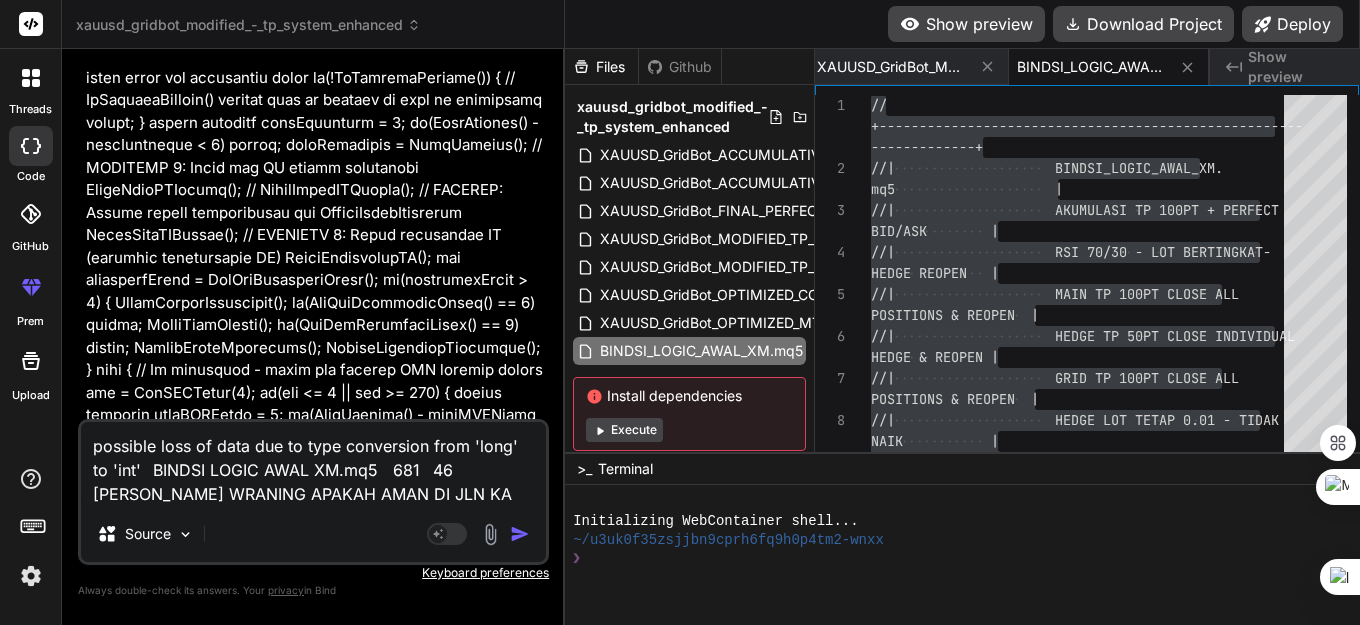 type on "x" 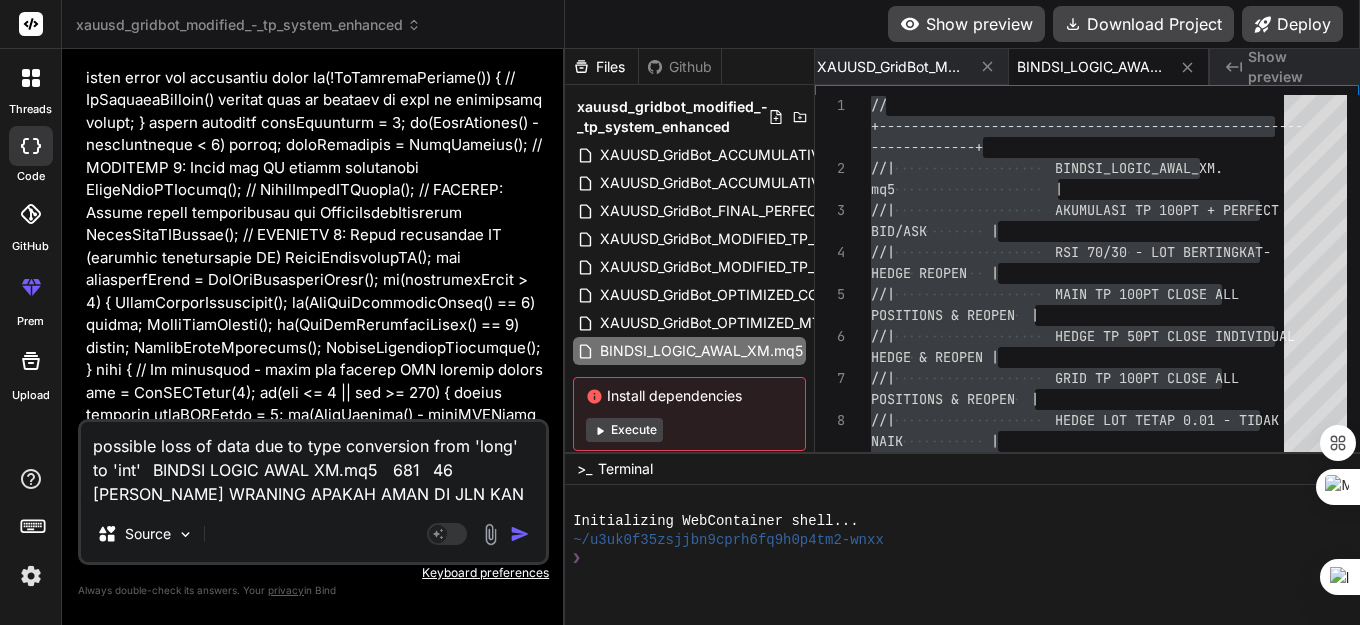 type on "x" 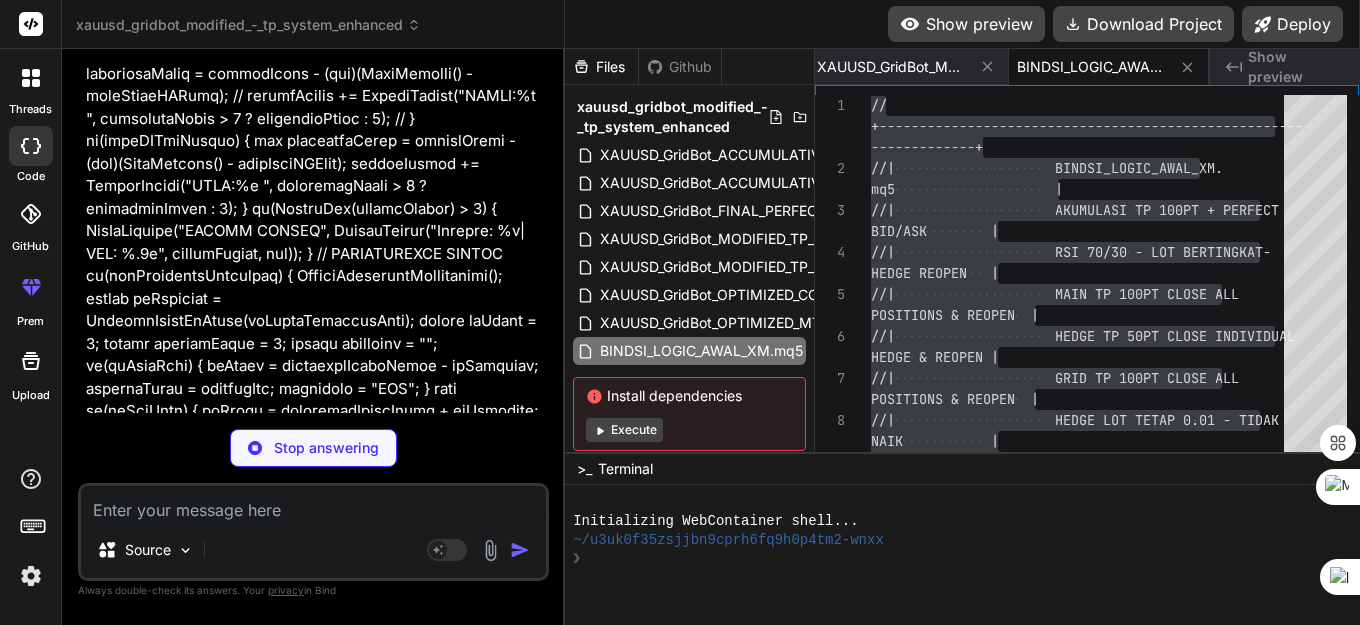 scroll, scrollTop: 214124, scrollLeft: 0, axis: vertical 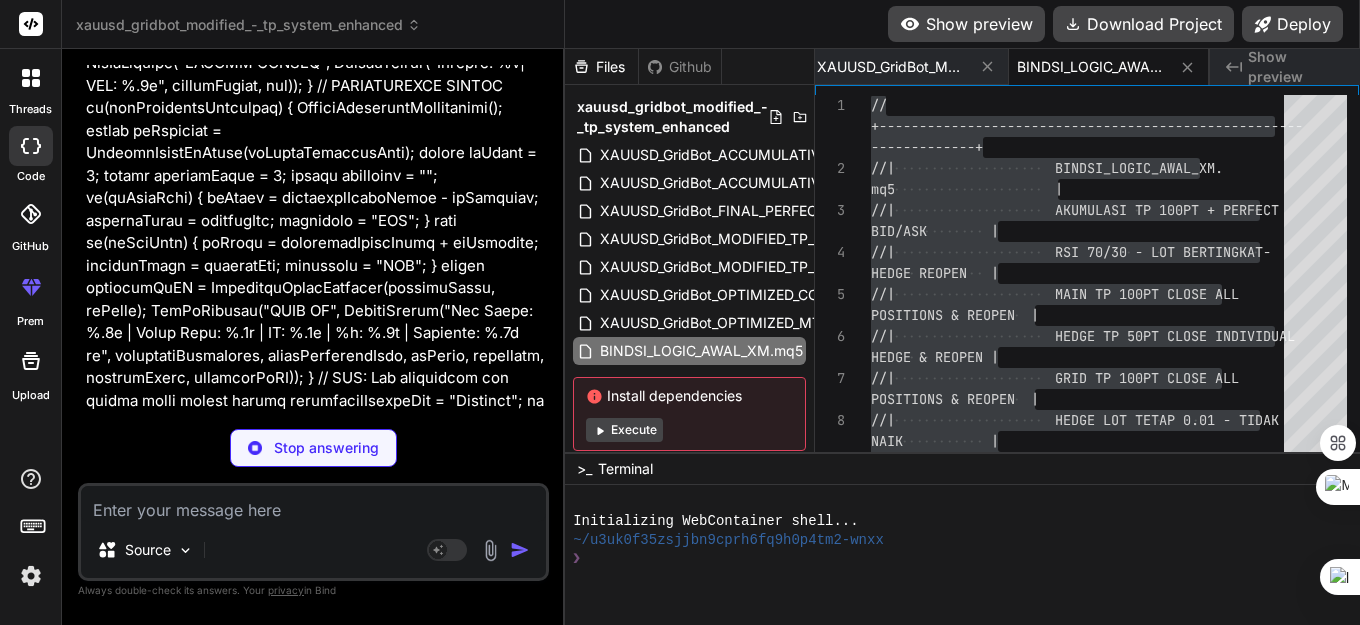 type on "x" 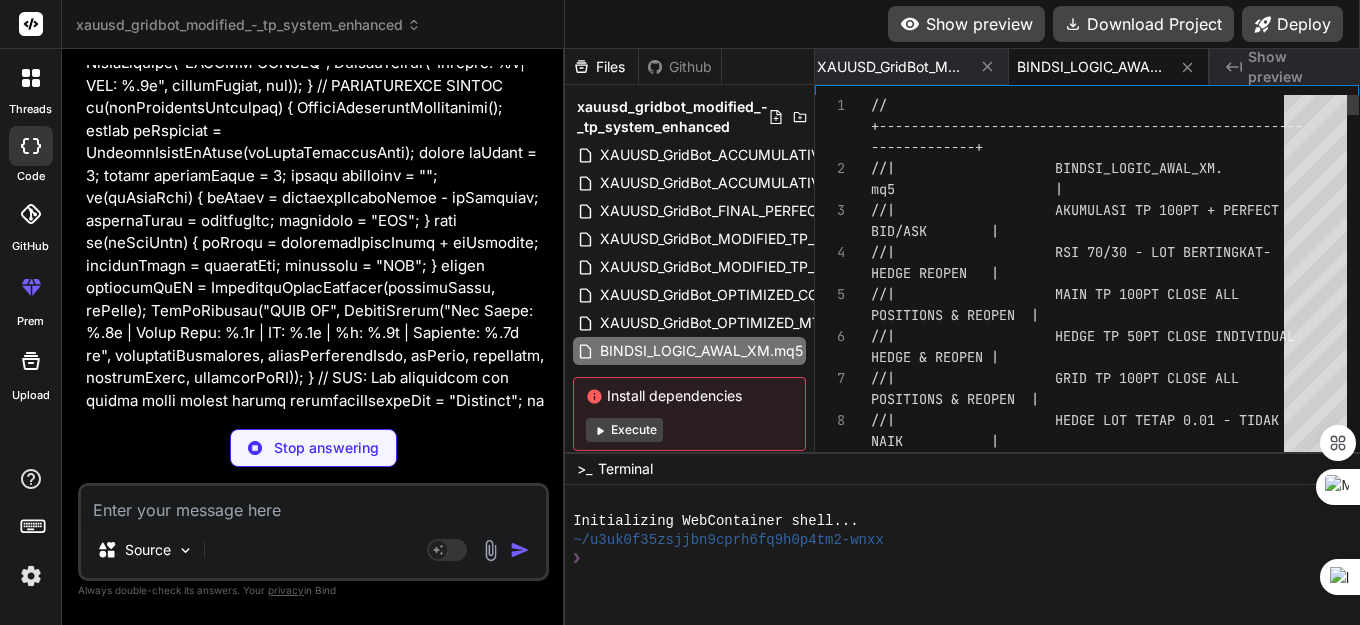 type on "x" 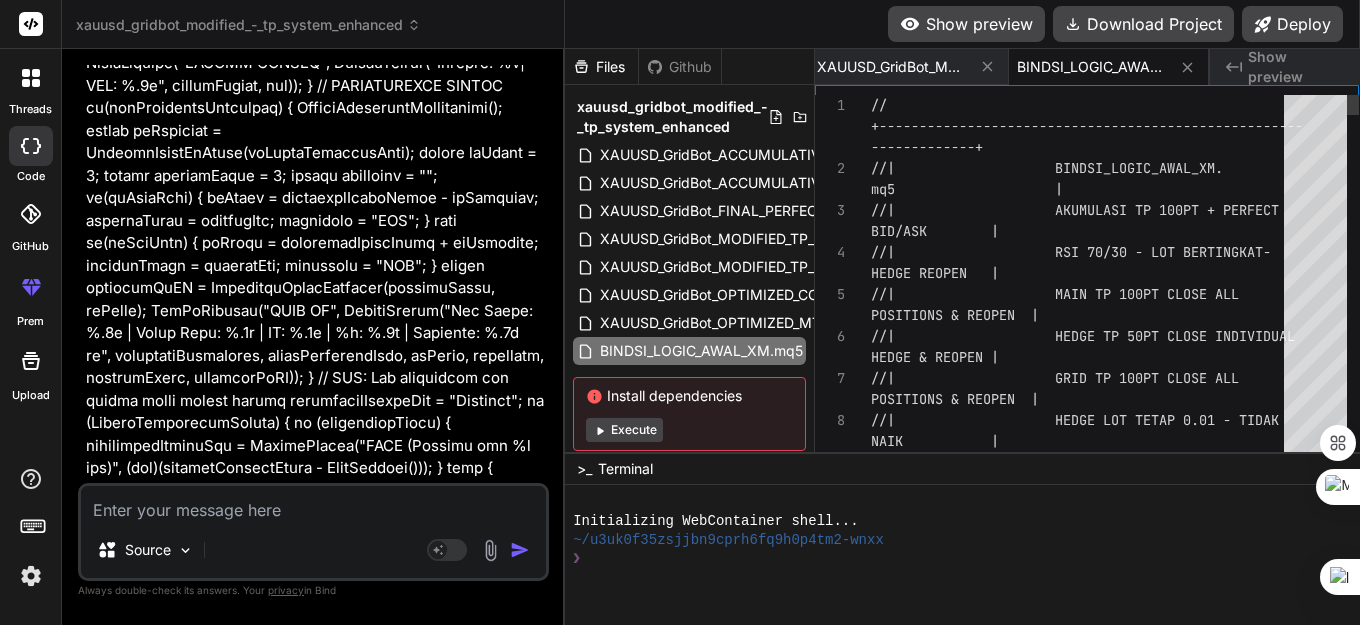 scroll, scrollTop: 214054, scrollLeft: 0, axis: vertical 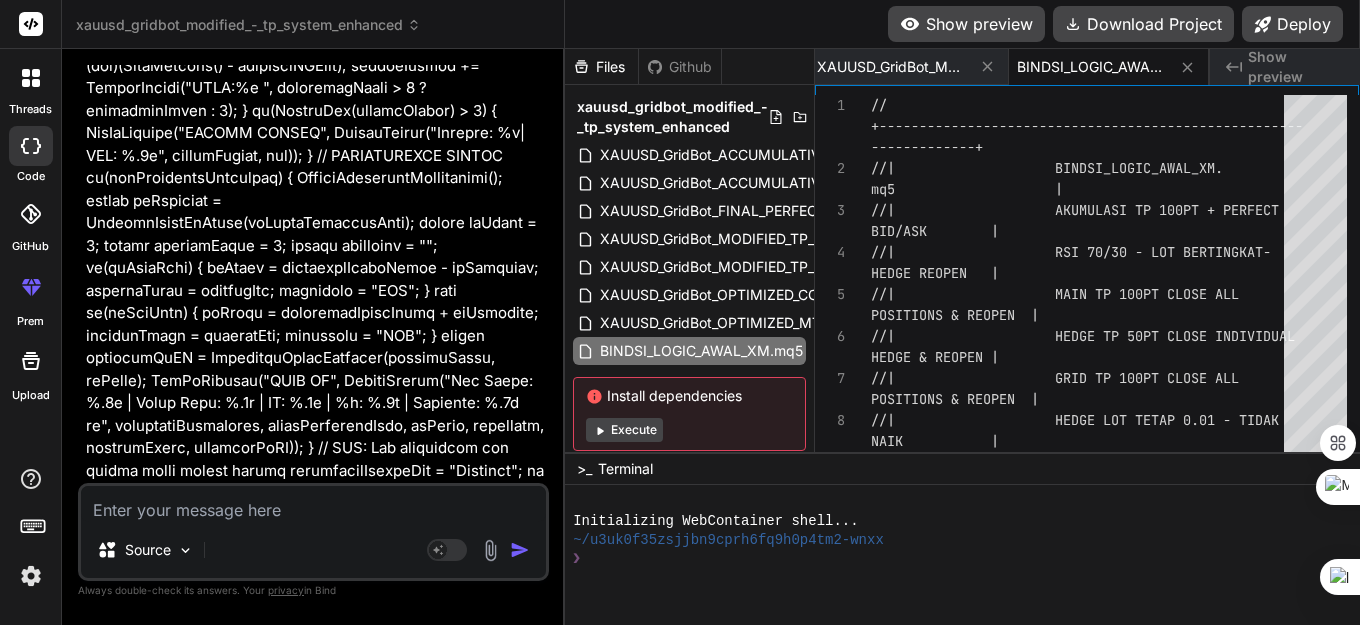 click at bounding box center (313, 504) 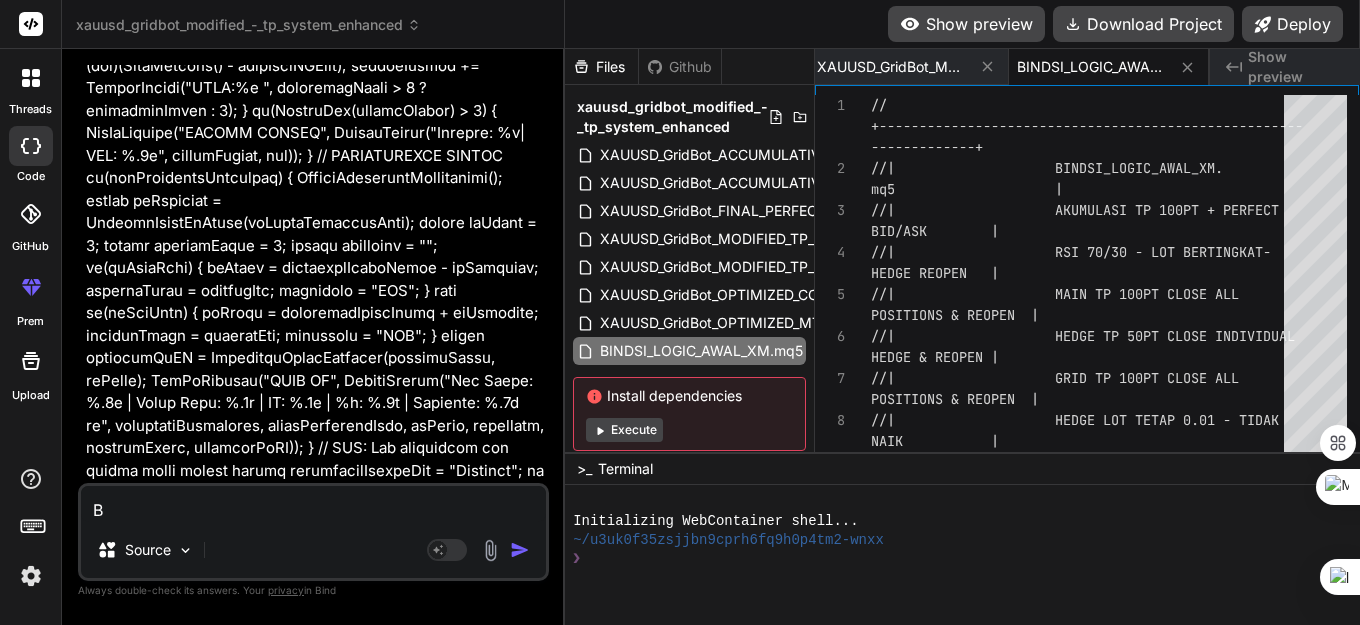 type on "BA" 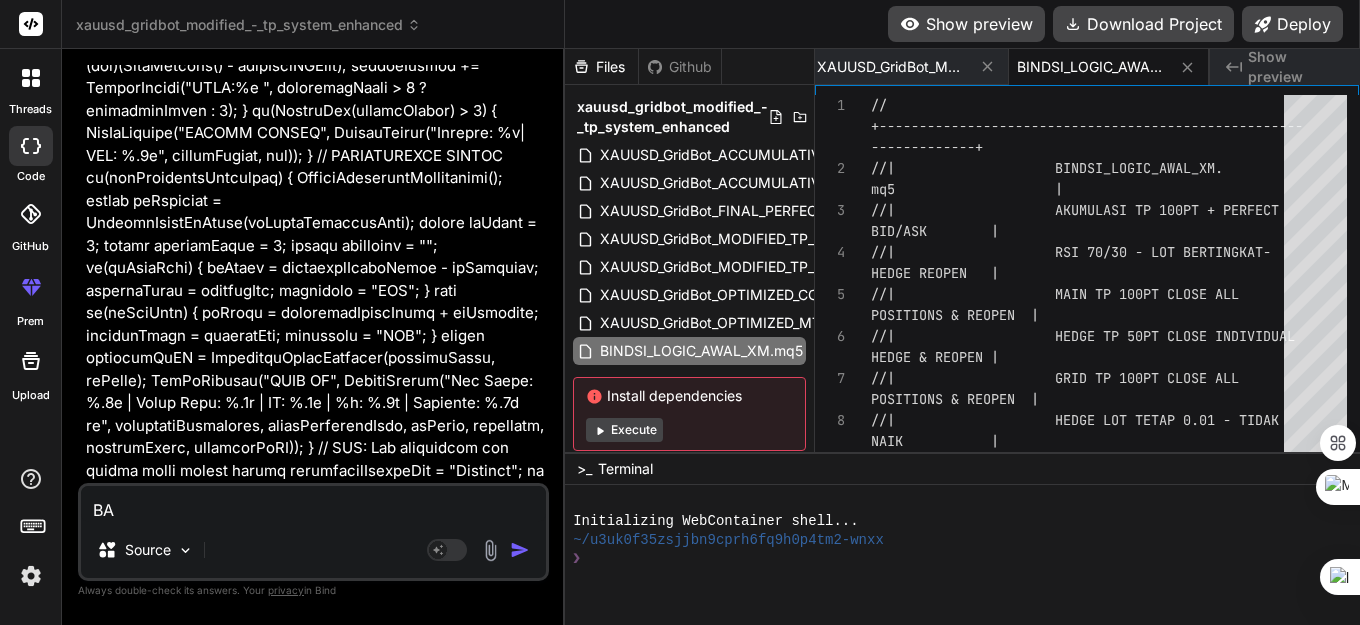 type on "BAG" 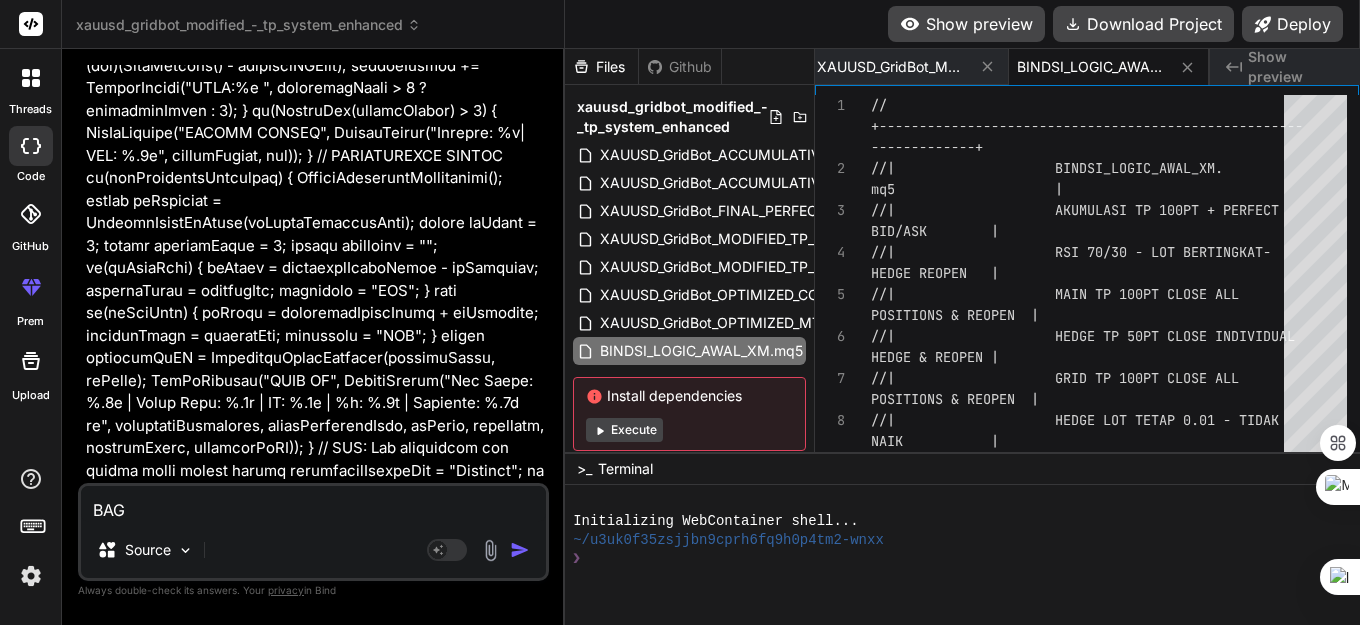 type on "x" 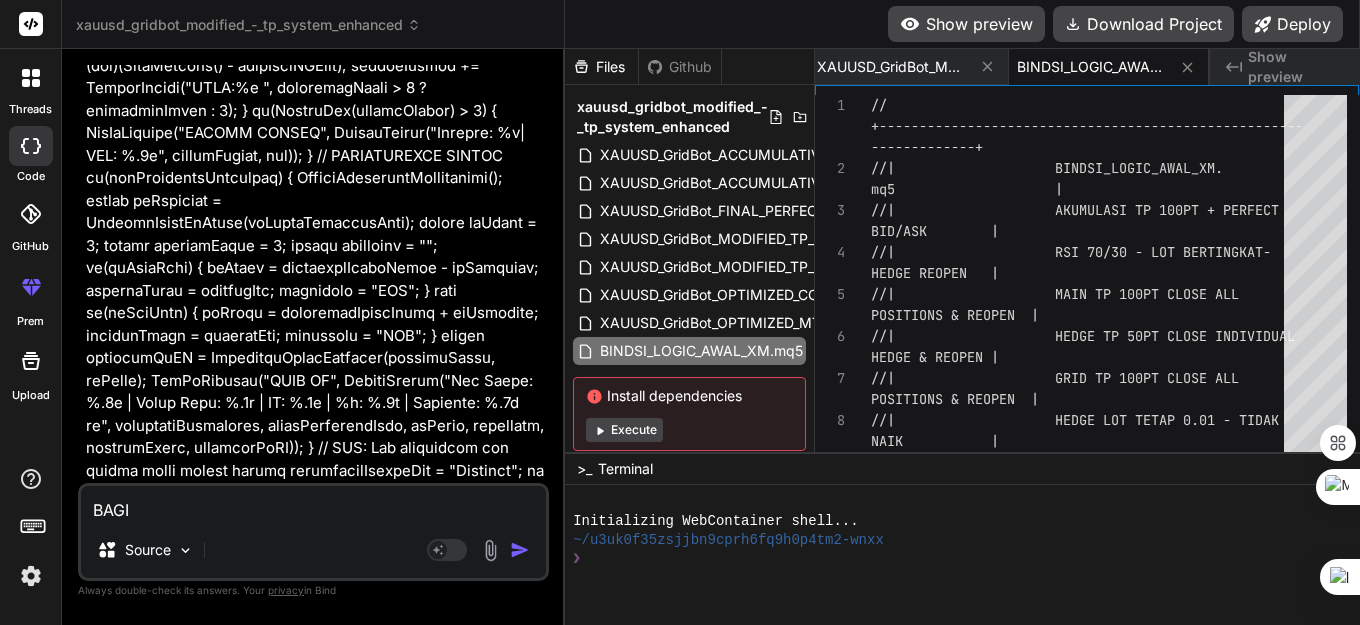 type on "BAGI" 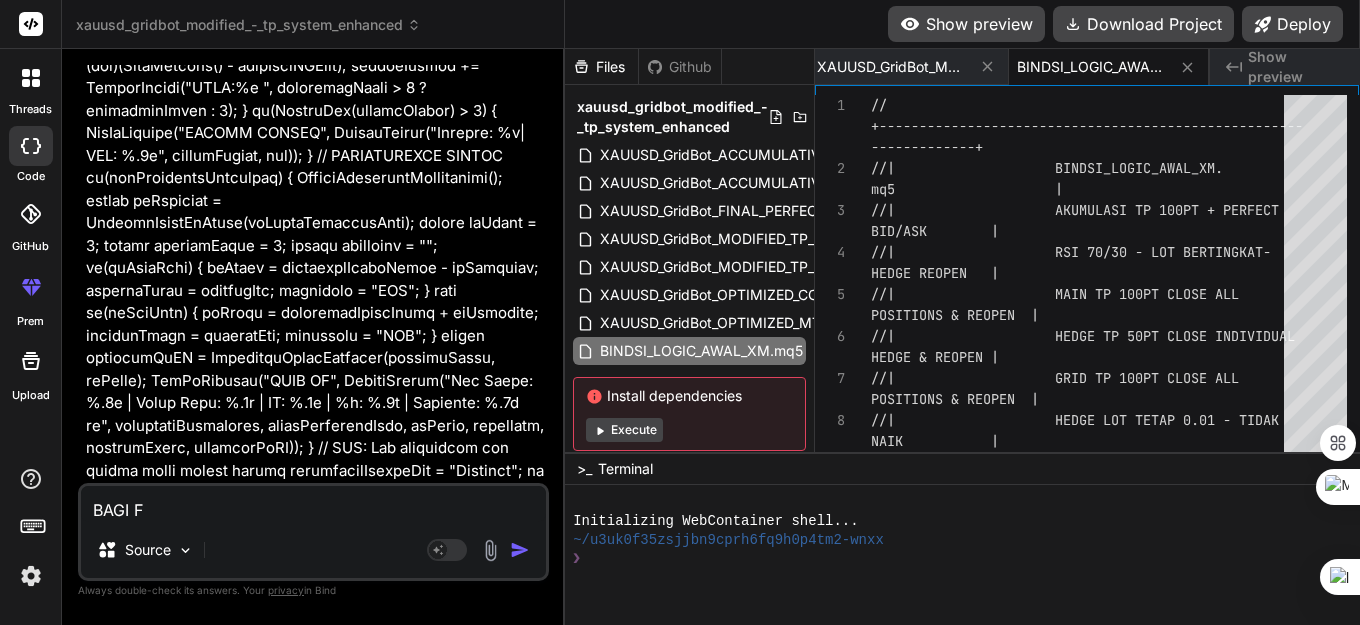 type on "BAGI FU" 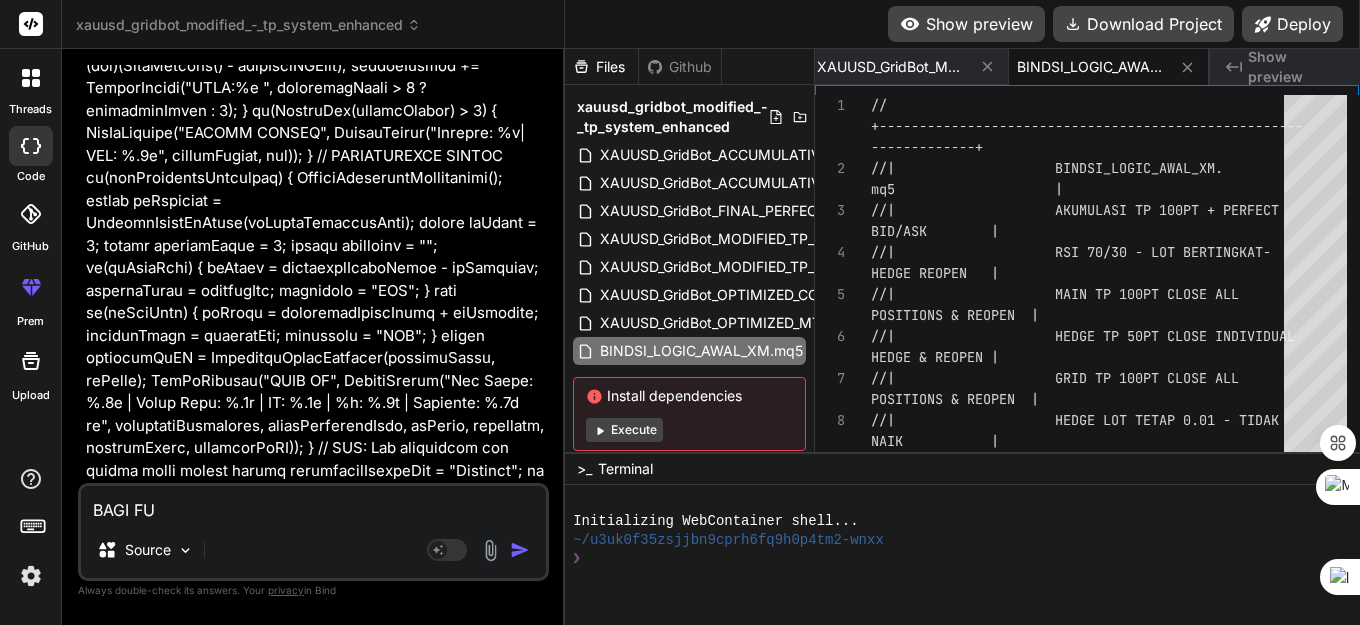 type on "BAGI FUL" 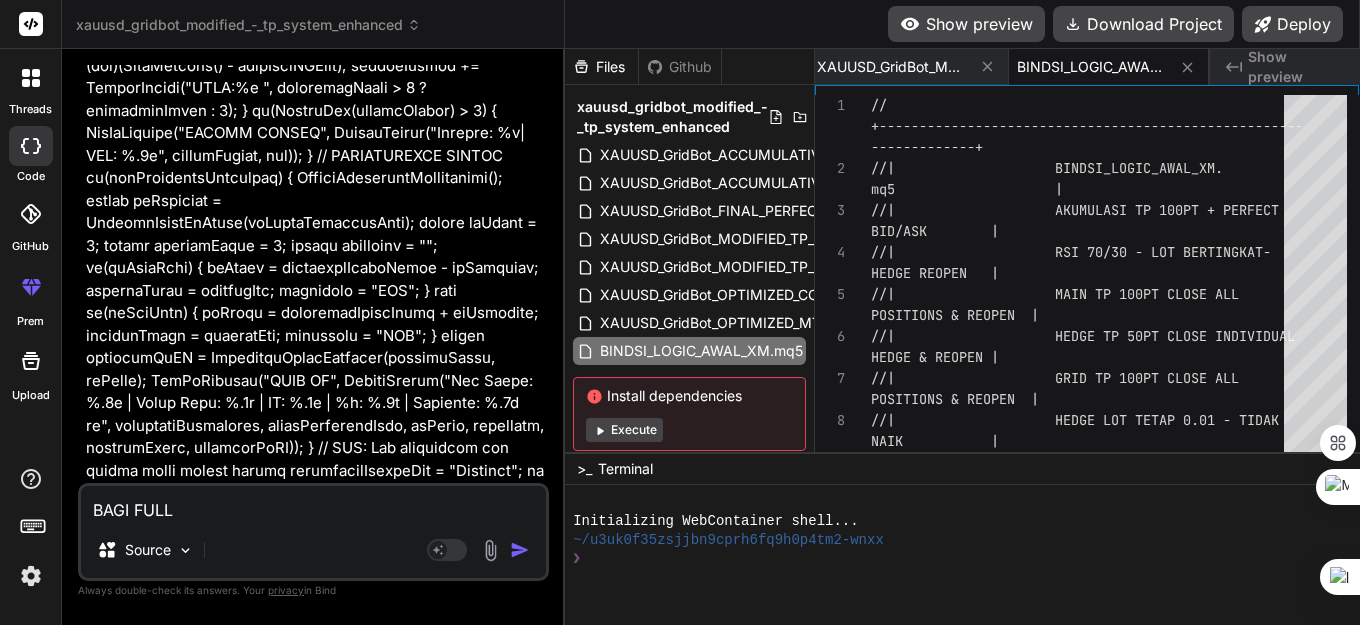 type on "BAGI FULL" 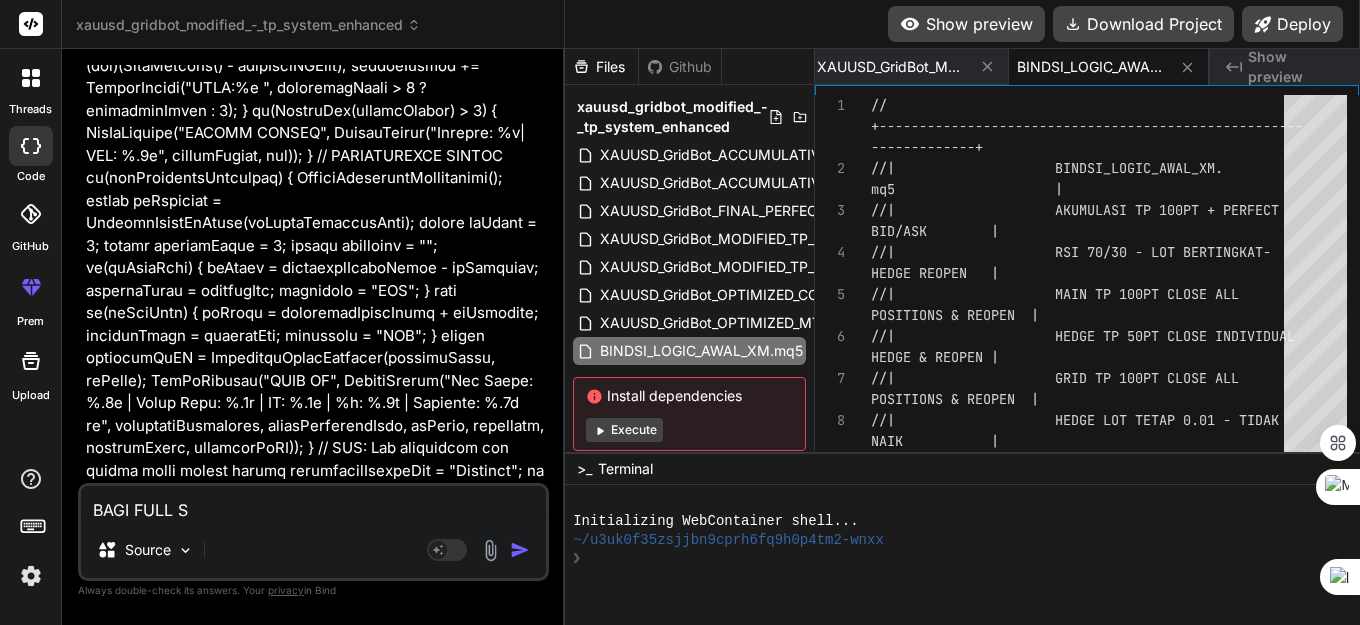 type on "x" 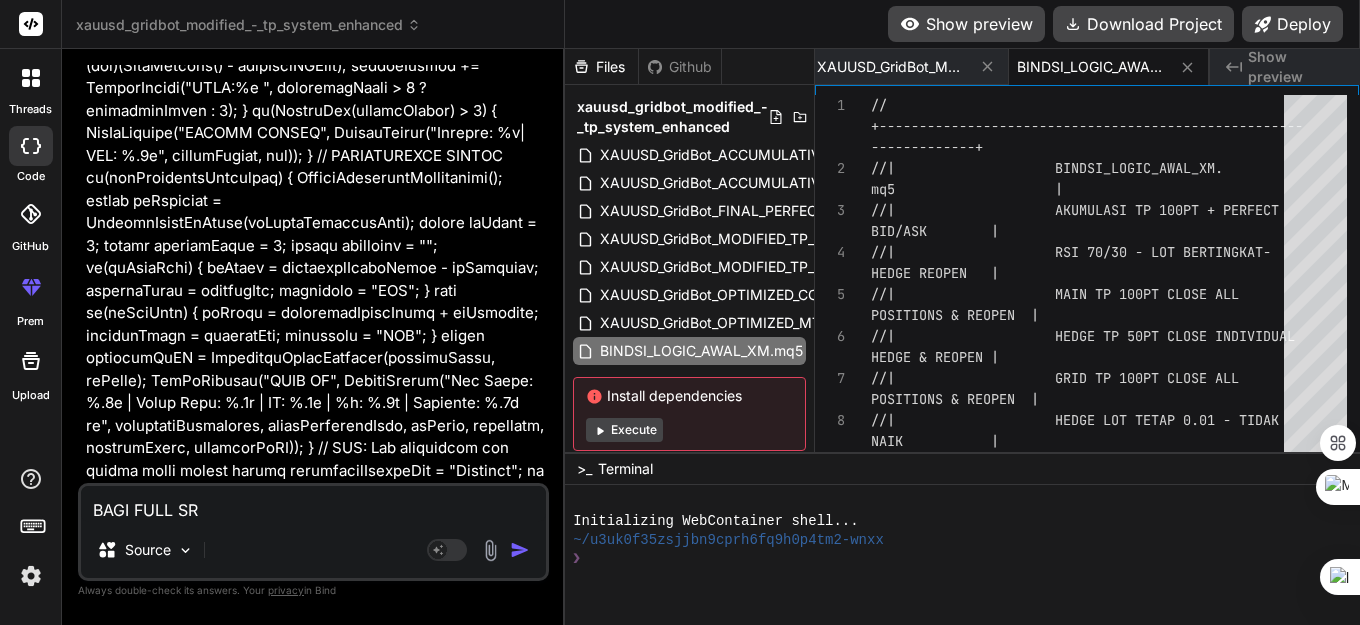 type on "x" 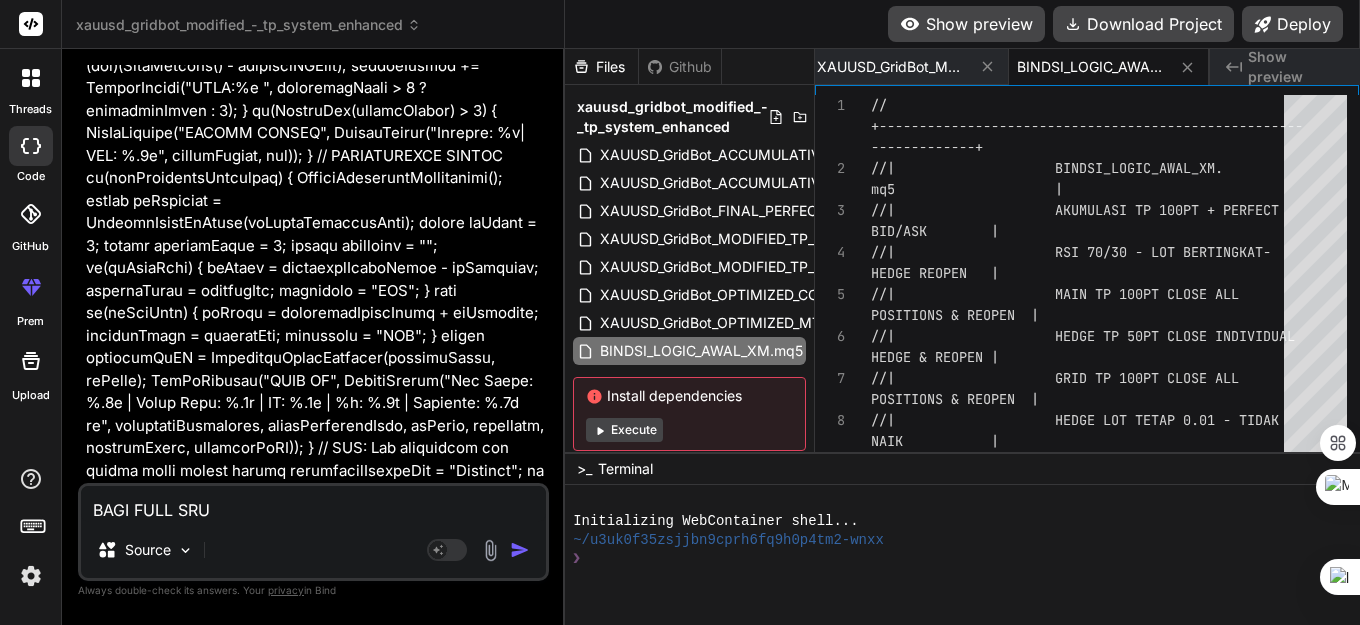type on "x" 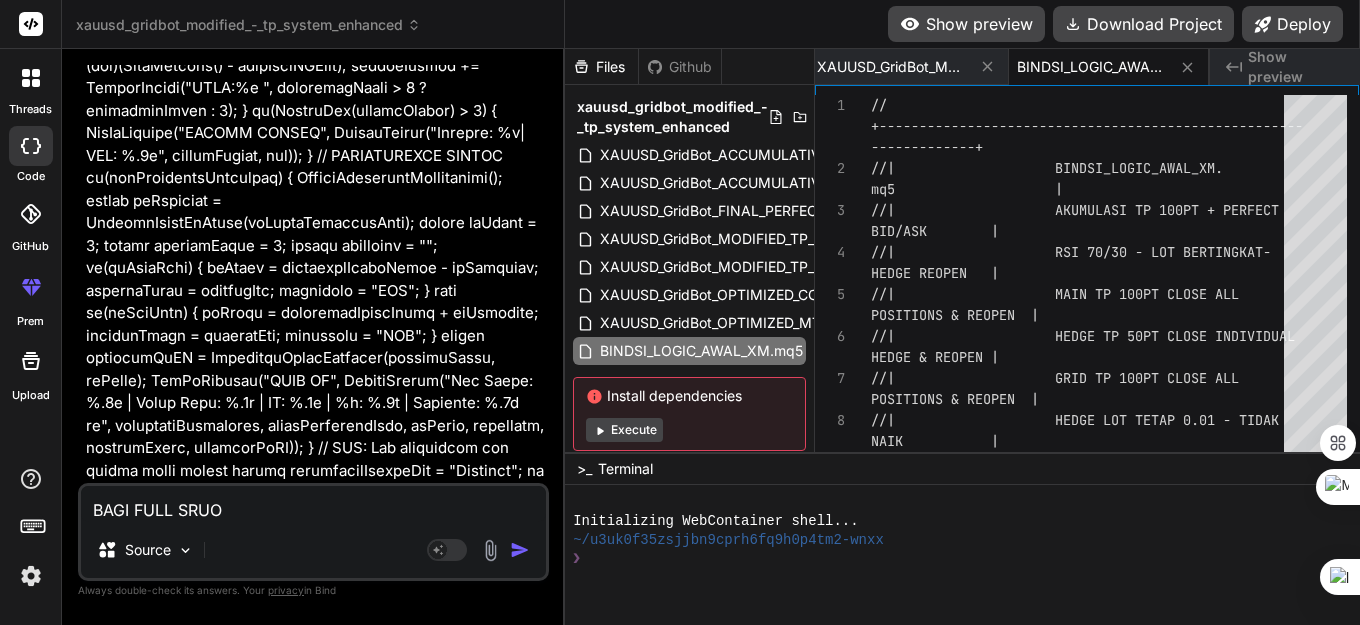 type on "BAGI FULL SRUO" 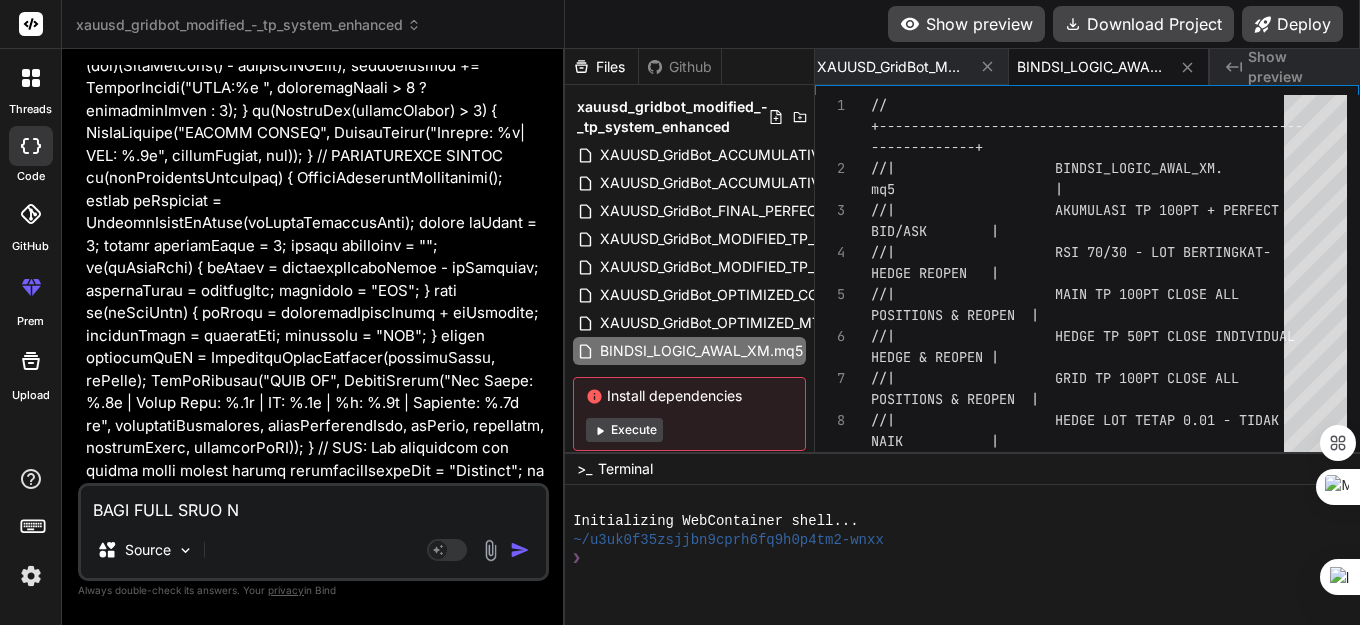 type on "x" 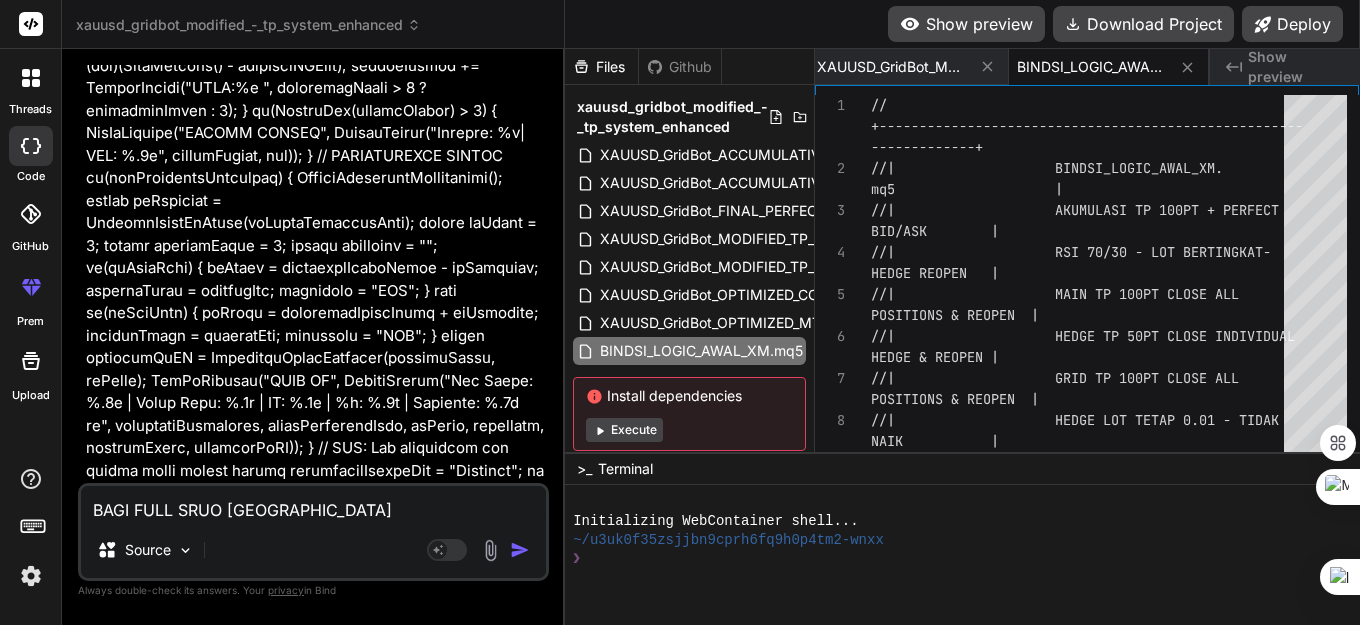 type on "BAGI FULL SRUO NYA" 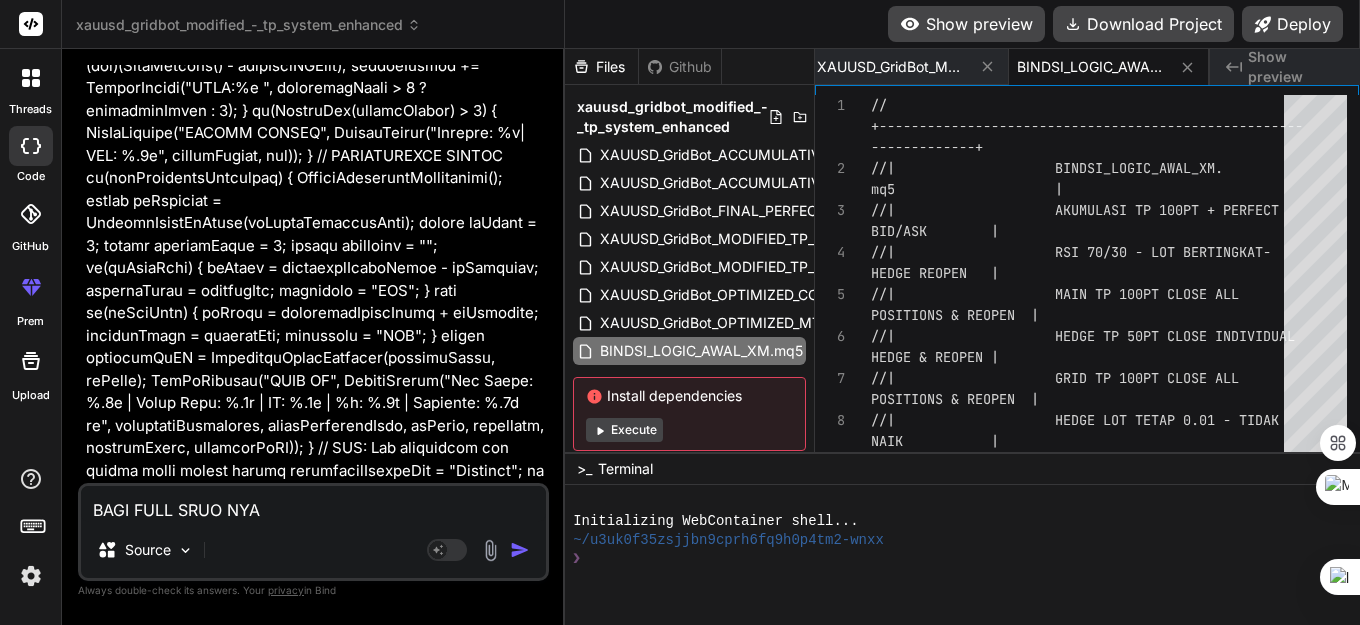 type on "x" 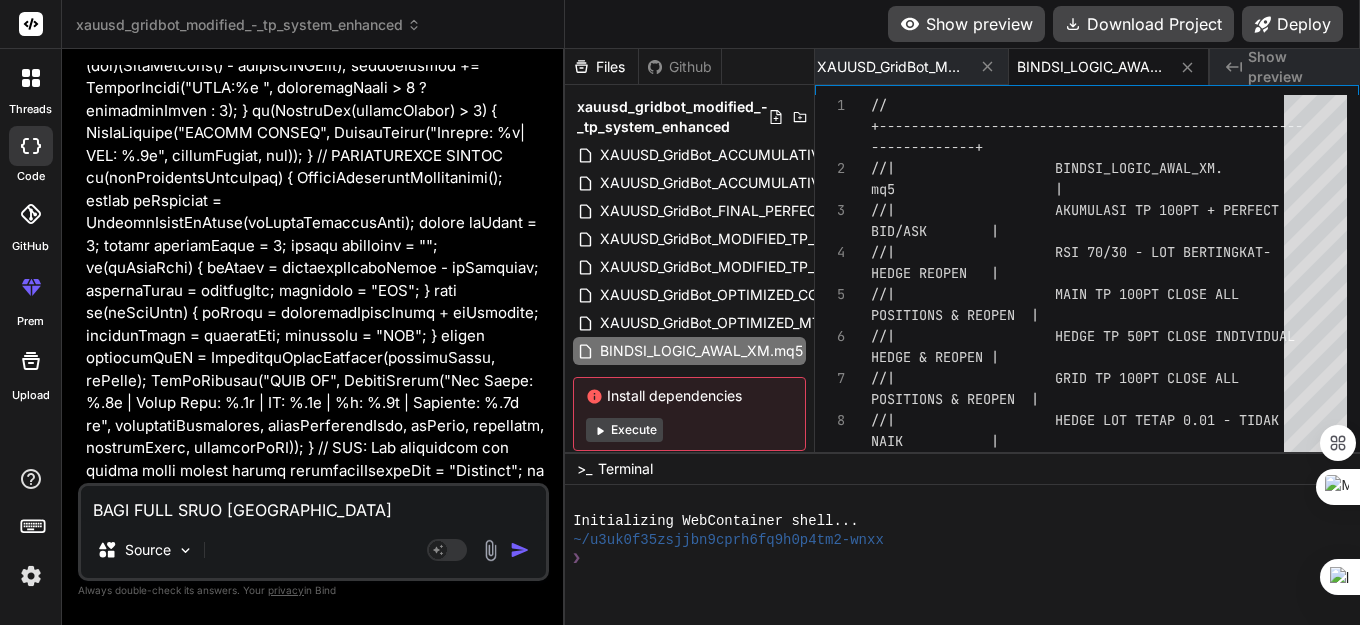 type on "BAGI FULL SRUO N" 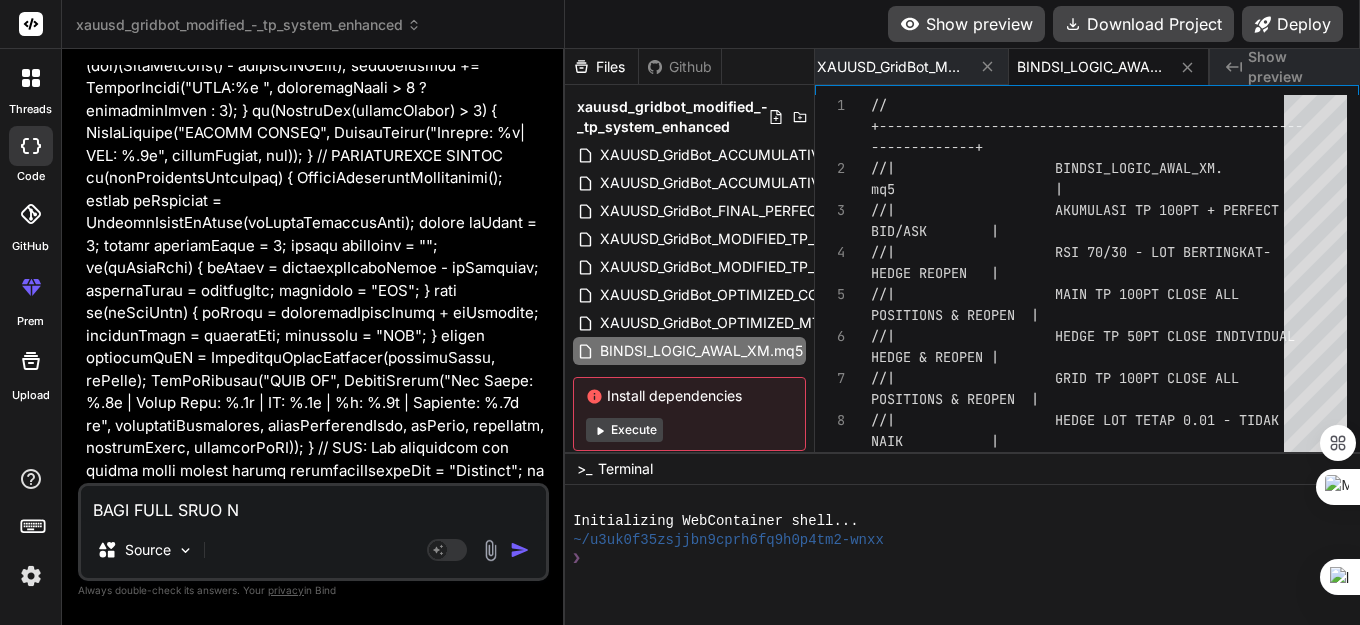 type on "BAGI FULL SRUO" 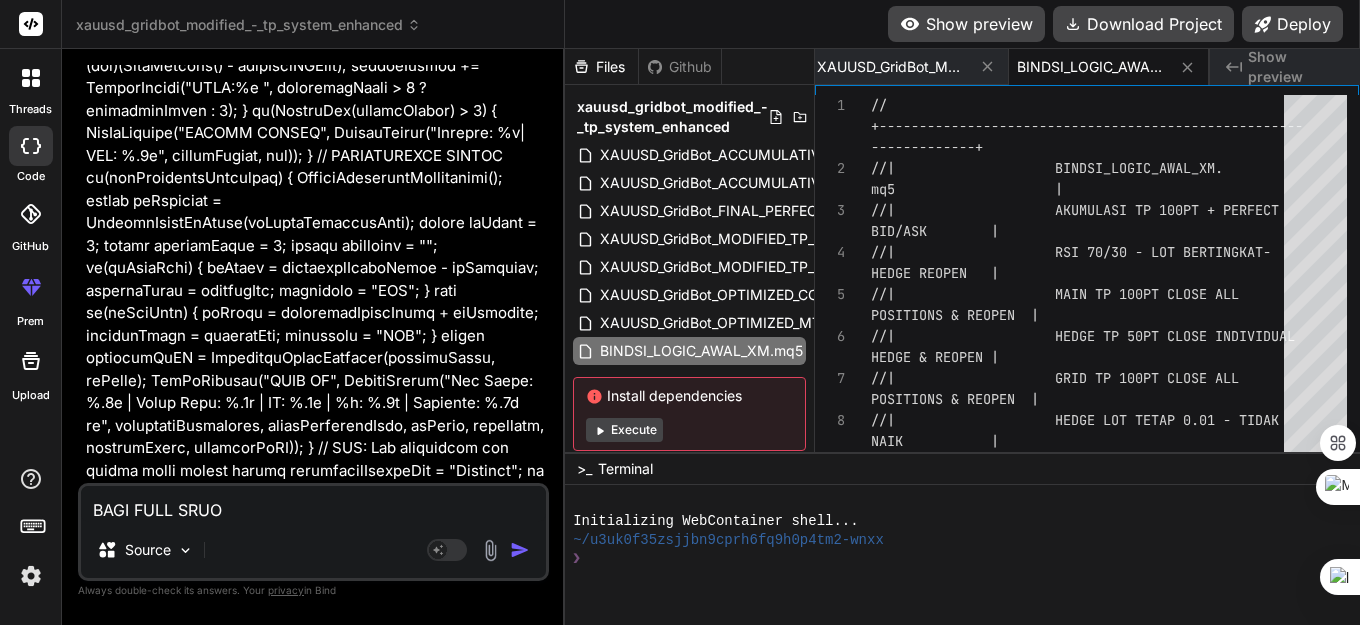 type on "BAGI FULL SRUO" 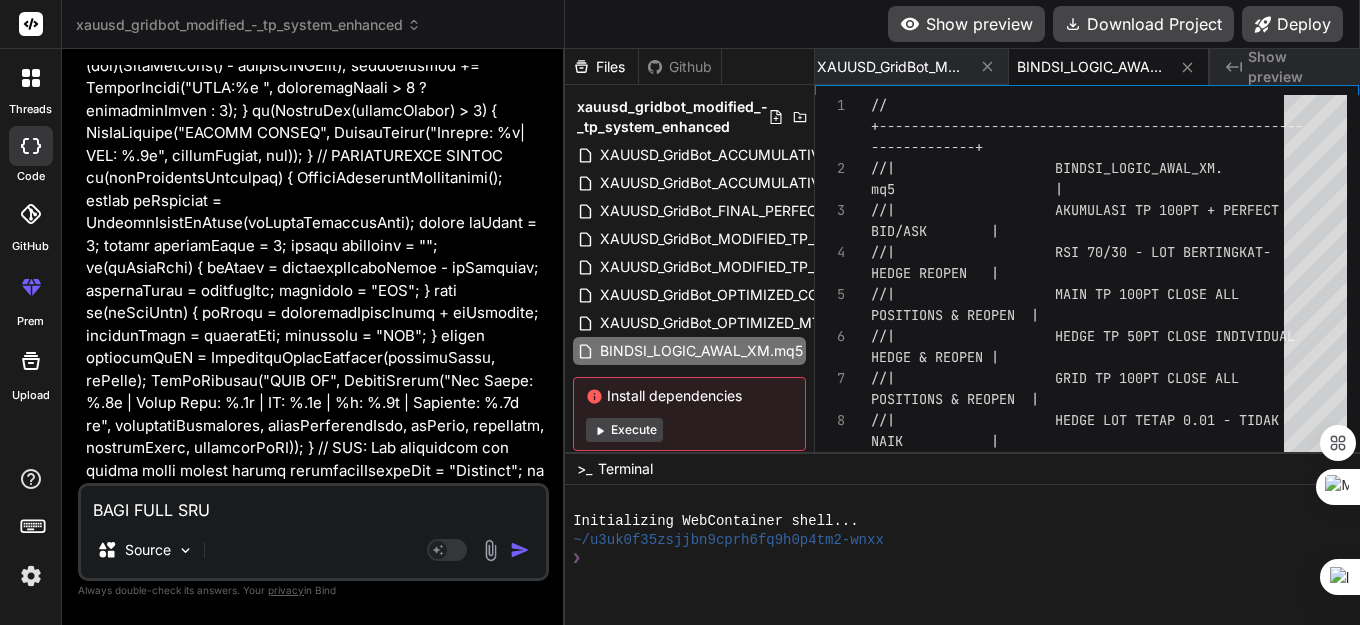 type on "BAGI FULL SR" 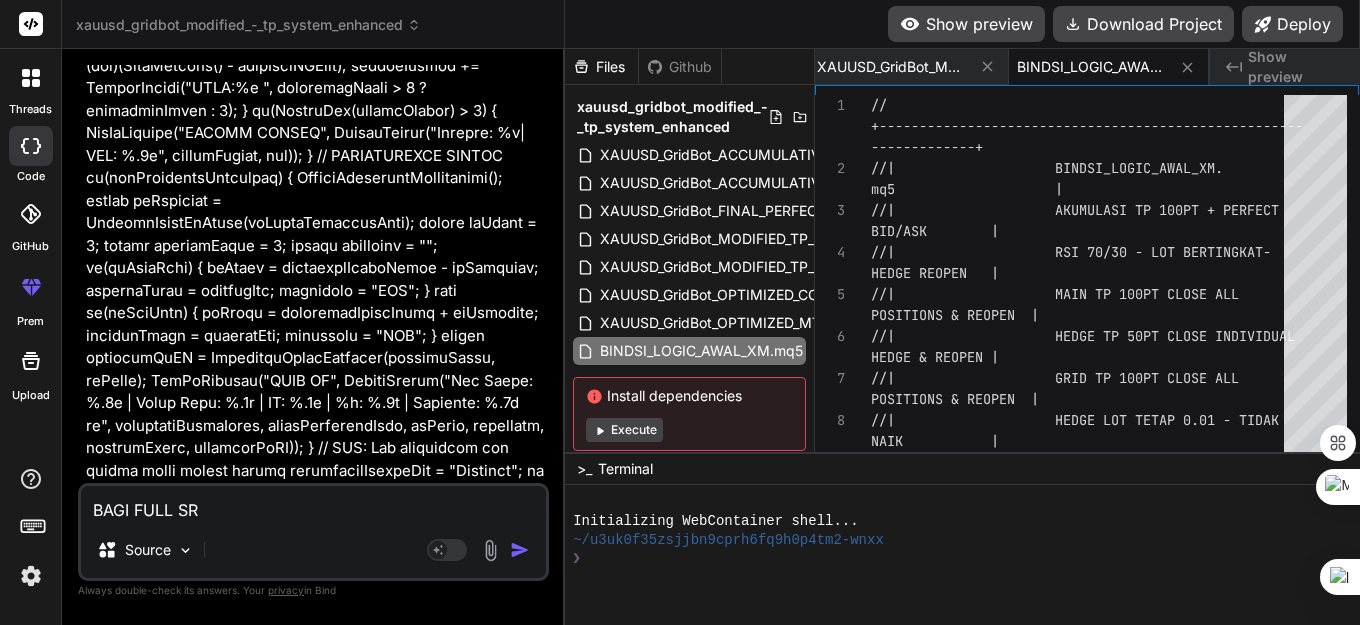 type on "BAGI FULL S" 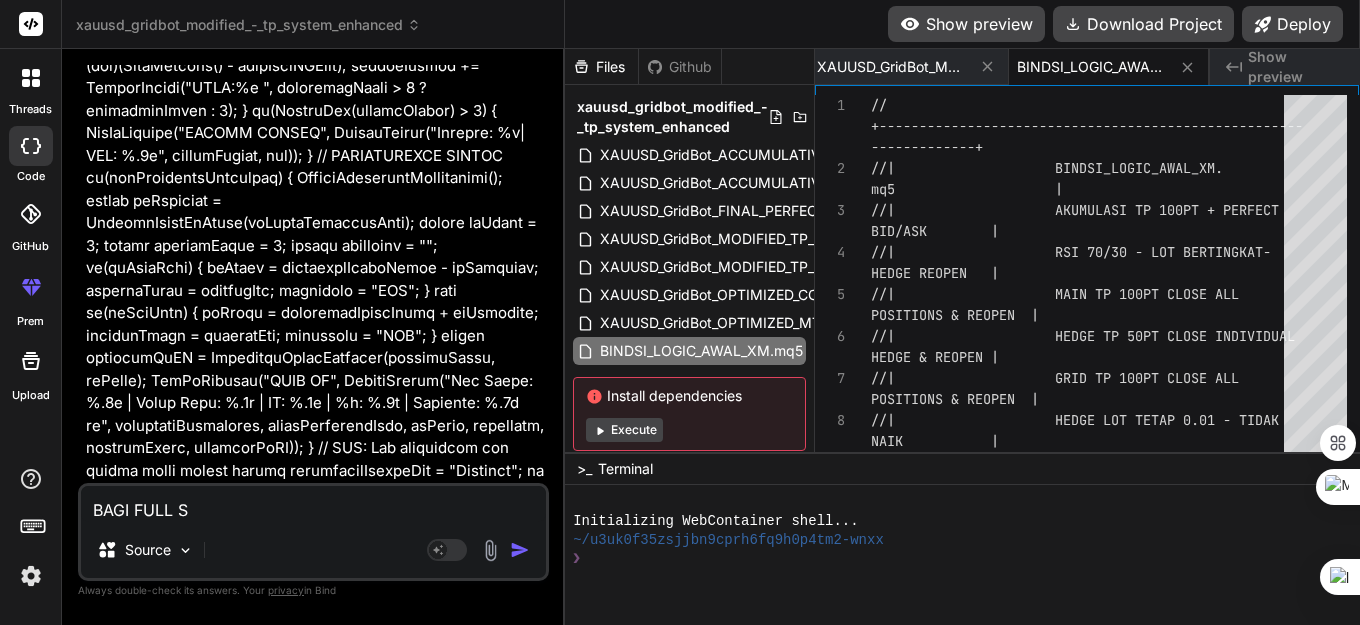 type on "BAGI FULL SC" 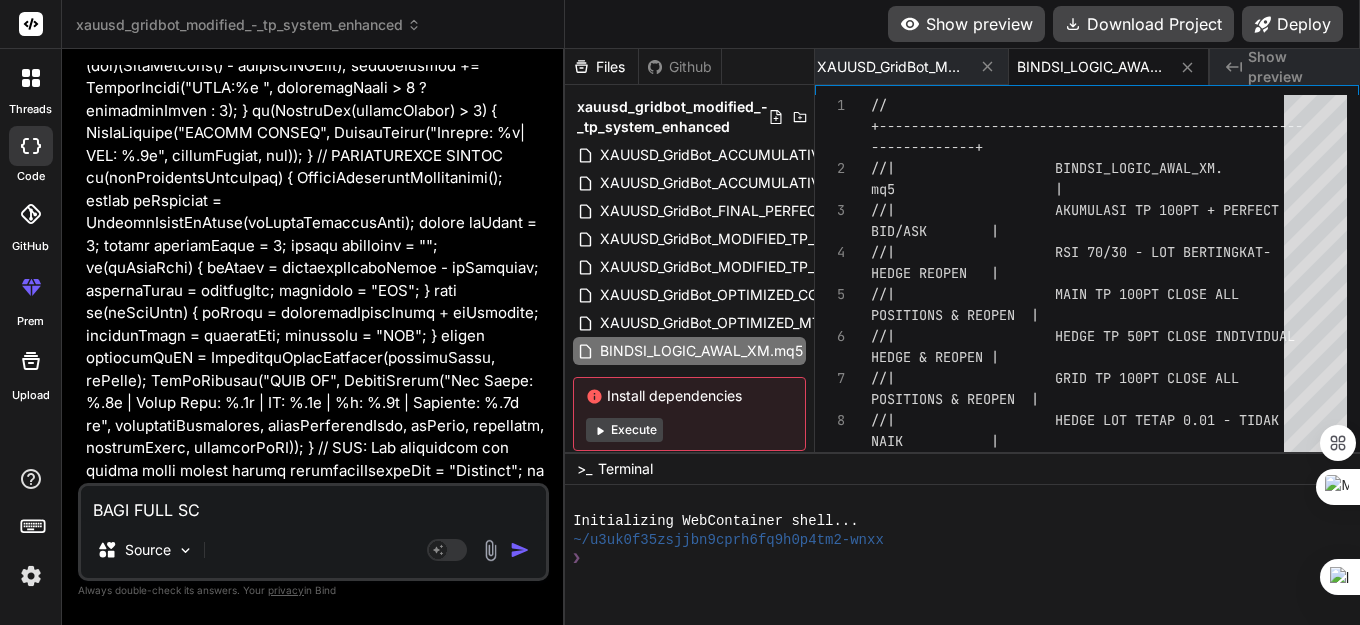 type on "BAGI FULL SCR" 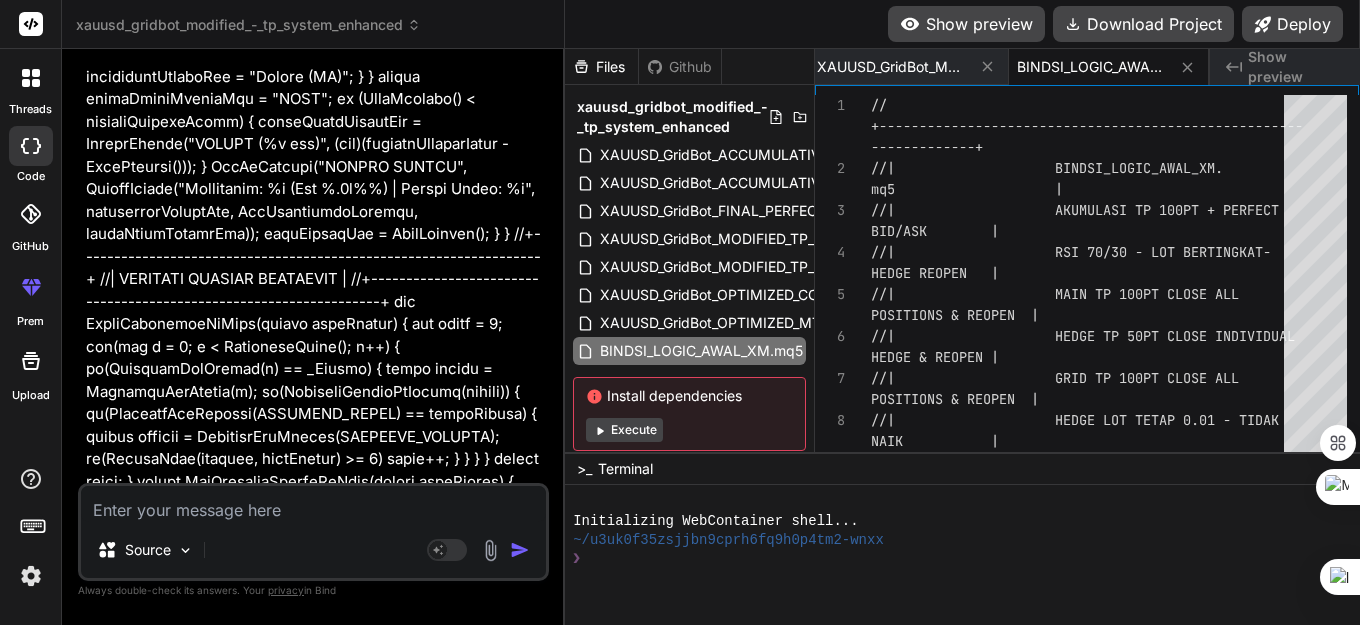 scroll, scrollTop: 214468, scrollLeft: 0, axis: vertical 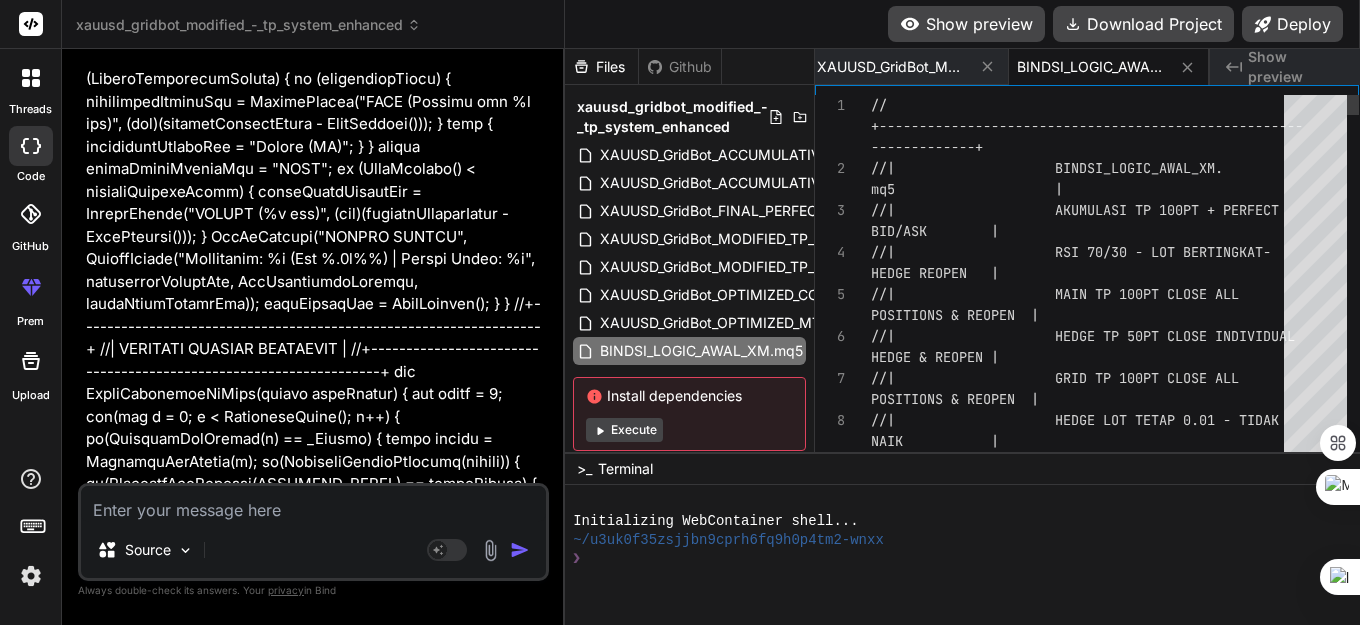 click on "// +------------------------------------------------- ---- -------------+ //|                    BINDSI_LOGIC_AWAL_XM. mq5                    | //|                    AKUMULASI TP 100PT + PERFEC T  BID/ASK        | //|                    RSI 70/30 - LOT BERTINGKAT  -  HEDGE REOPEN   | //|                    MAIN TP 100PT CLOSE ALL  POSITIONS & REOPEN  | //|                    HEDGE TP 50PT CLOSE INDIVID UAL  HEDGE & REOPEN | //|                    GRID TP 100PT CLOSE ALL  POSITIONS & REOPEN  | //|                    HEDGE LOT TETAP 0.01 - [PERSON_NAME]           | //|                    ENHANCED: VOLATILITY FILTER  &" at bounding box center (1083, 32015) 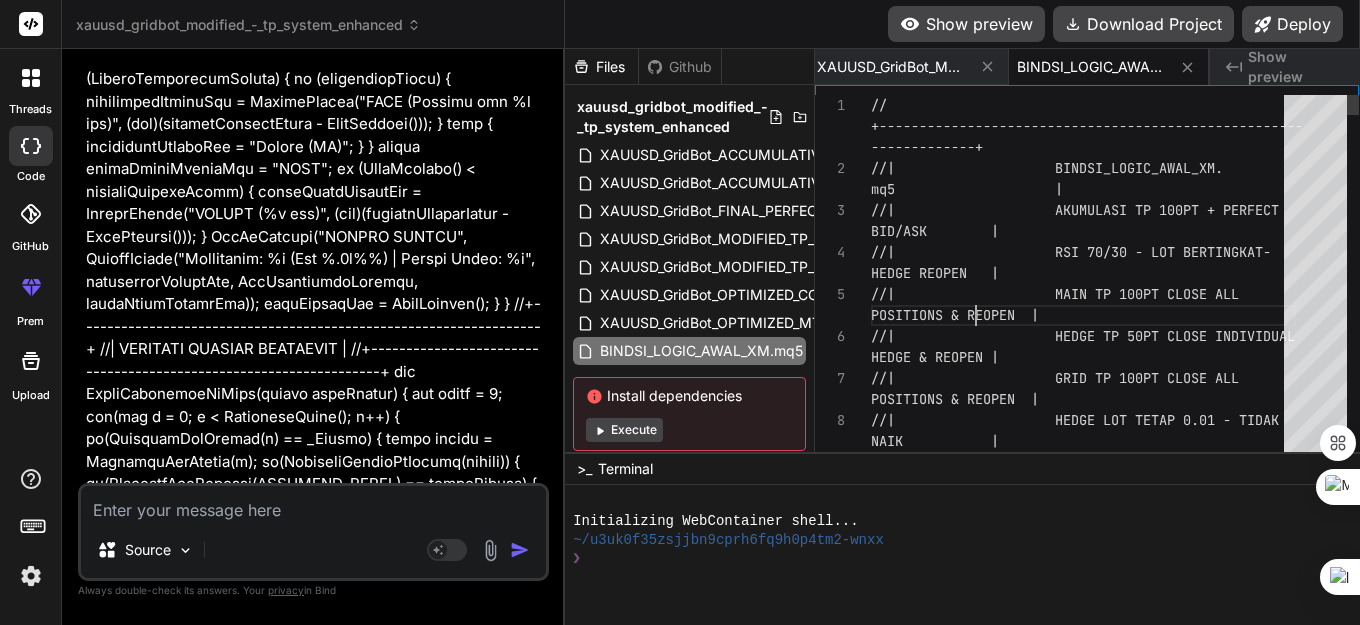 scroll, scrollTop: 0, scrollLeft: 0, axis: both 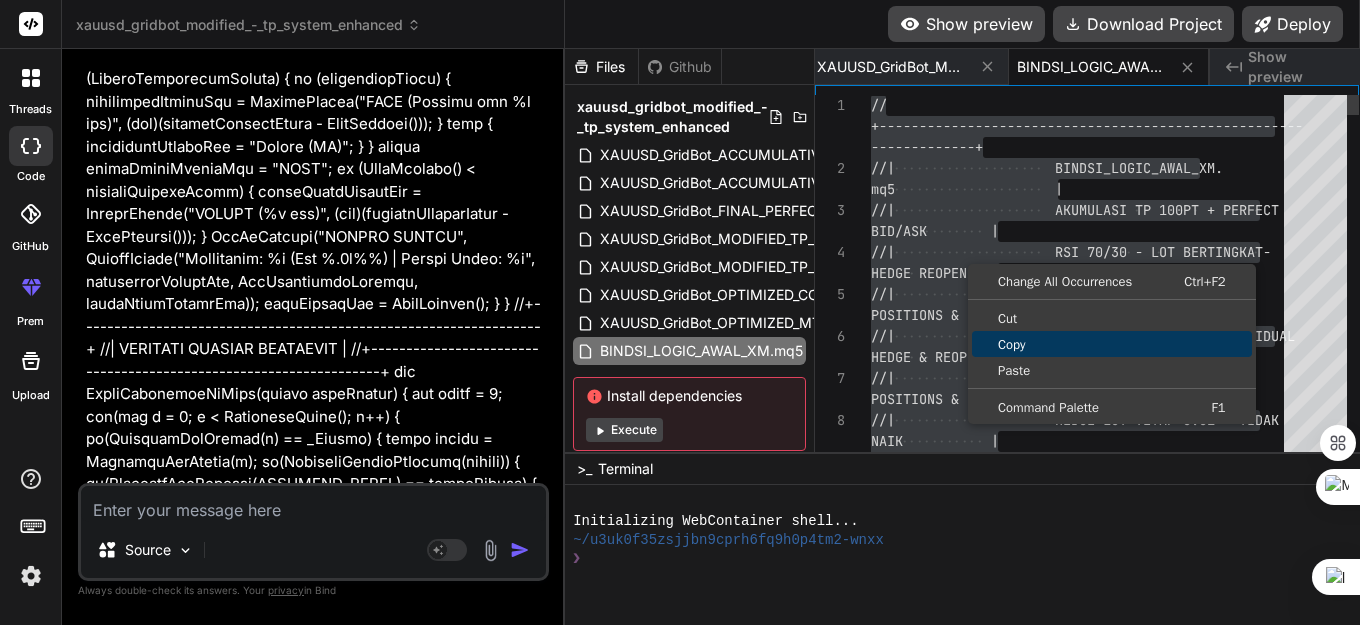 click on "Copy" at bounding box center (1112, 344) 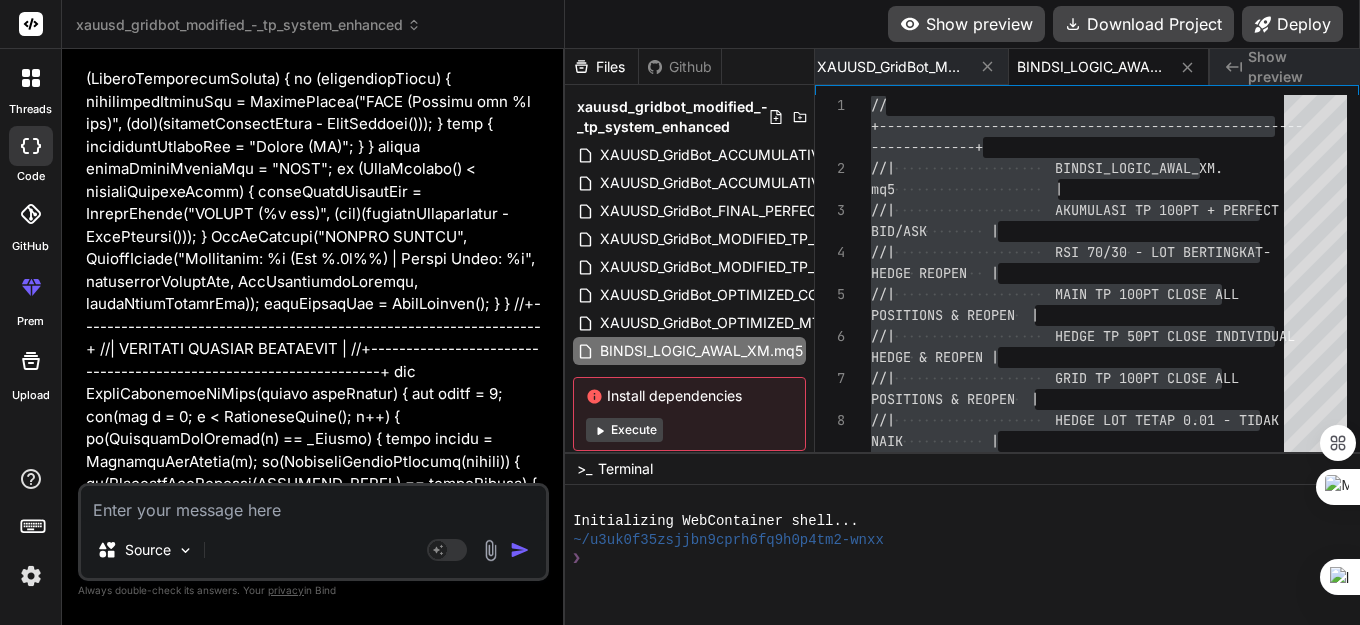 drag, startPoint x: 316, startPoint y: 514, endPoint x: 288, endPoint y: 514, distance: 28 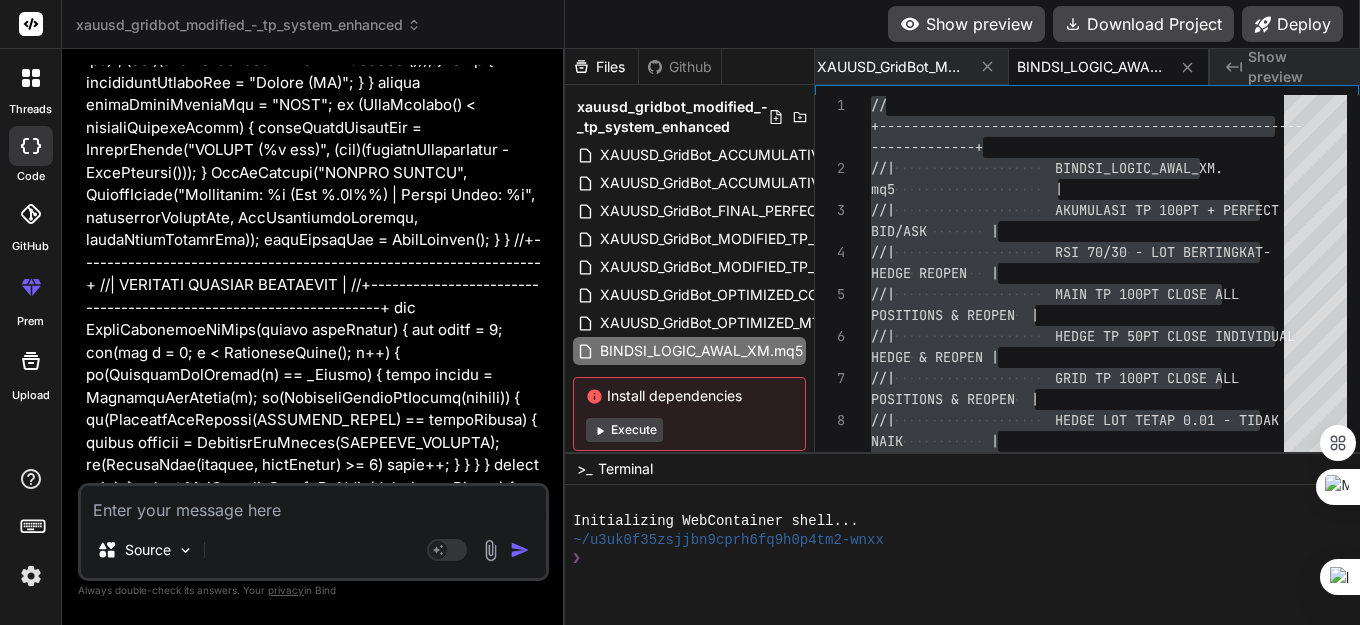 scroll, scrollTop: 214698, scrollLeft: 0, axis: vertical 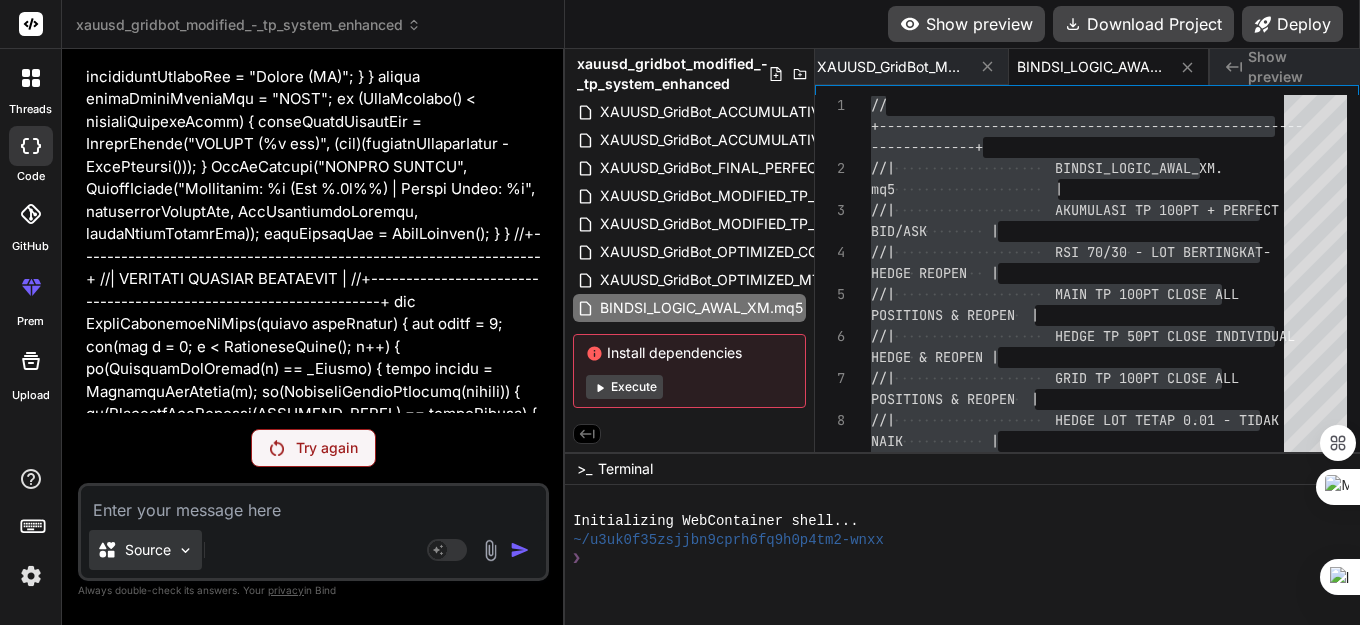 click at bounding box center [185, 550] 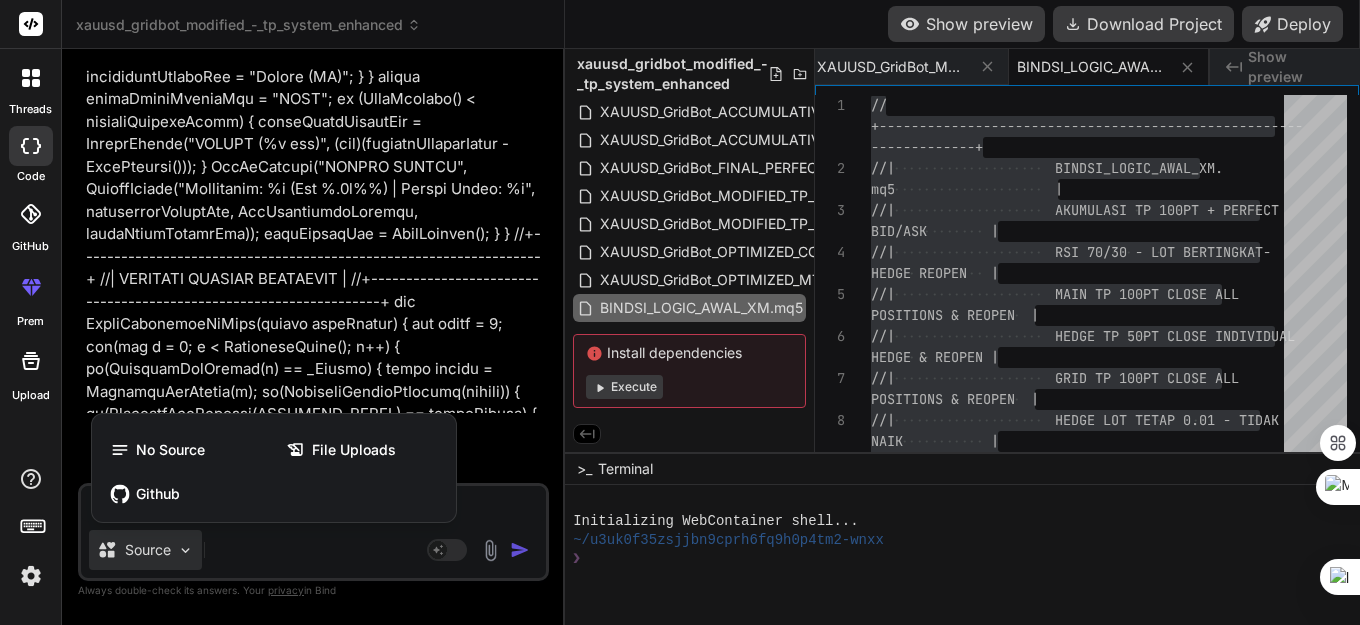 click at bounding box center (680, 312) 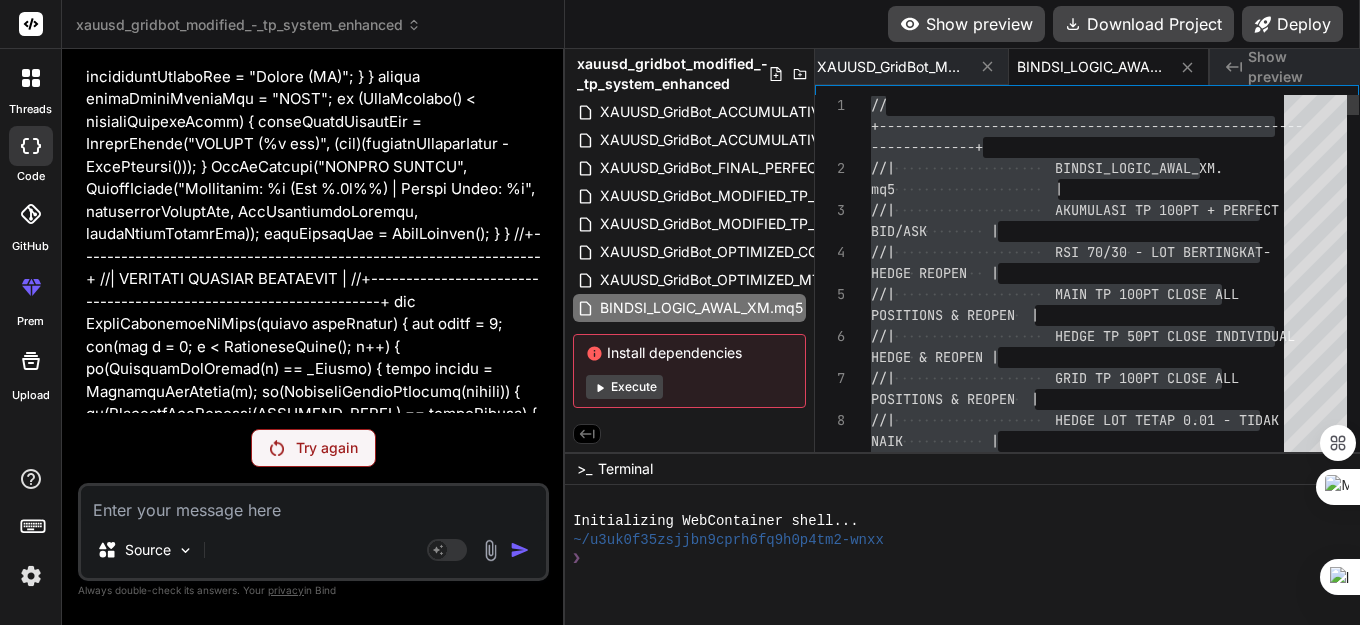 click on "// +------------------------------------------------- ---- -------------+ //|                    BINDSI_LOGIC_AWAL_XM. mq5                    | //|                    AKUMULASI TP 100PT + PERFEC T  BID/ASK        | //|                    RSI 70/30 - LOT BERTINGKAT  -  HEDGE REOPEN   | //|                    MAIN TP 100PT CLOSE ALL  POSITIONS & REOPEN  | //|                    HEDGE TP 50PT CLOSE INDIVID UAL  HEDGE & REOPEN | //|                    GRID TP 100PT CLOSE ALL  POSITIONS & REOPEN  | //|                    HEDGE LOT TETAP 0.01 - [PERSON_NAME]           | //|                    ENHANCED: VOLATILITY FILTER  &" at bounding box center (1083, 32015) 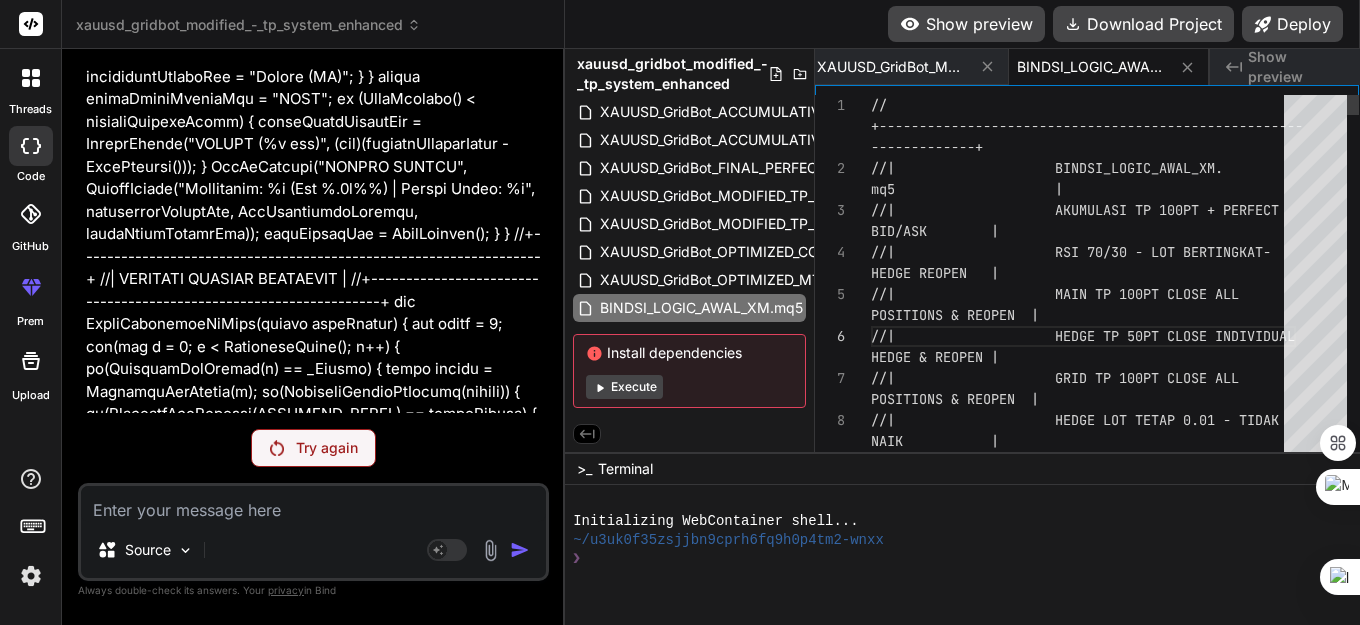 click on "// +------------------------------------------------- ---- -------------+ //|                    BINDSI_LOGIC_AWAL_XM. mq5                    | //|                    AKUMULASI TP 100PT + PERFEC T  BID/ASK        | //|                    RSI 70/30 - LOT BERTINGKAT  -  HEDGE REOPEN   | //|                    MAIN TP 100PT CLOSE ALL  POSITIONS & REOPEN  | //|                    HEDGE TP 50PT CLOSE INDIVID UAL  HEDGE & REOPEN | //|                    GRID TP 100PT CLOSE ALL  POSITIONS & REOPEN  | //|                    HEDGE LOT TETAP 0.01 - [PERSON_NAME]           | //|                    ENHANCED: VOLATILITY FILTER  &" at bounding box center (1083, 32015) 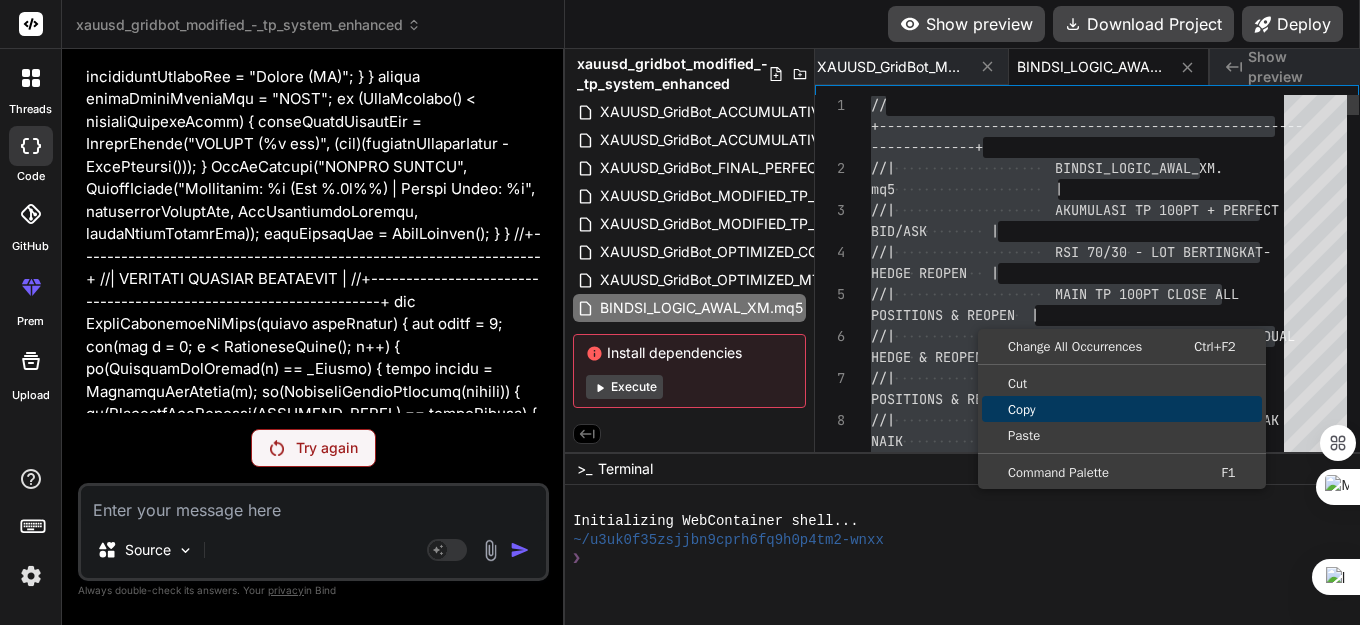click on "Copy" at bounding box center [1122, 409] 